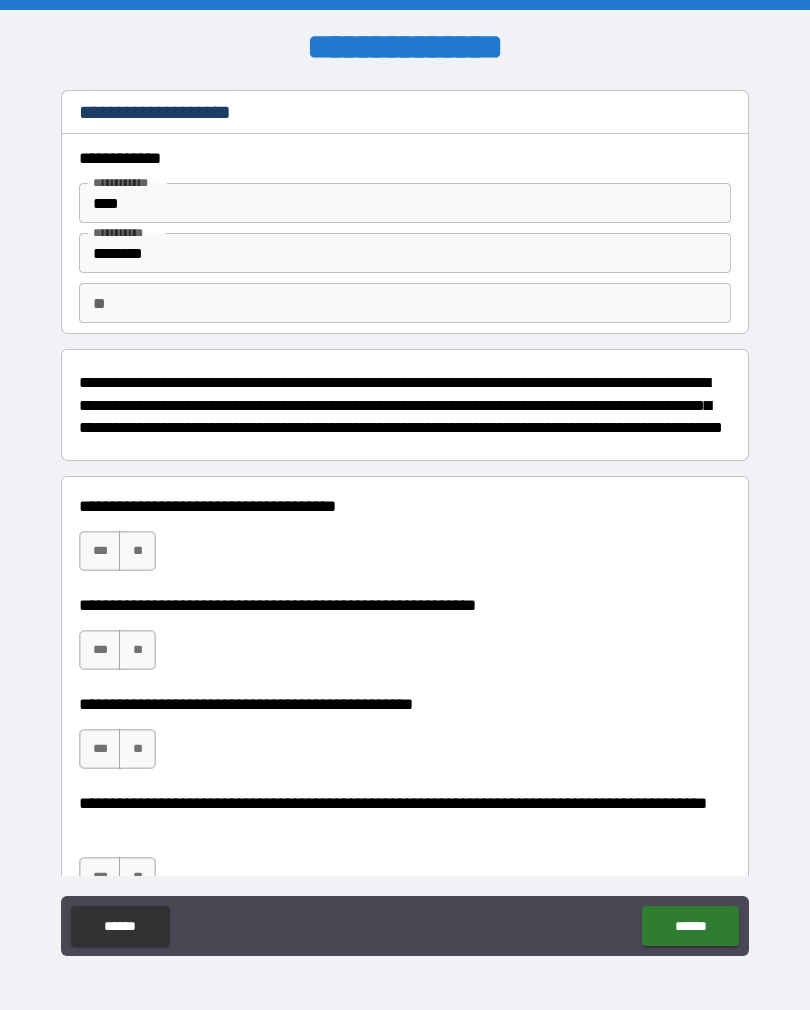 scroll, scrollTop: 0, scrollLeft: 0, axis: both 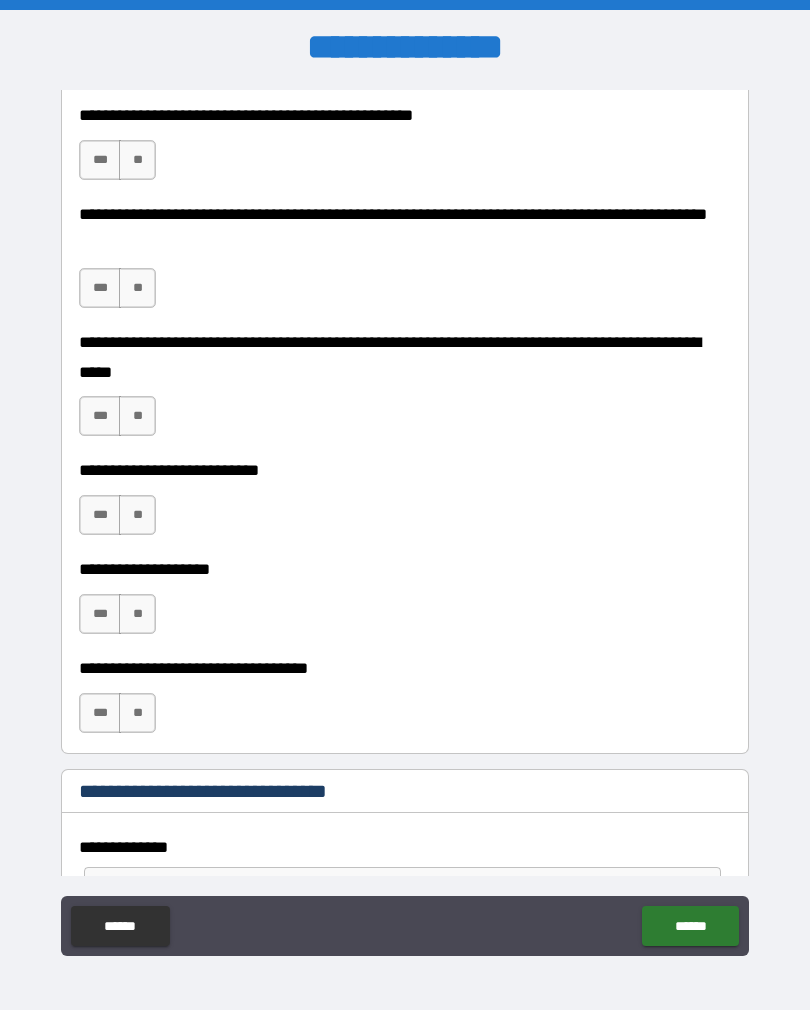 click on "***" at bounding box center (100, 160) 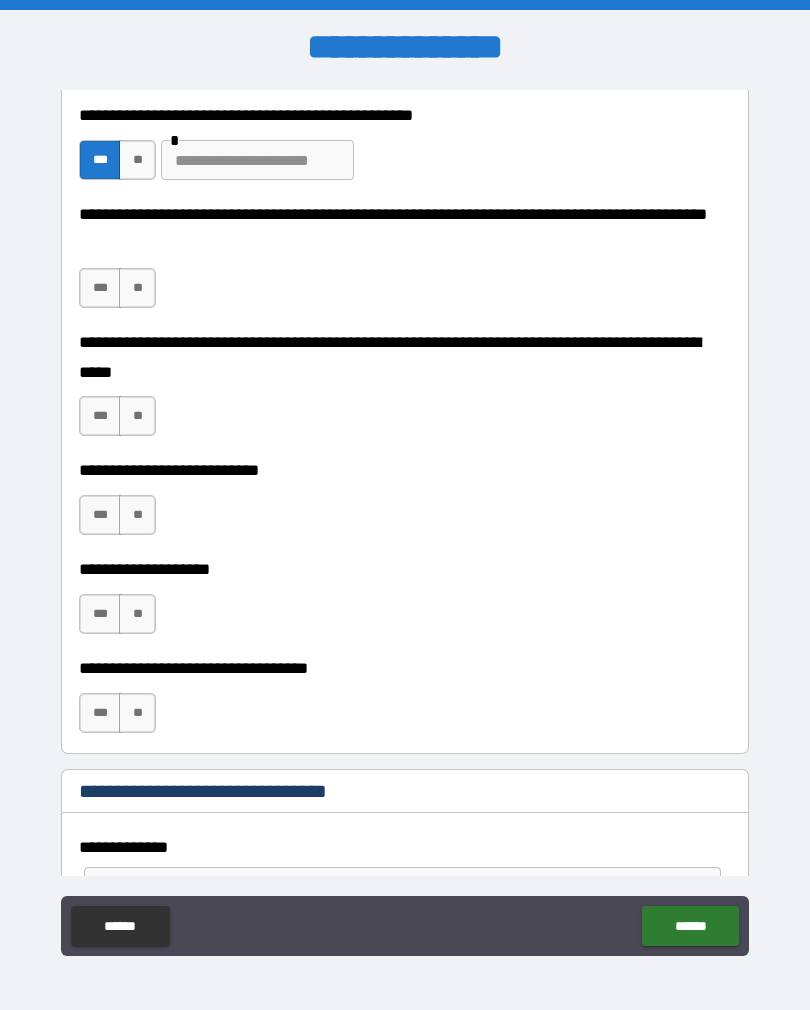 click at bounding box center (257, 160) 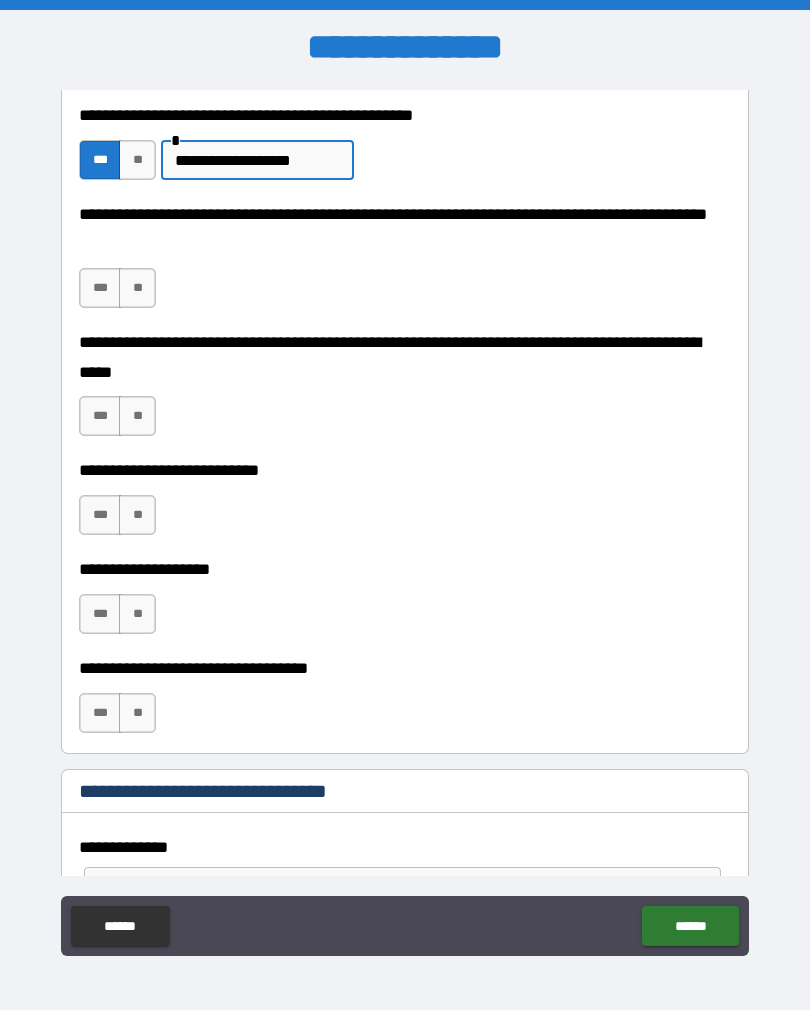 type on "**********" 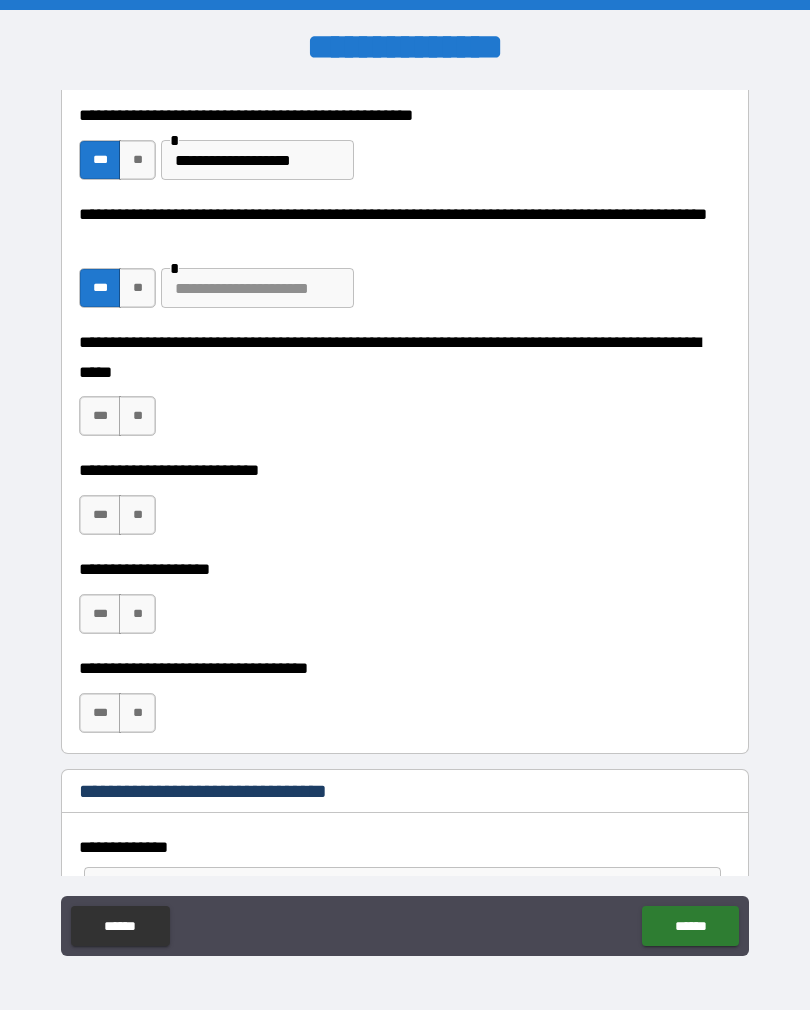 click at bounding box center [257, 288] 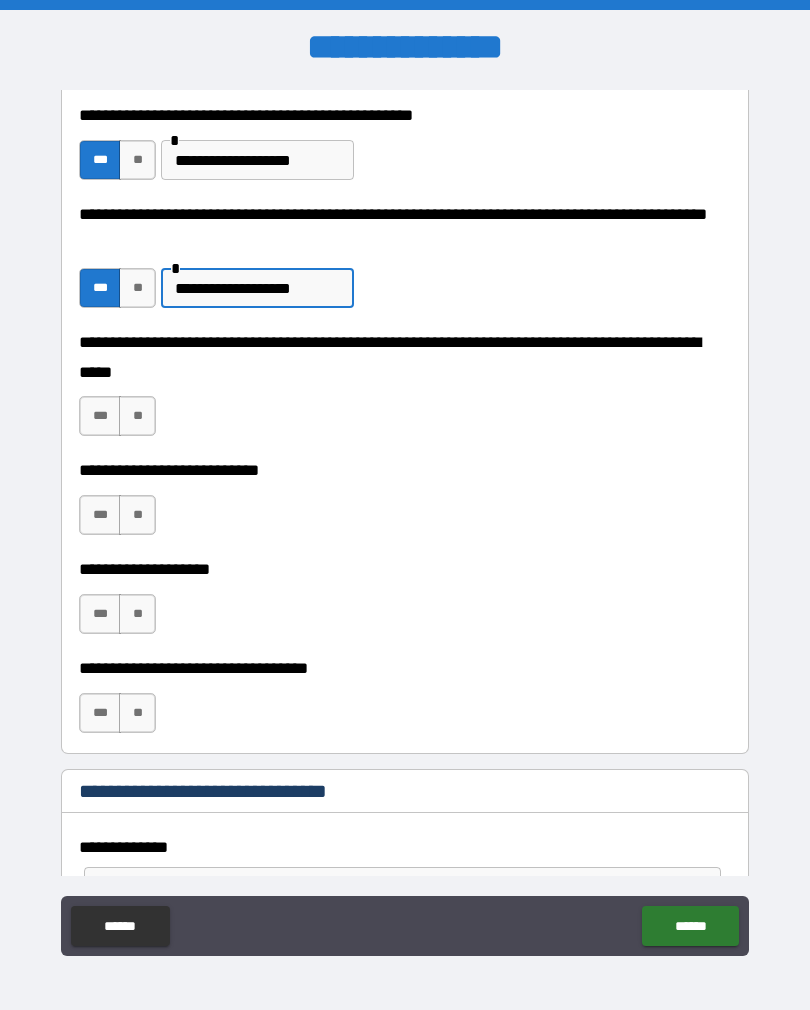 type on "**********" 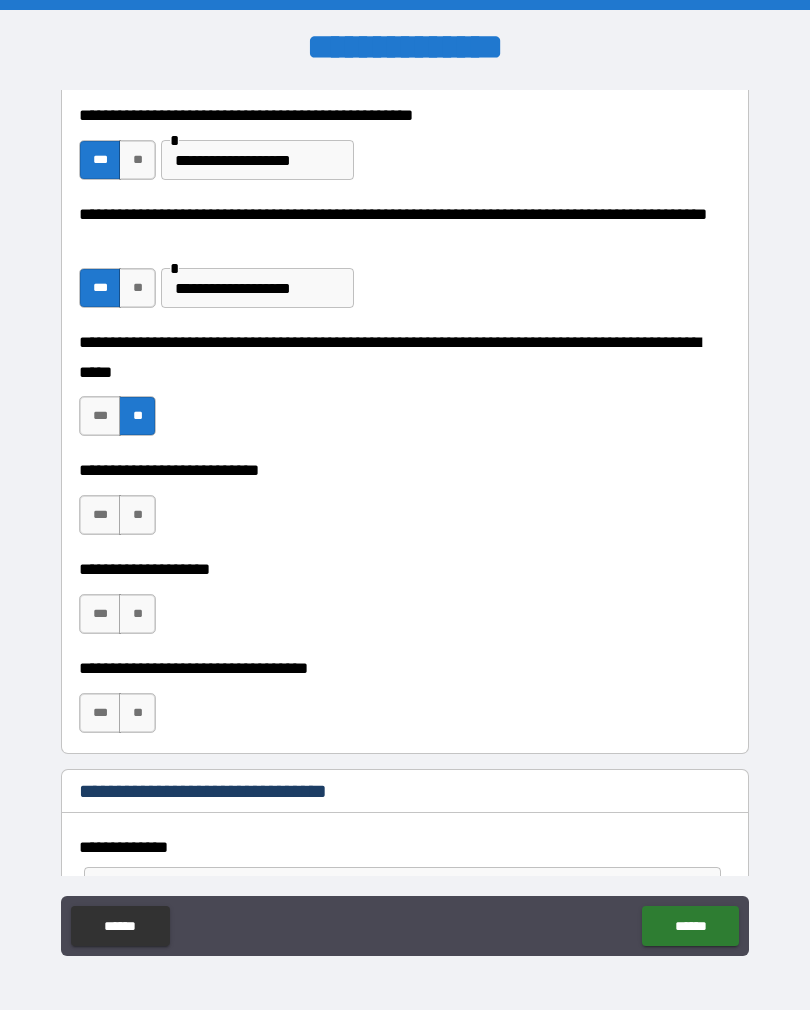 click on "**" at bounding box center (137, 515) 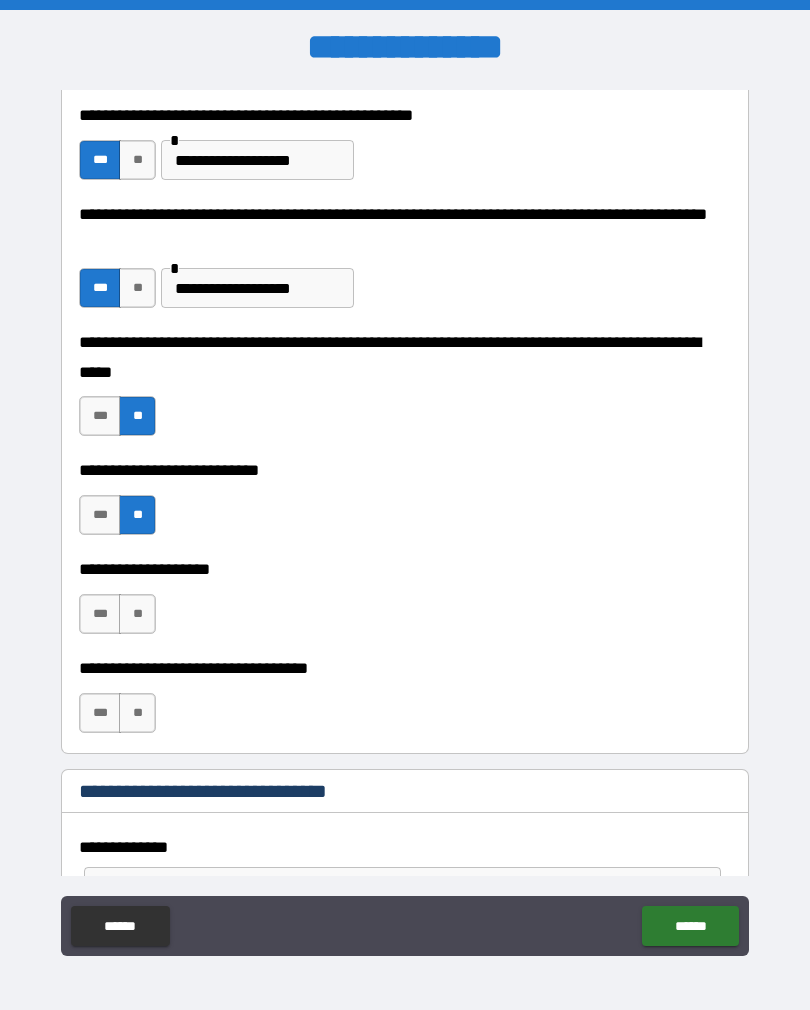 click on "**" at bounding box center (137, 614) 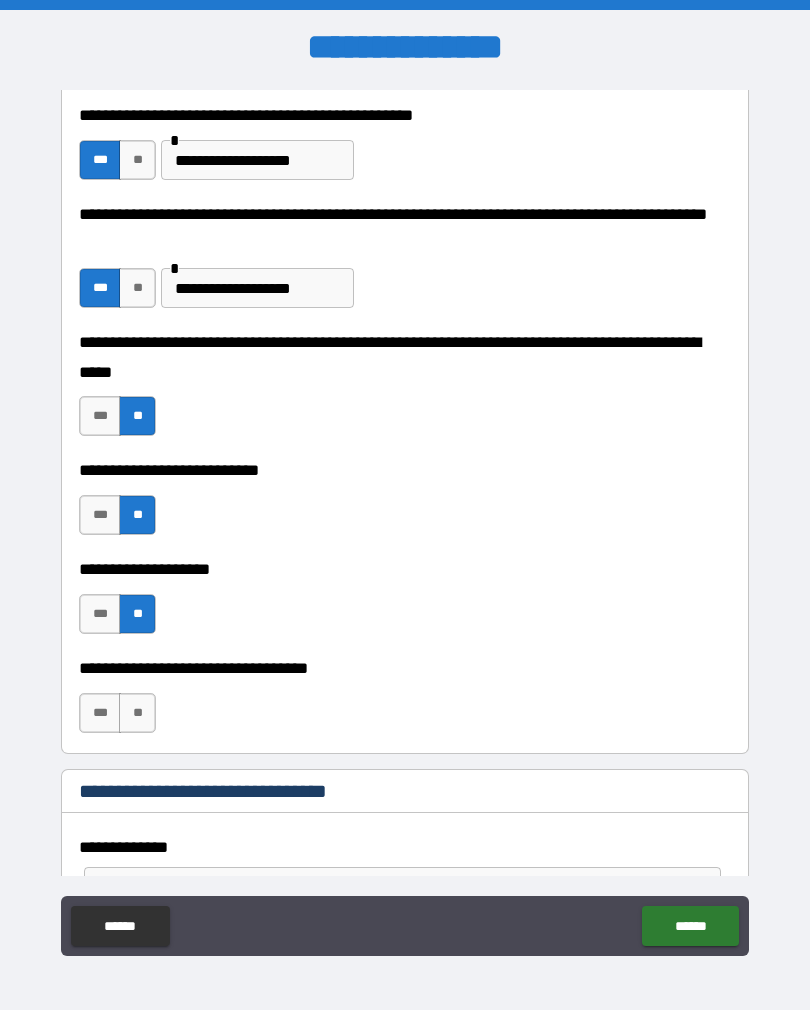 click on "**" at bounding box center [137, 713] 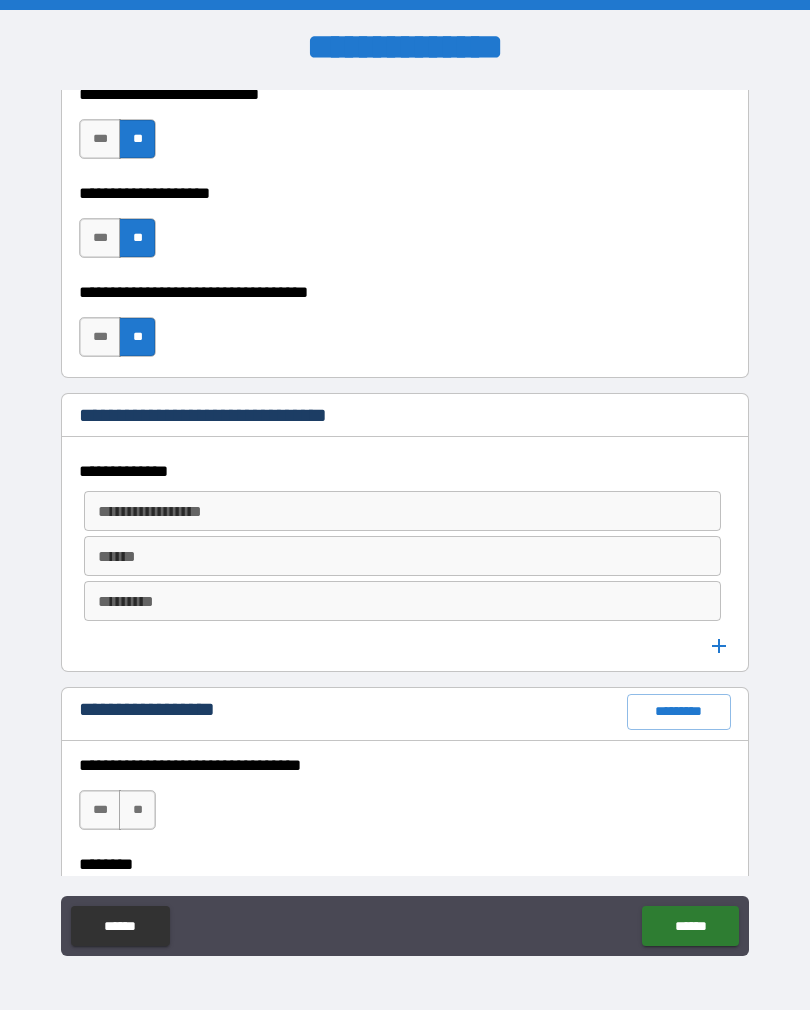 scroll, scrollTop: 969, scrollLeft: 0, axis: vertical 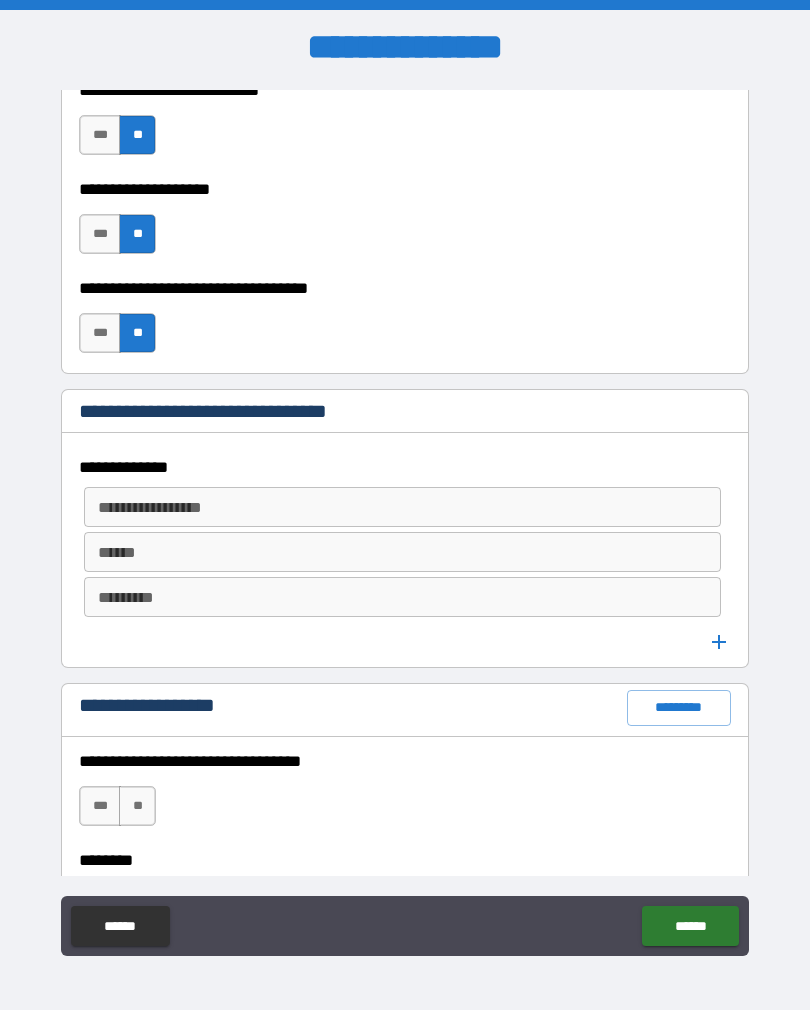 click on "**********" at bounding box center [401, 507] 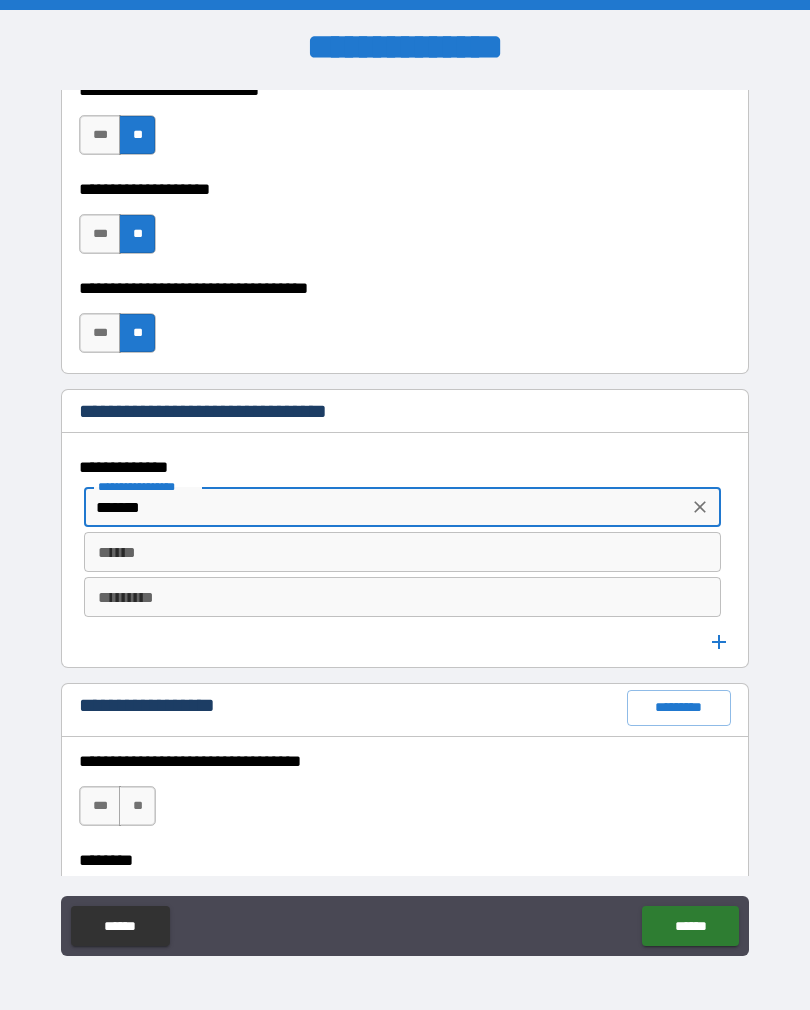 type on "*******" 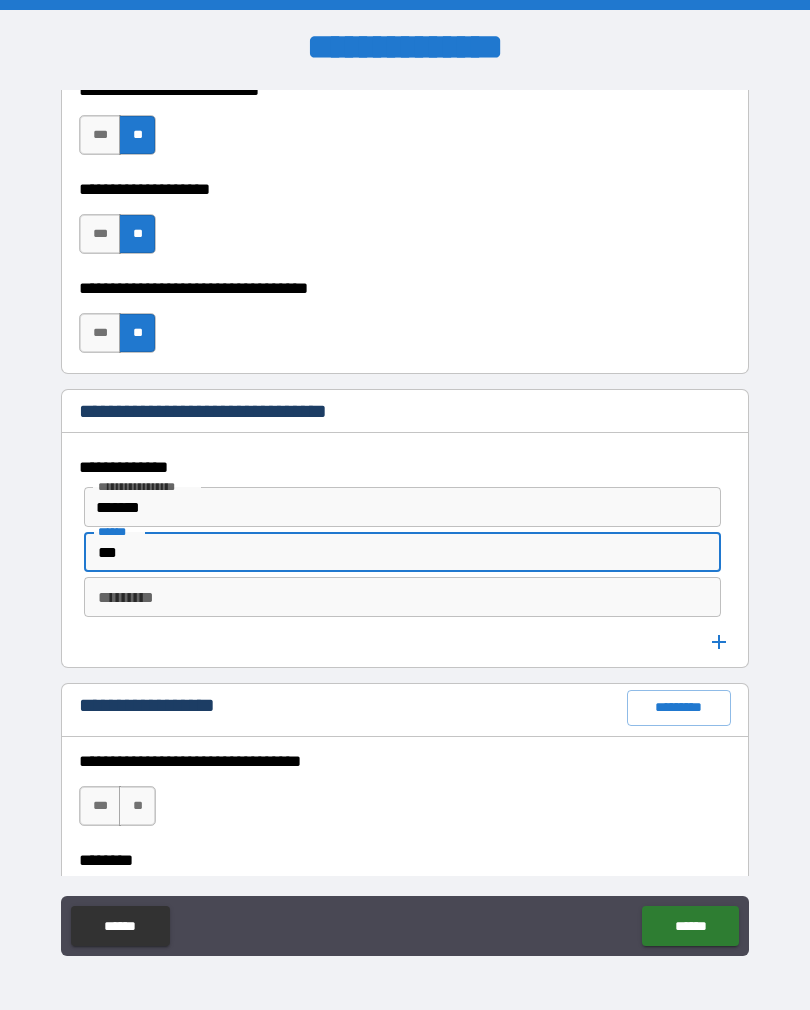 type on "***" 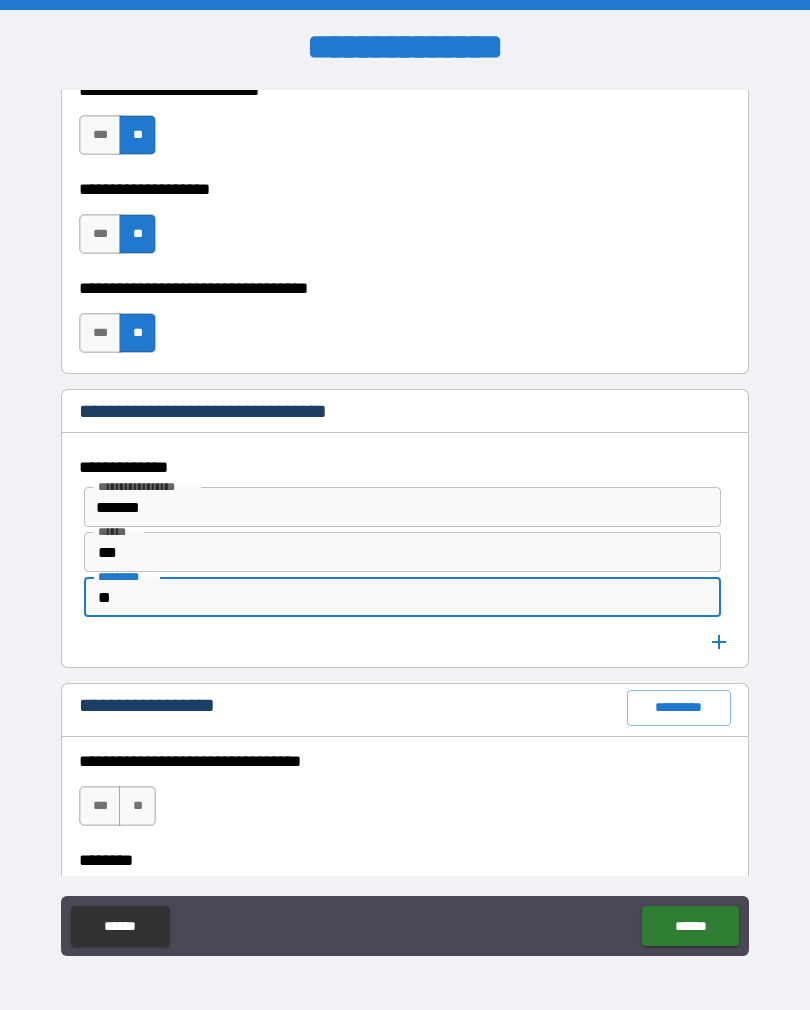 type on "**" 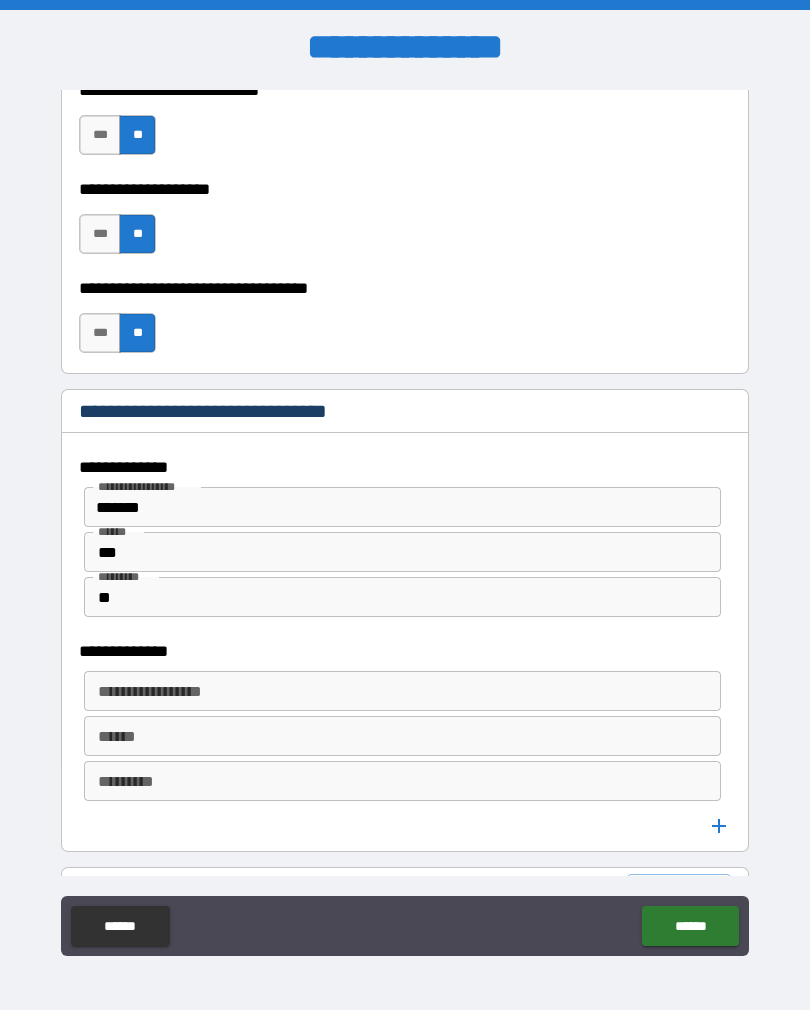 click on "**********" at bounding box center (401, 691) 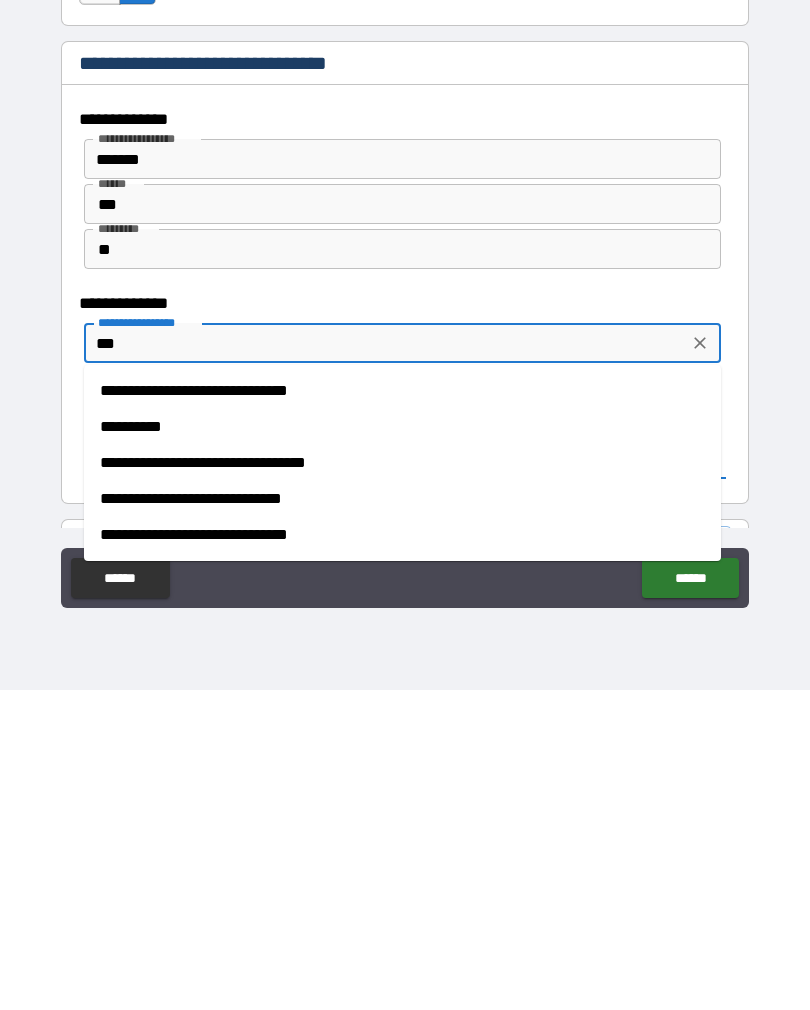 click on "**********" at bounding box center (402, 747) 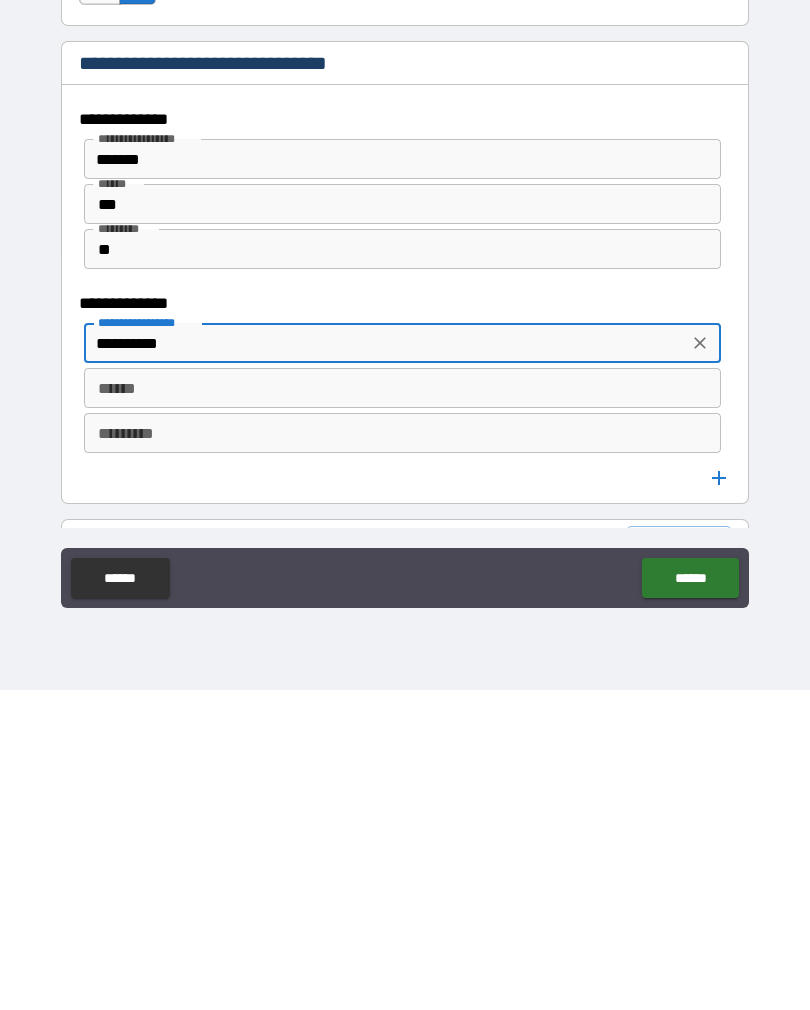 click on "******" at bounding box center [402, 708] 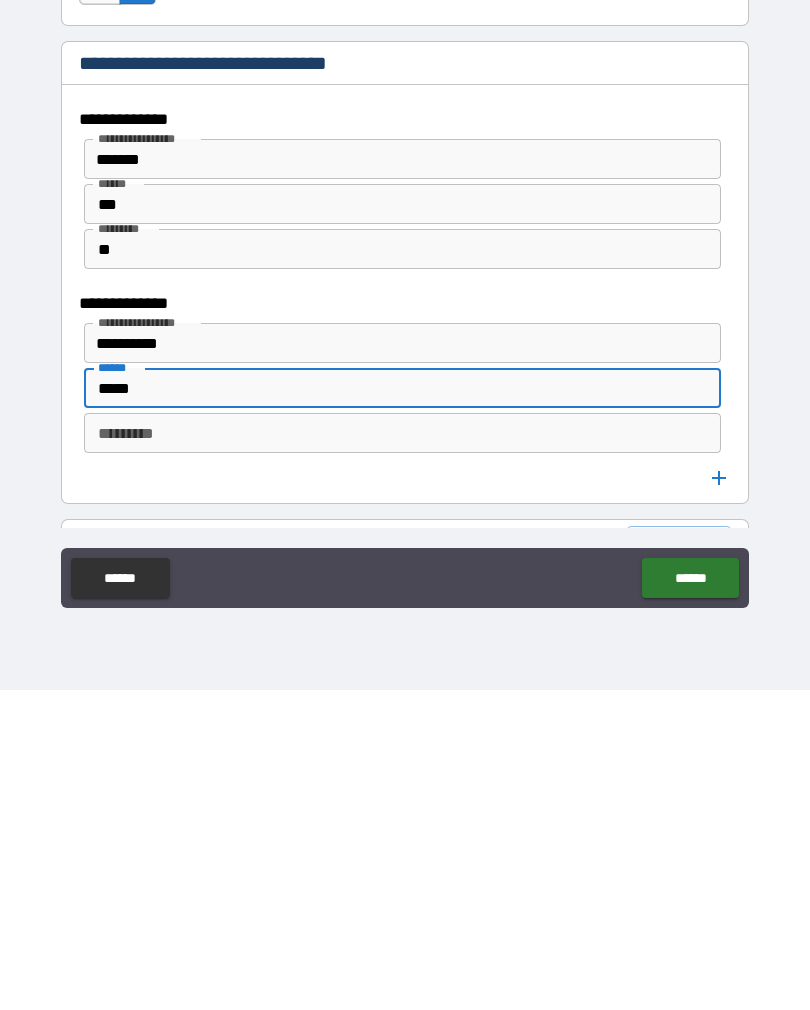 type on "*****" 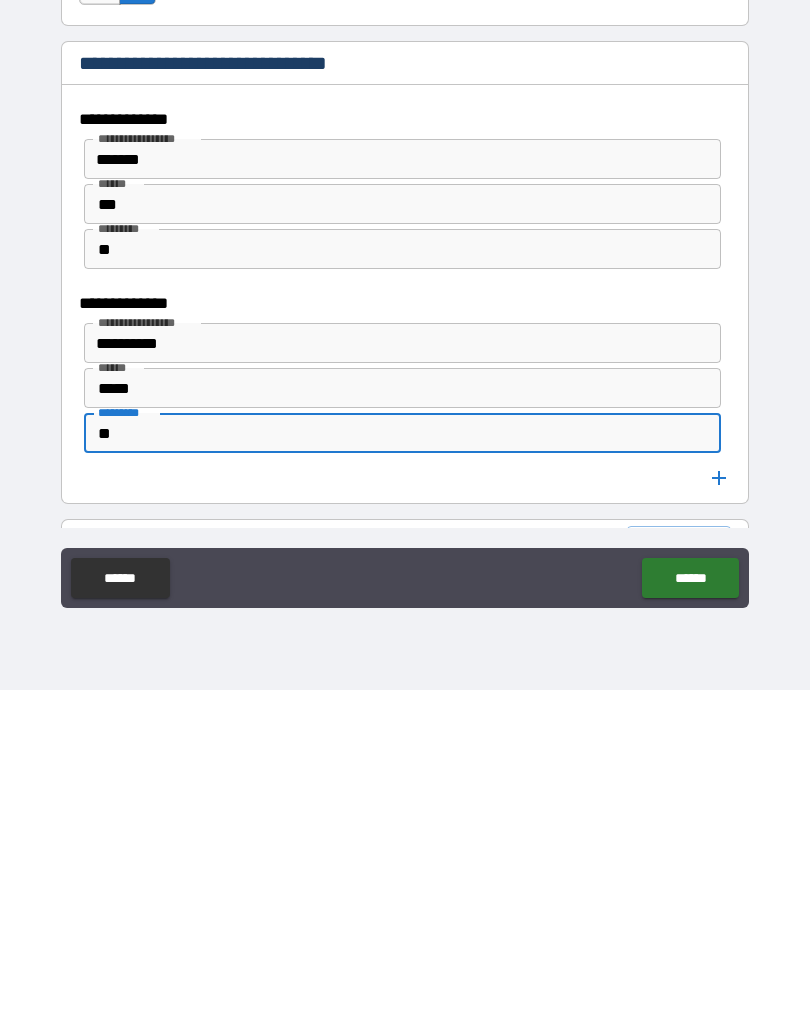 type on "**" 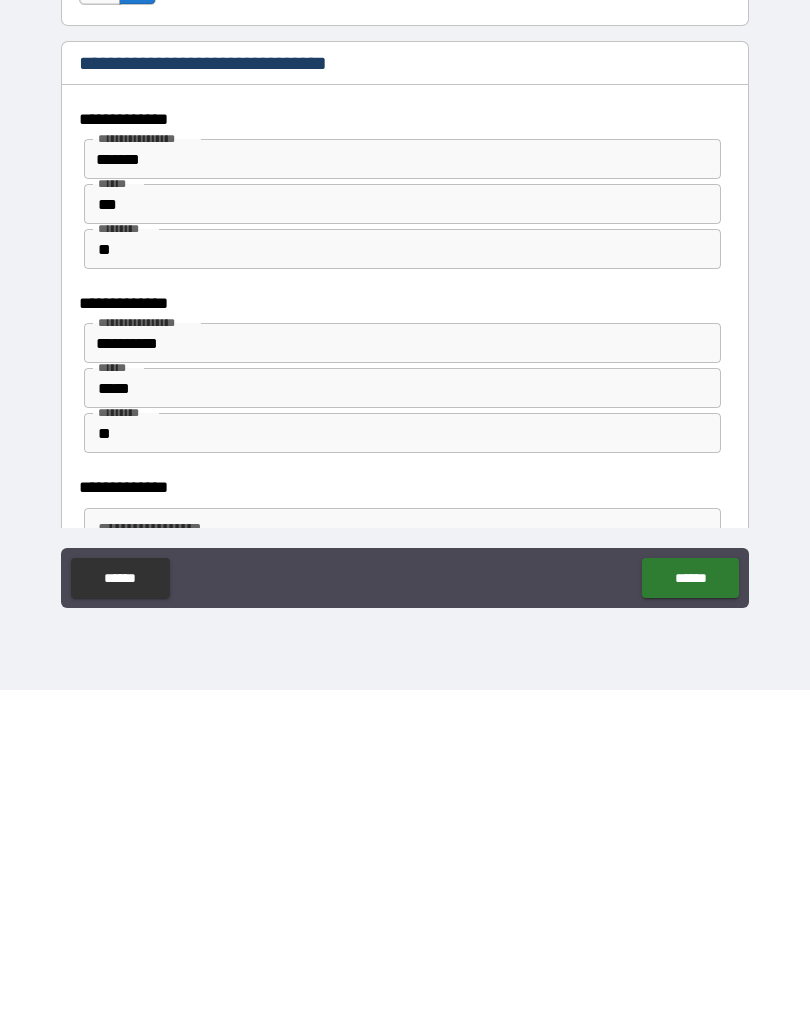 scroll, scrollTop: 31, scrollLeft: 0, axis: vertical 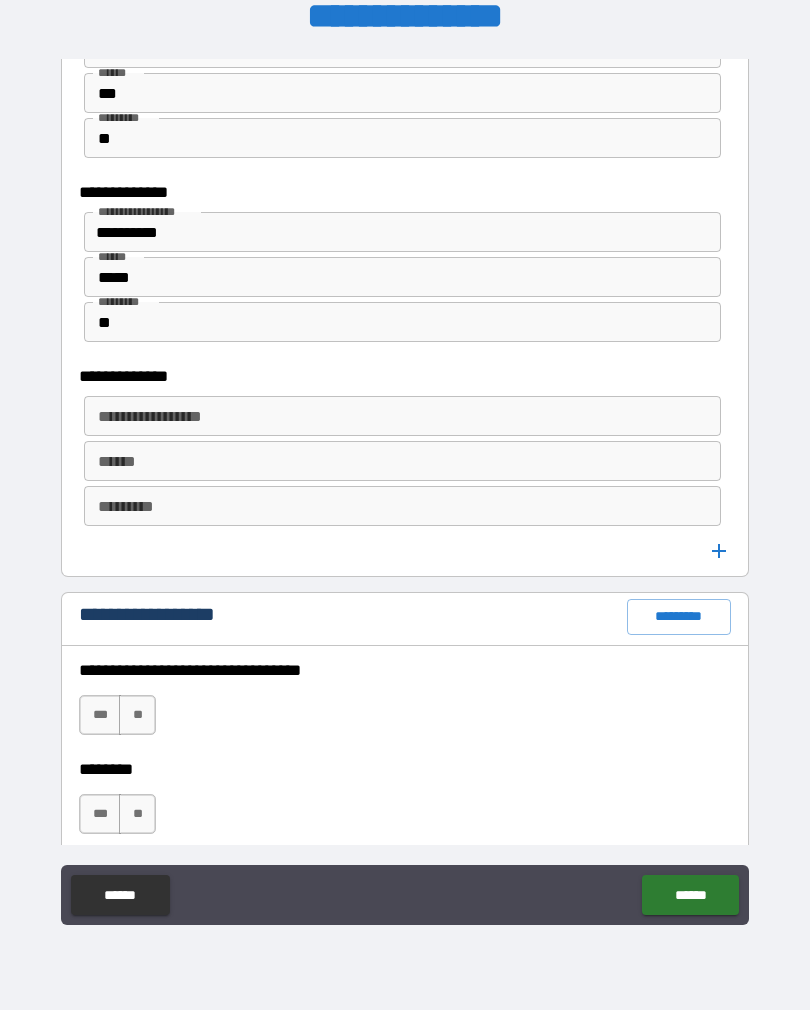 click on "**********" at bounding box center (402, 416) 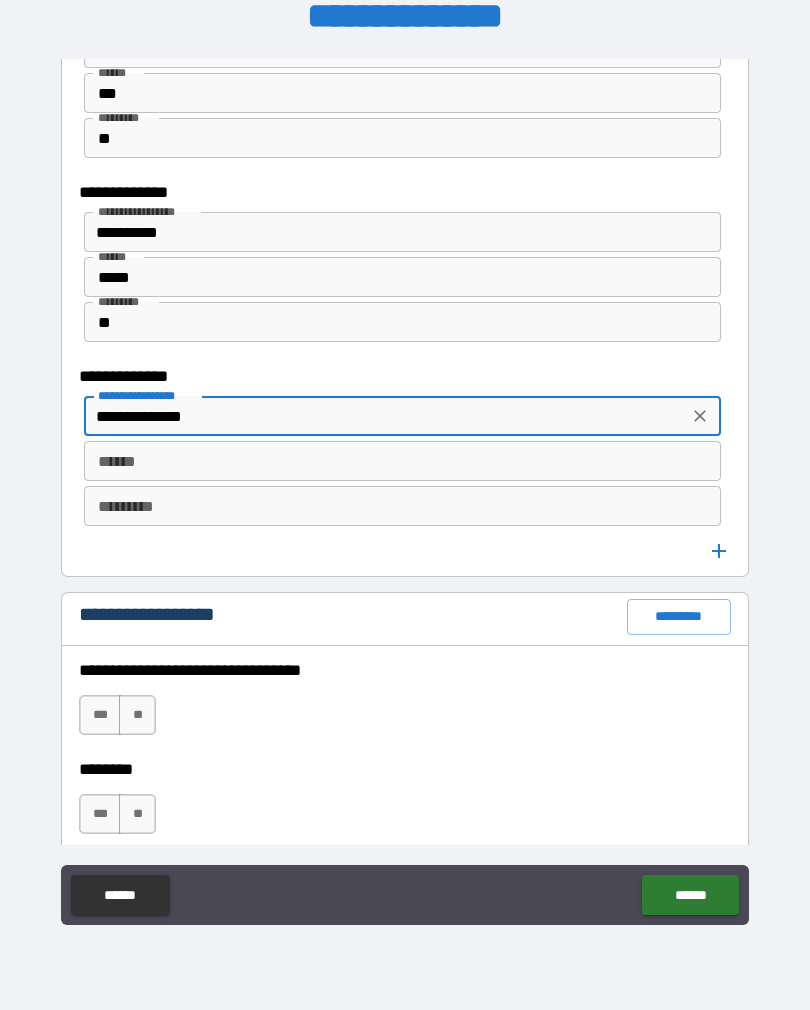 type on "**********" 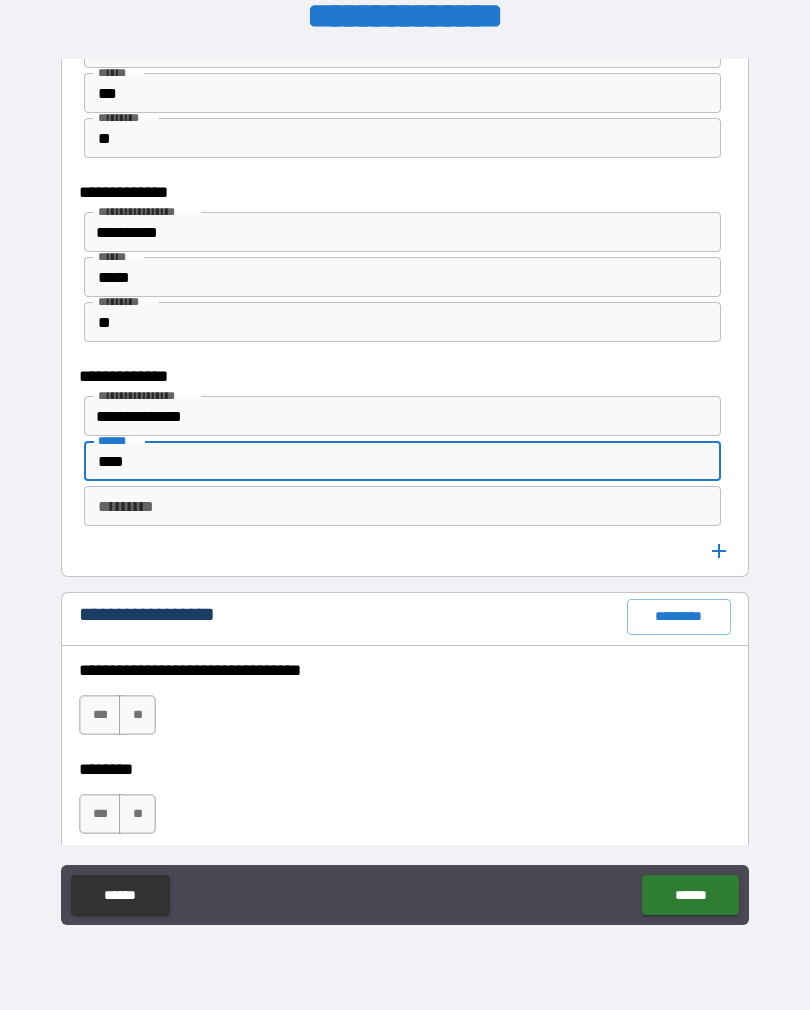 type on "****" 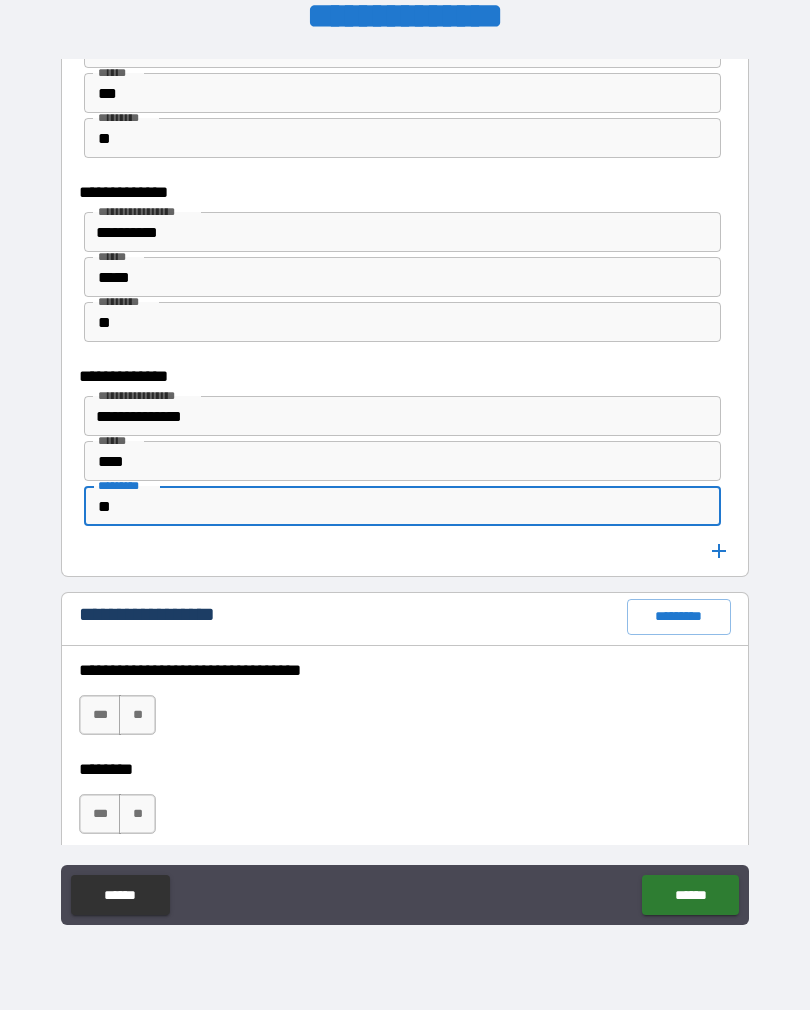 type on "**" 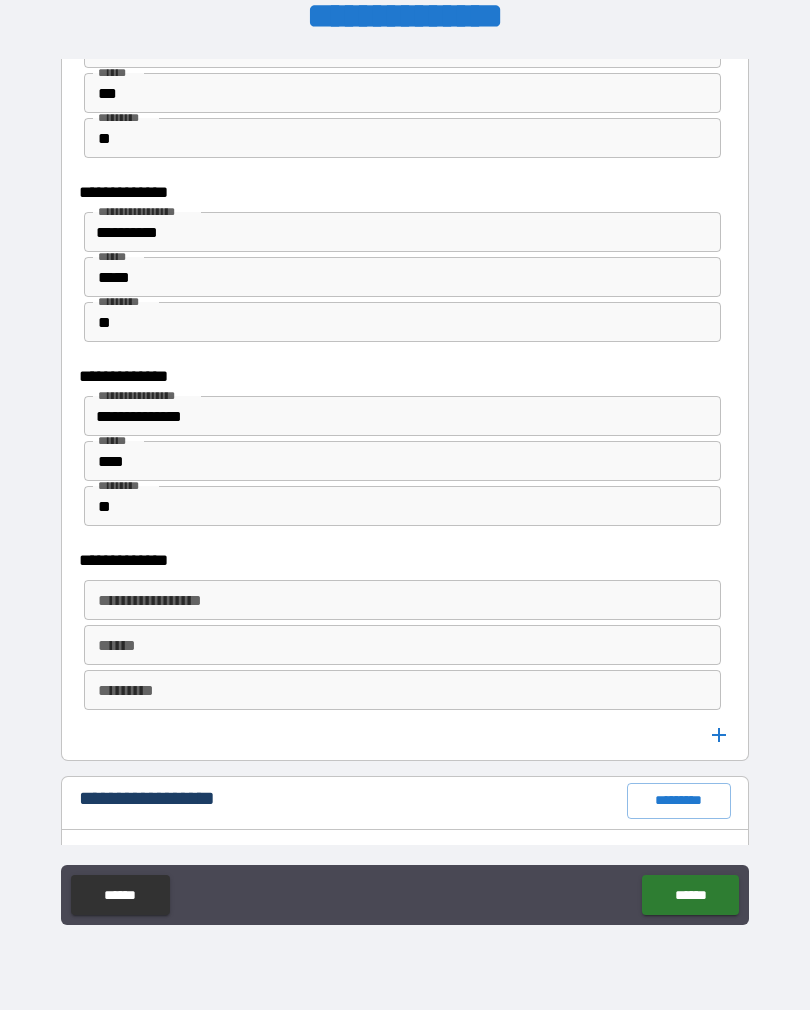 click on "**********" at bounding box center [401, 600] 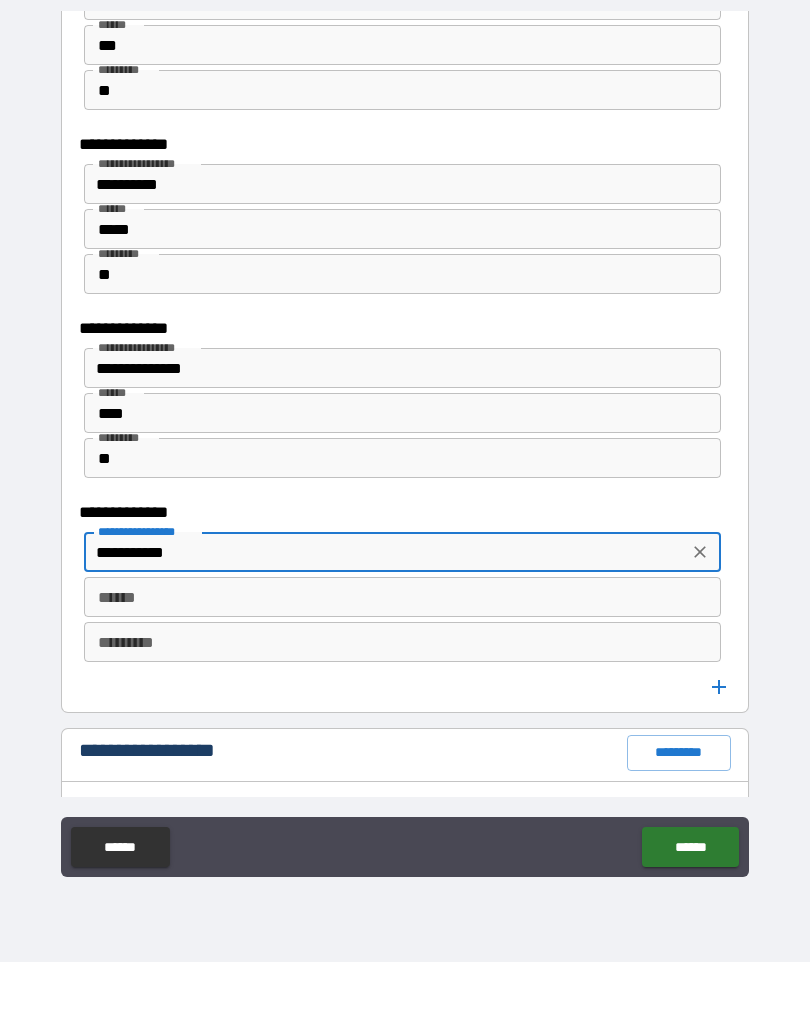 type on "**********" 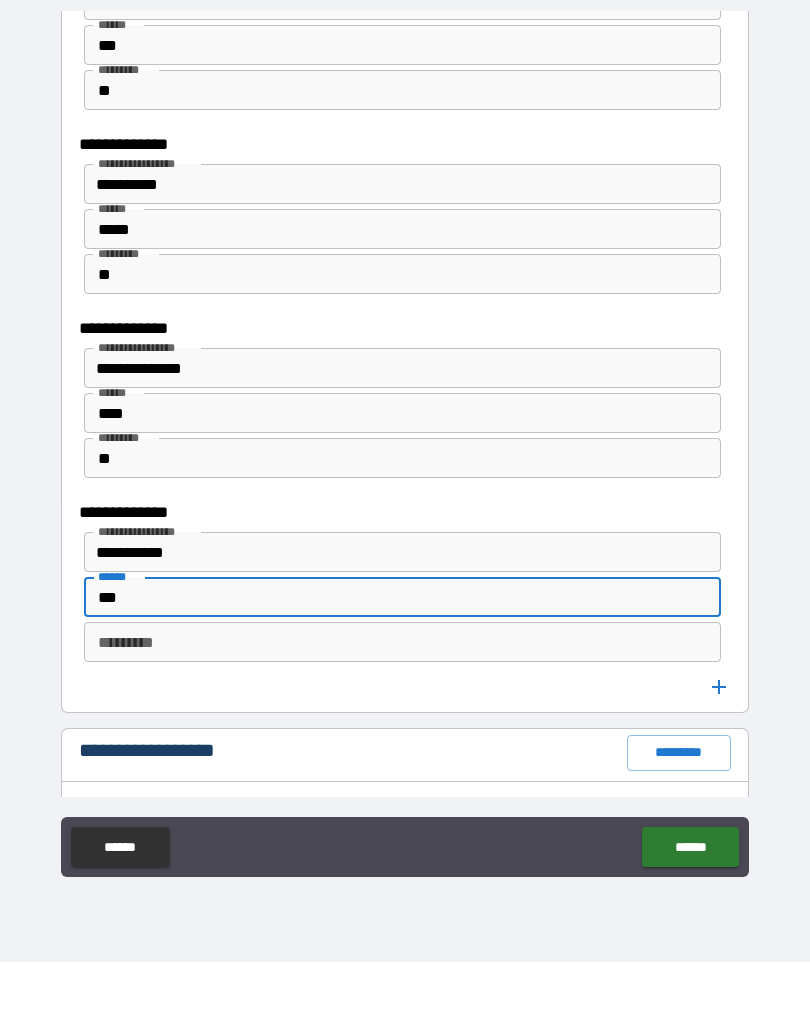 type on "***" 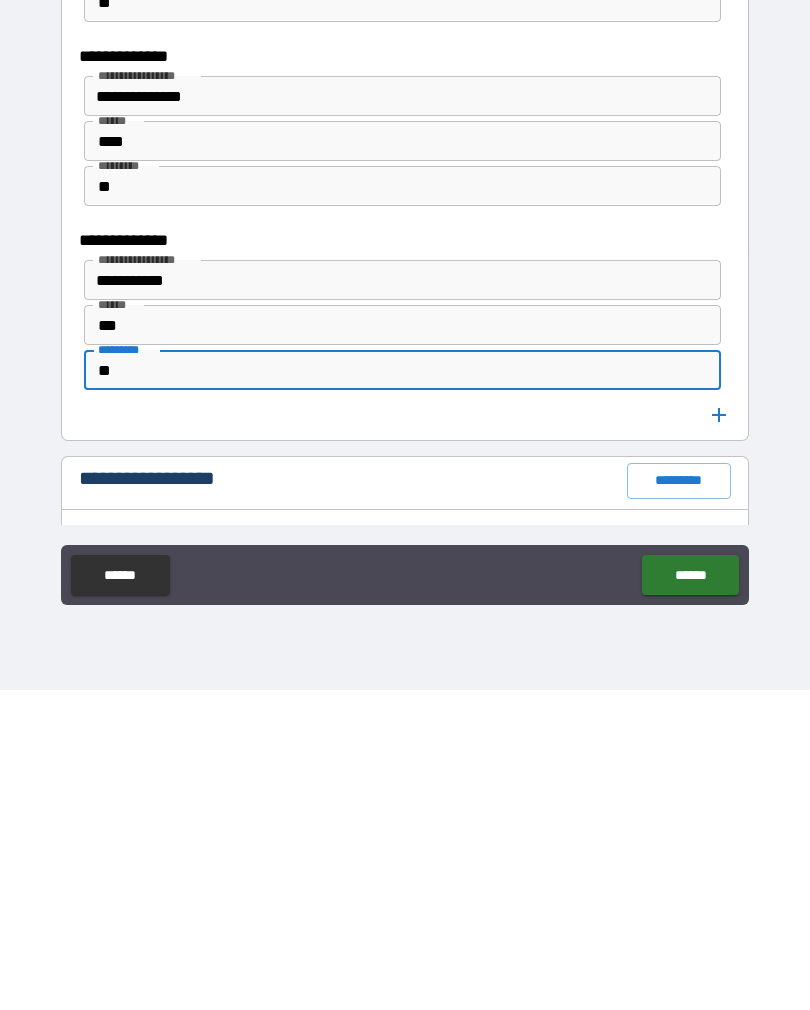 type on "**" 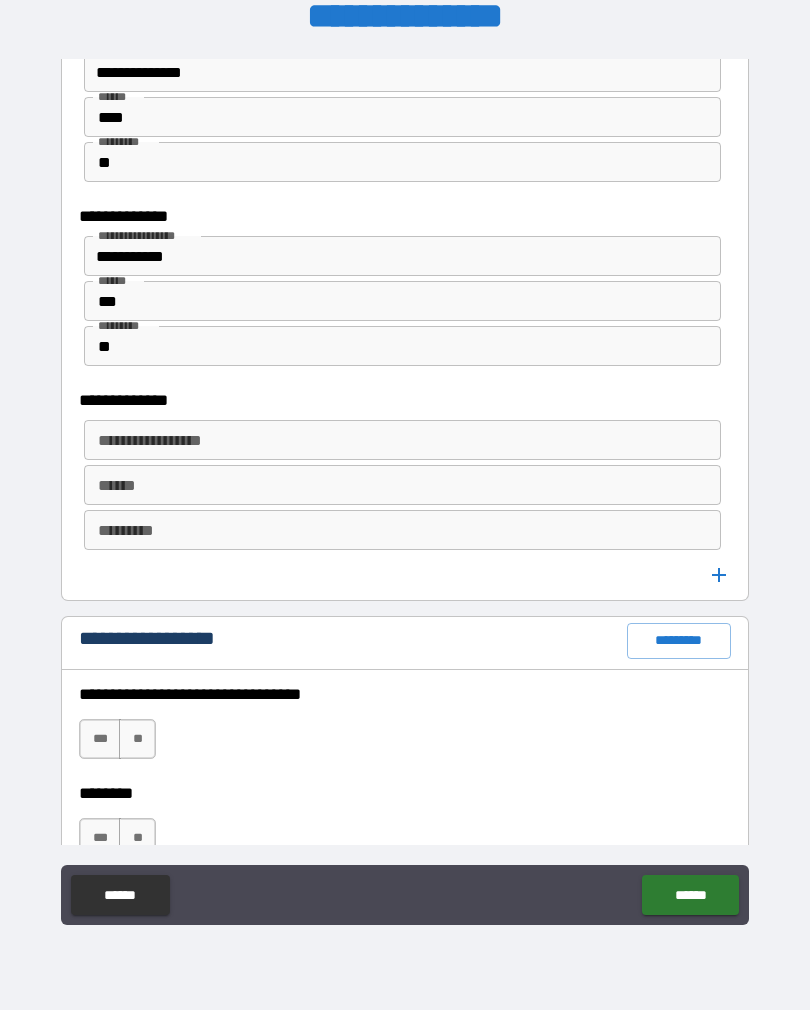 scroll, scrollTop: 1744, scrollLeft: 0, axis: vertical 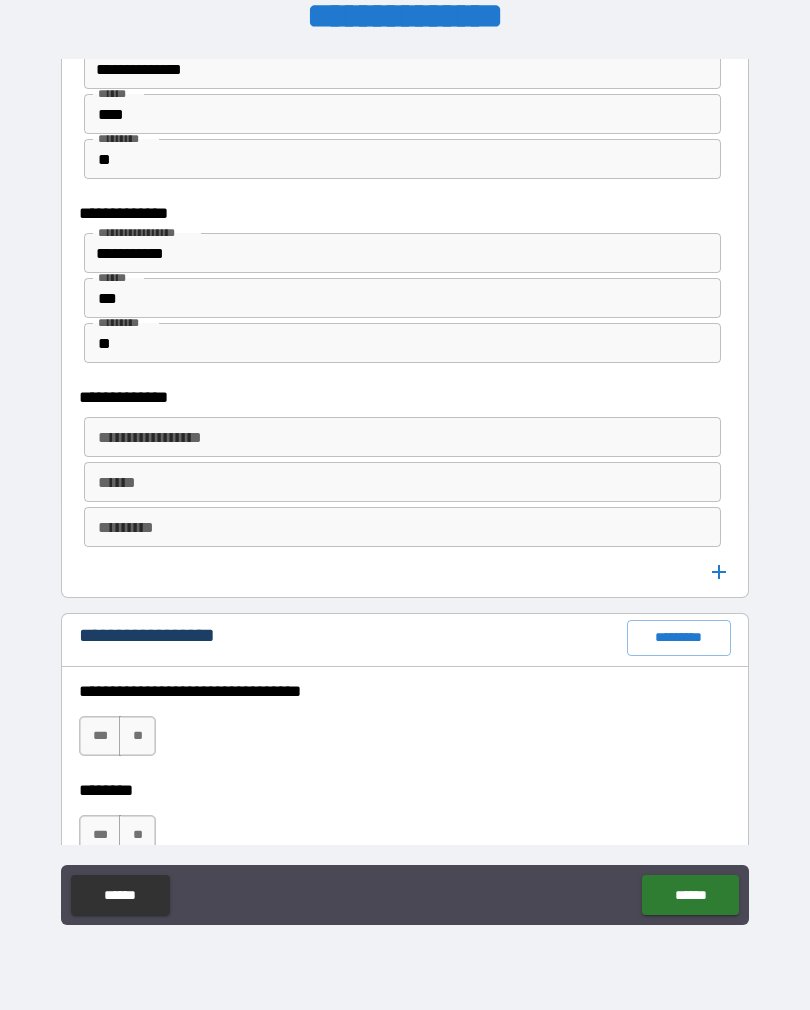 click on "**********" at bounding box center (402, 437) 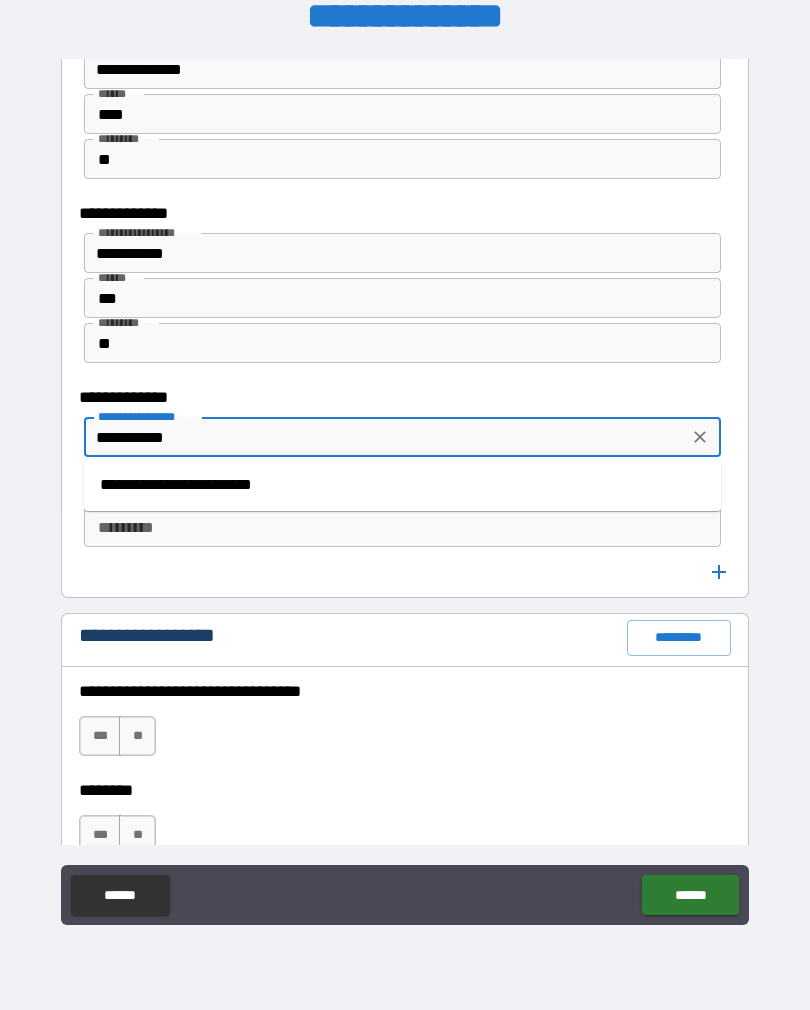 type on "**********" 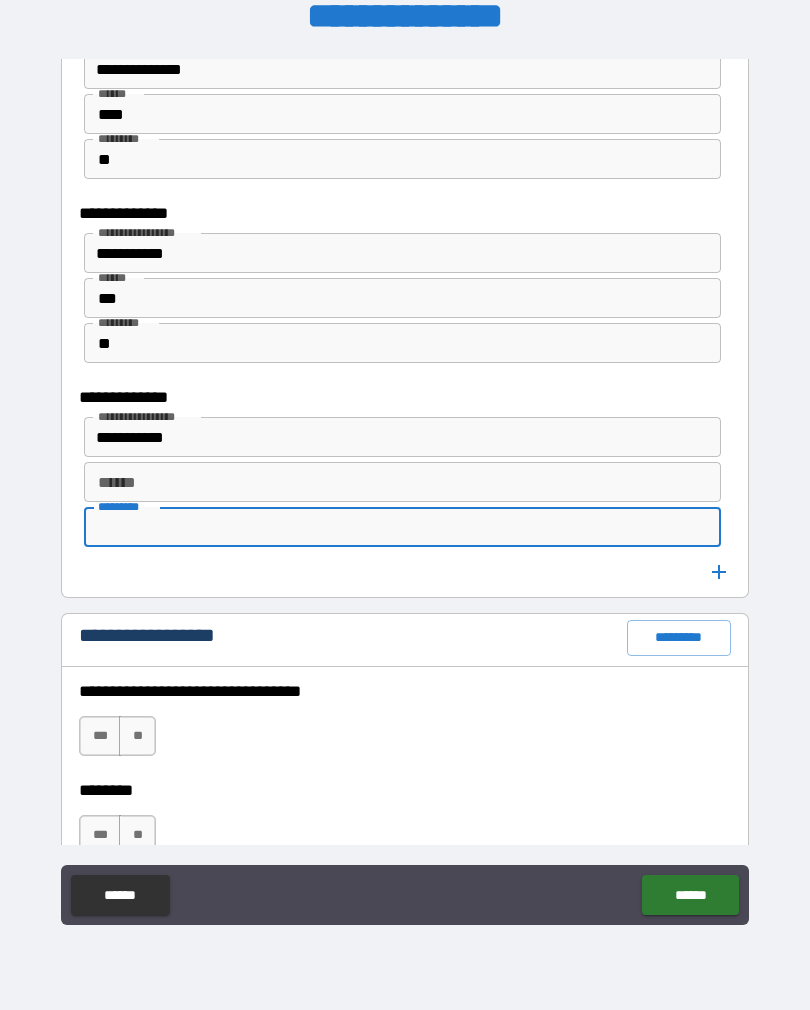 click on "******" at bounding box center [402, 482] 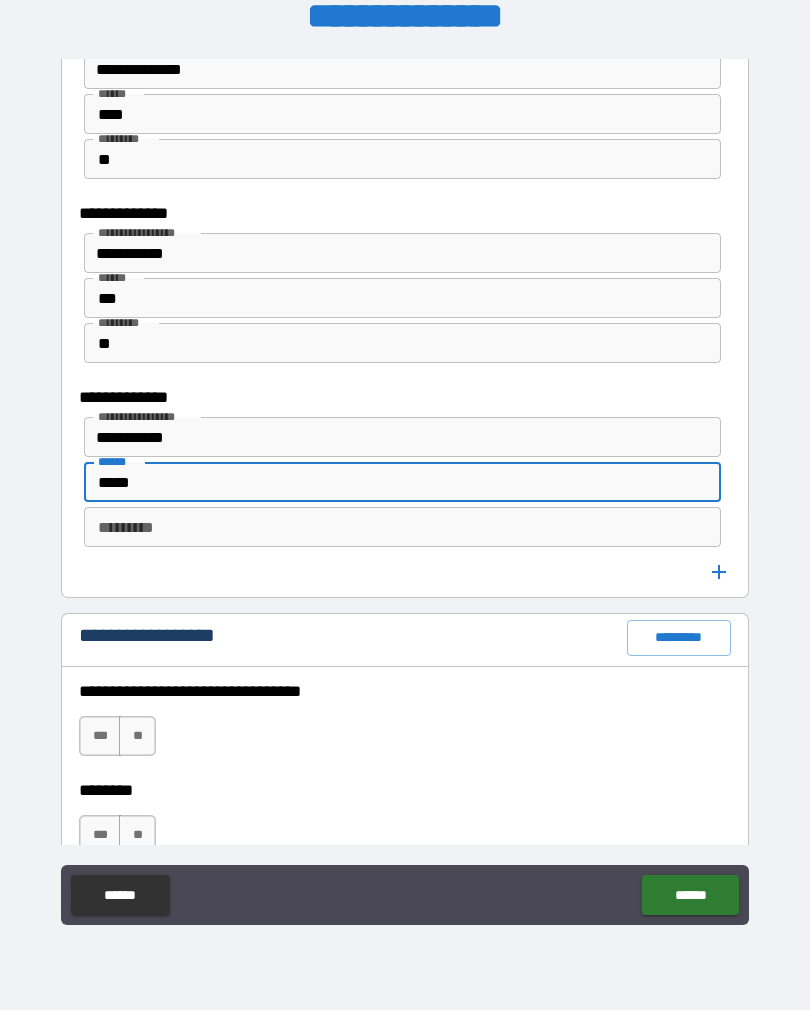 type on "*****" 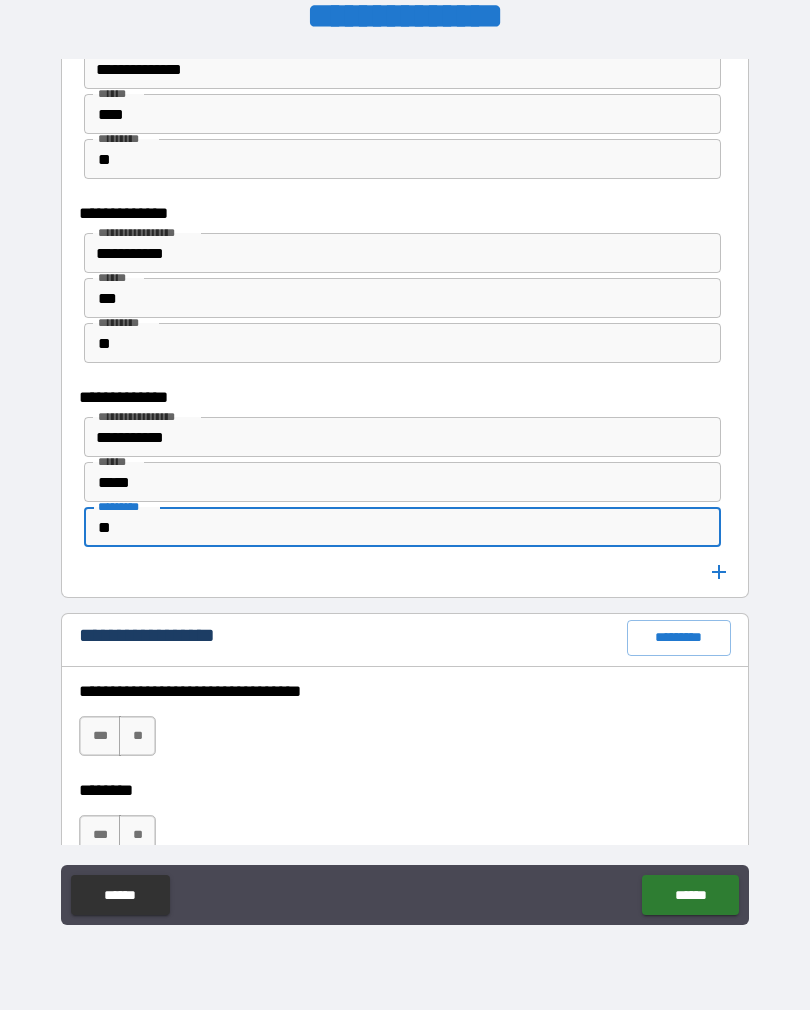 type on "**" 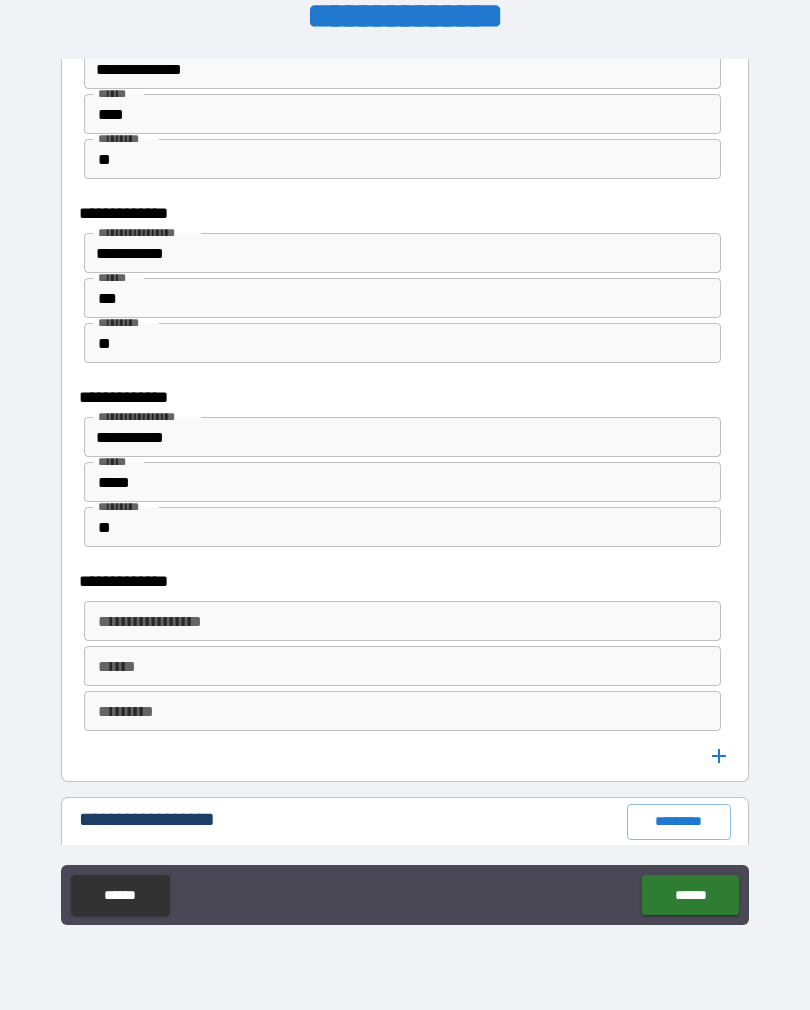 click on "**********" at bounding box center [402, 621] 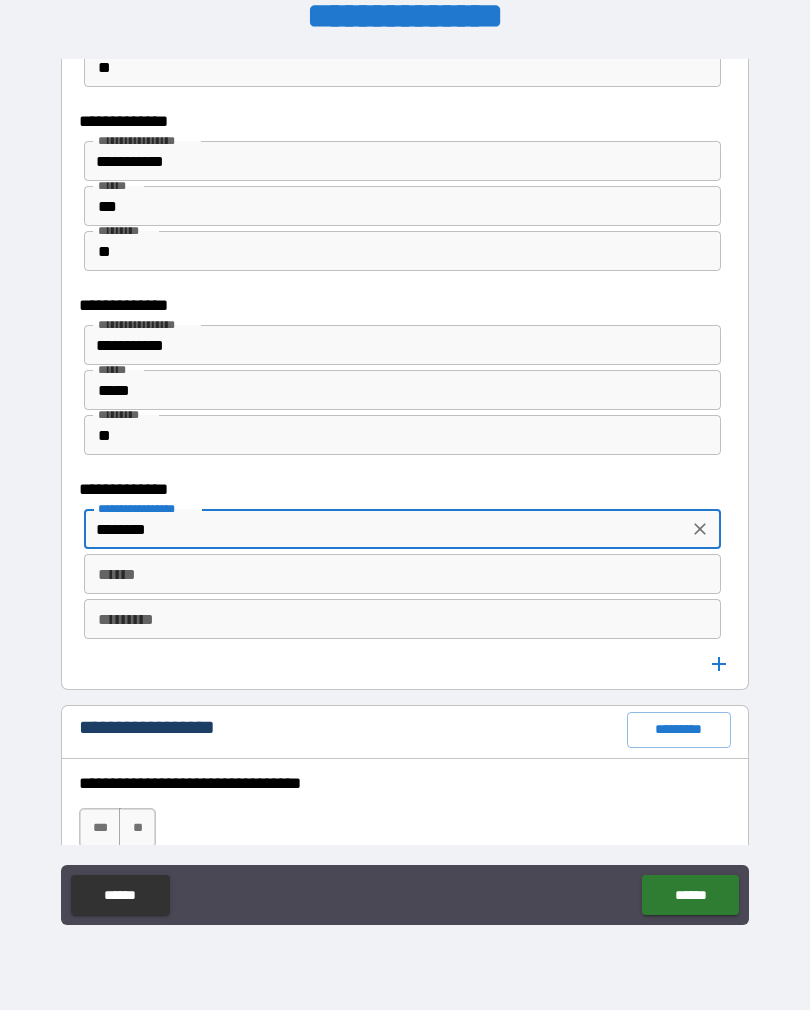 scroll, scrollTop: 1837, scrollLeft: 0, axis: vertical 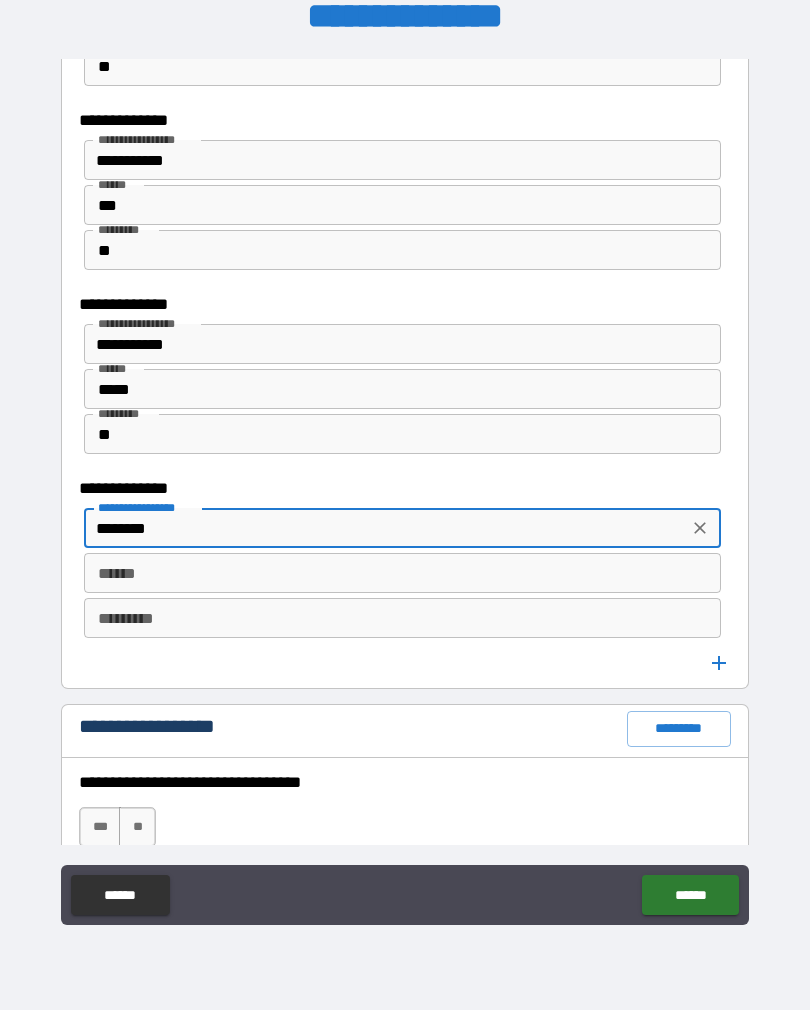 type on "********" 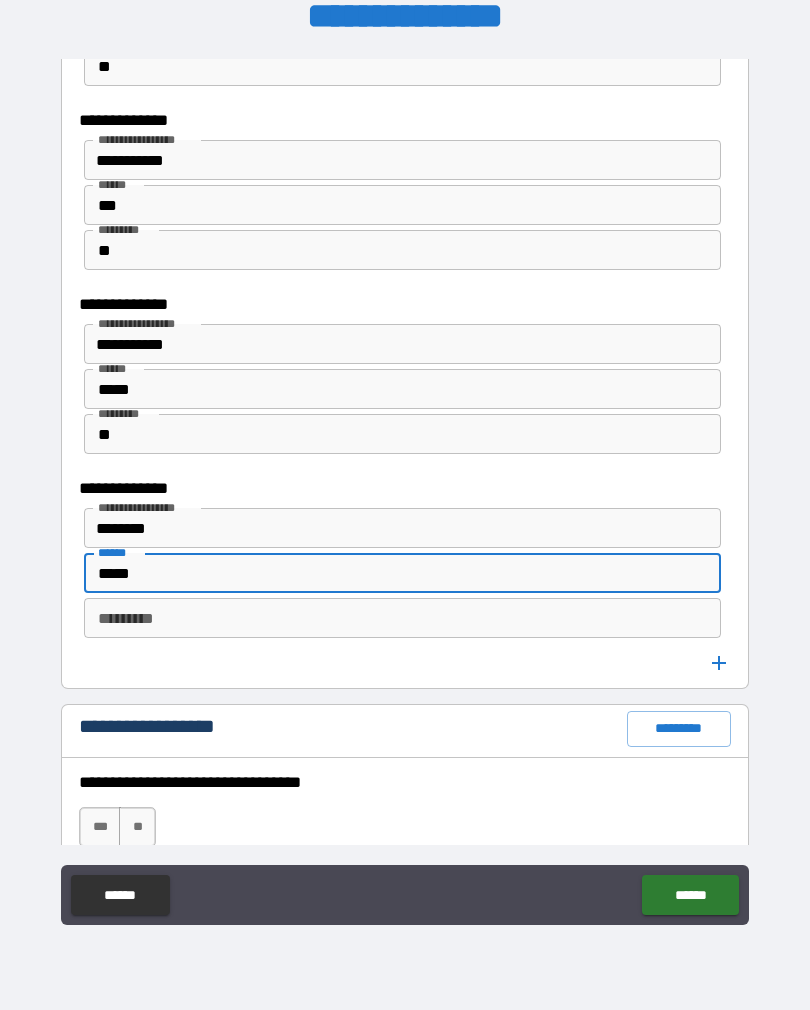 type on "*****" 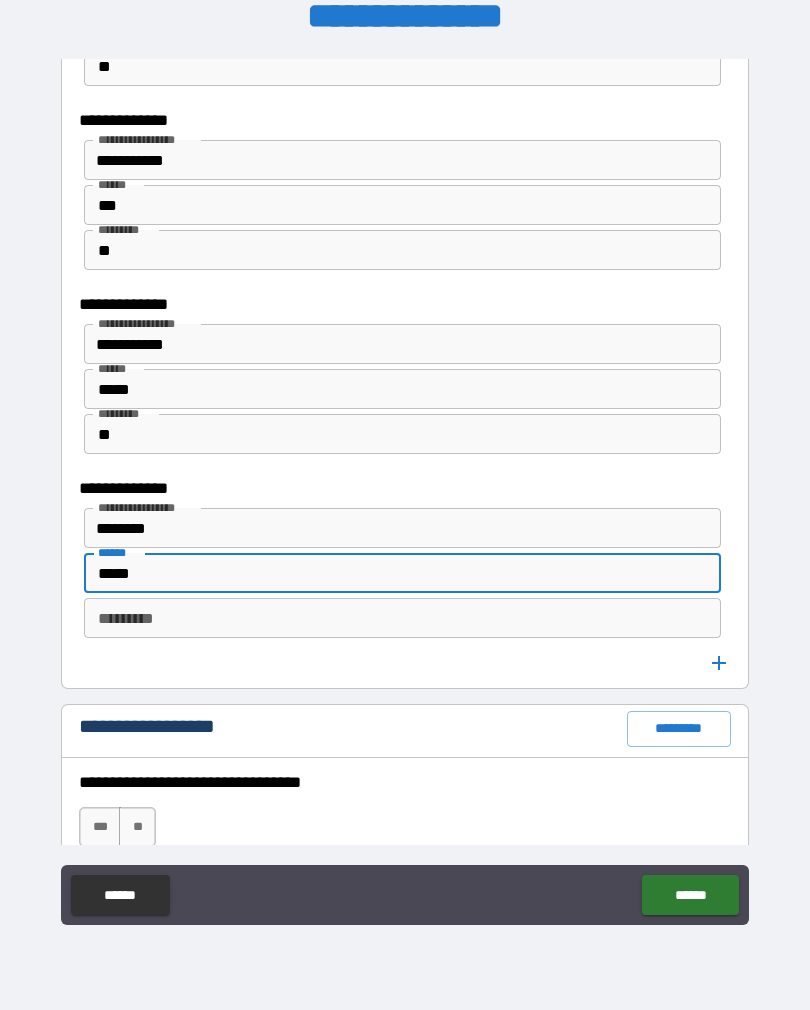 click on "*********" at bounding box center [402, 618] 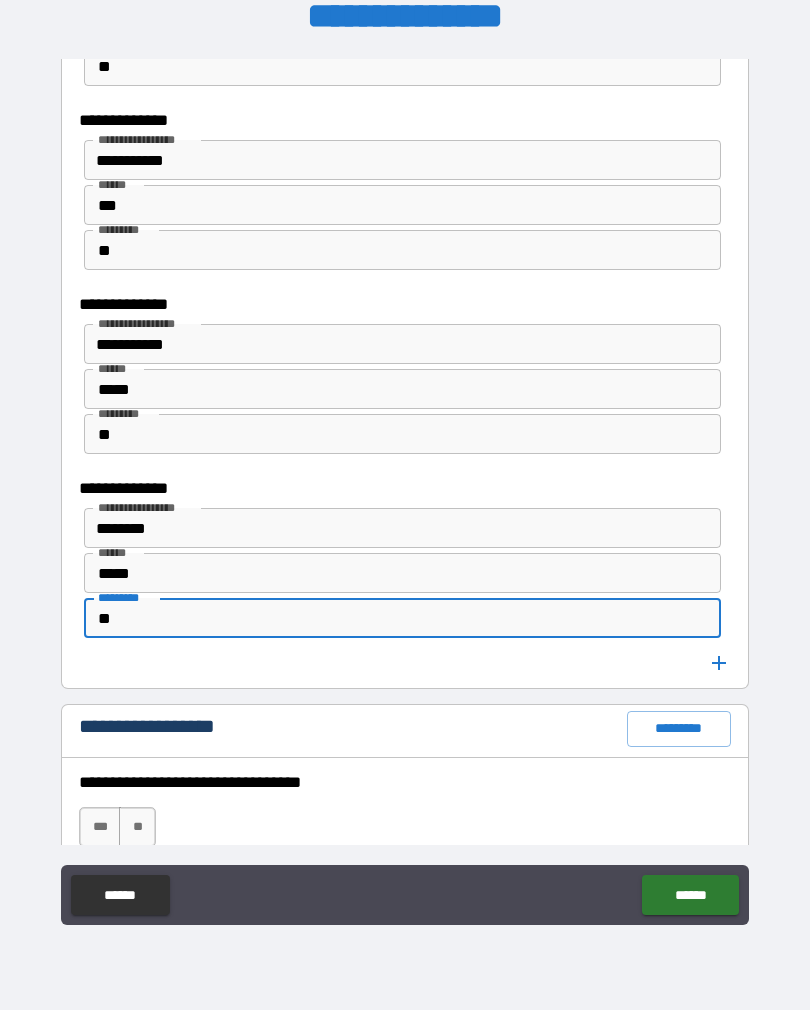 type on "**" 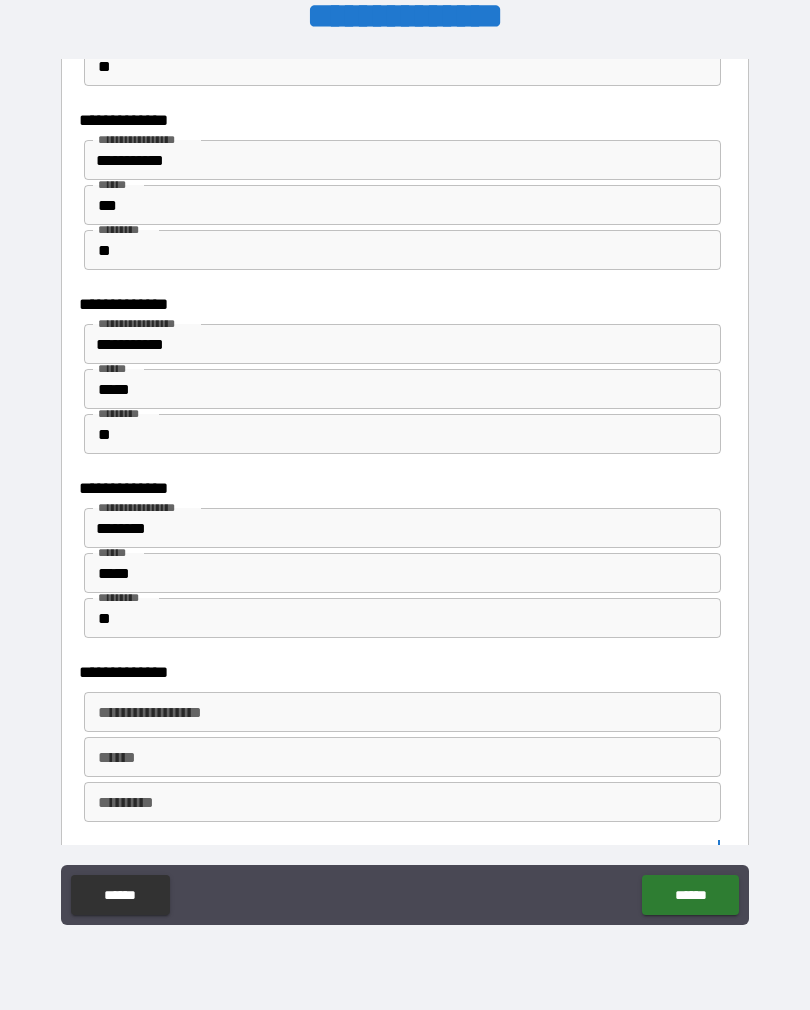 click on "**********" at bounding box center (402, 712) 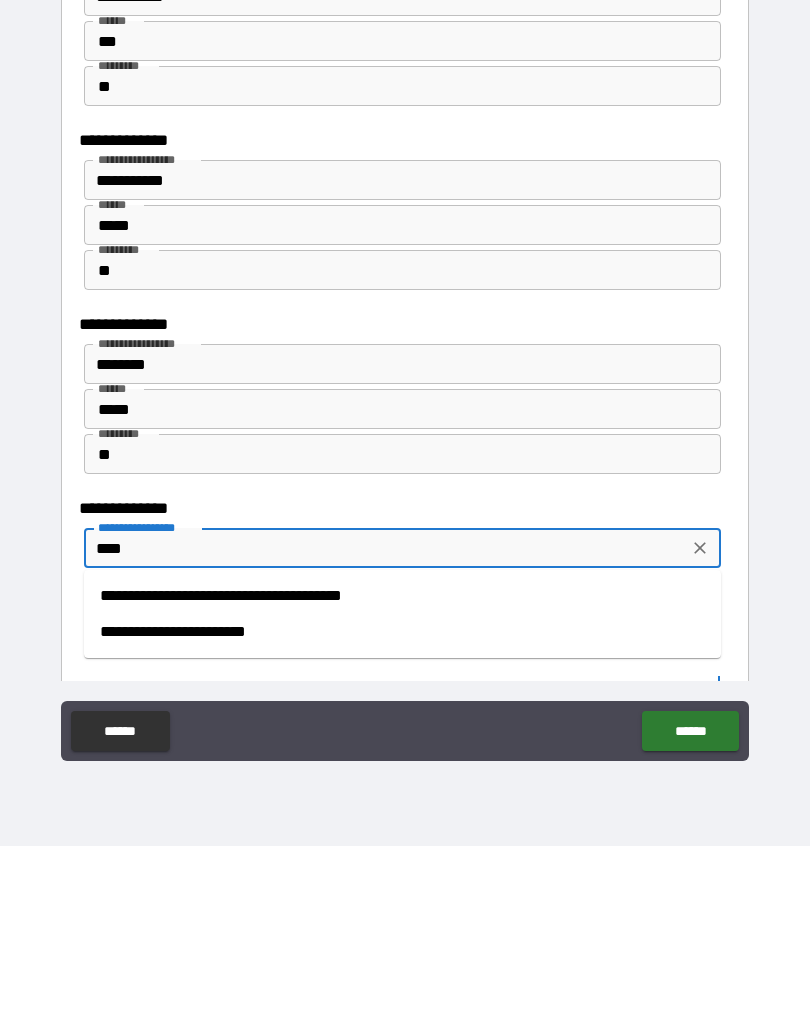 click on "**********" at bounding box center (402, 796) 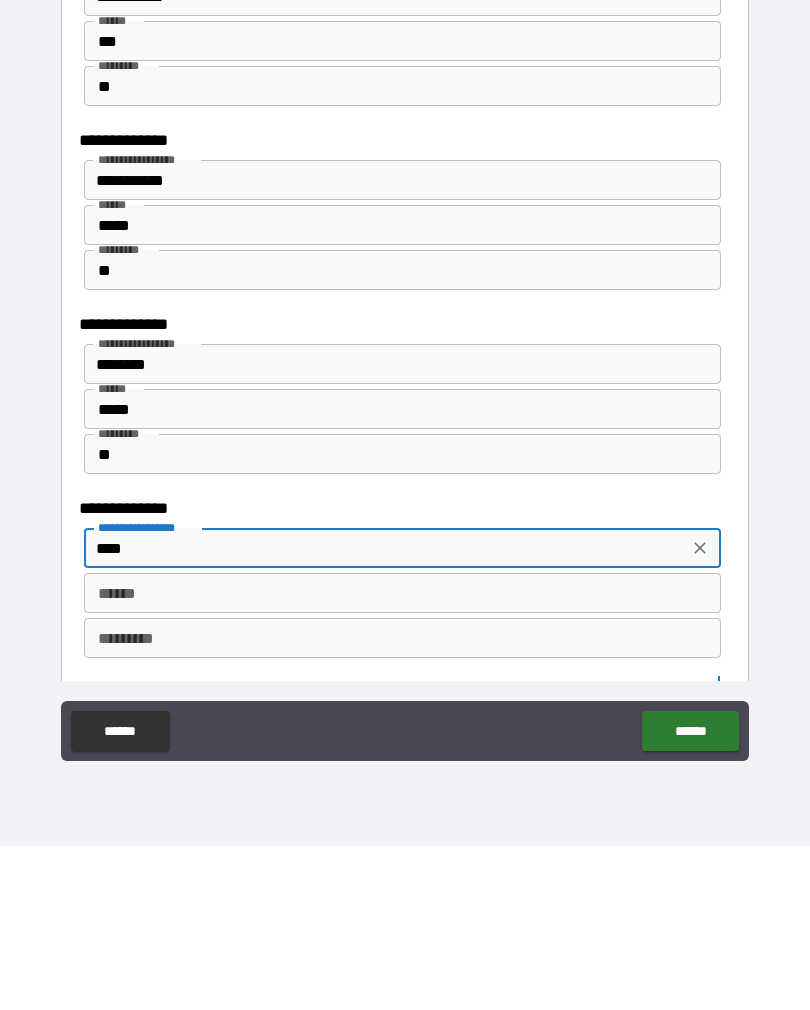 type on "**********" 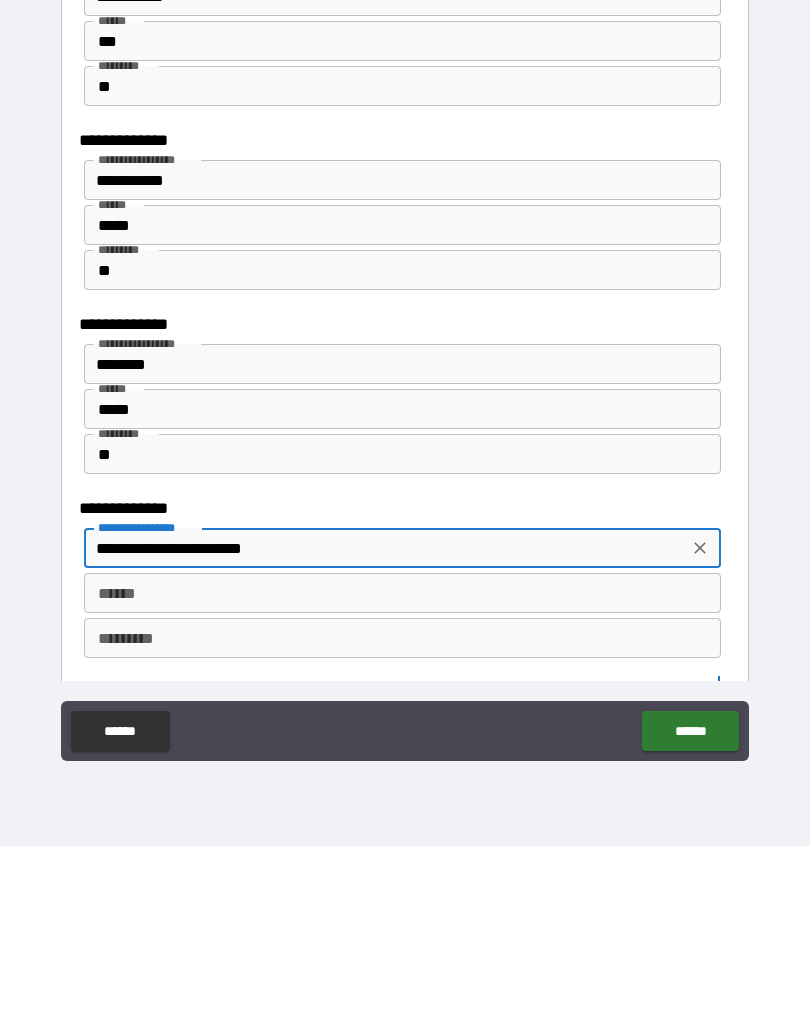 click on "******" at bounding box center [402, 757] 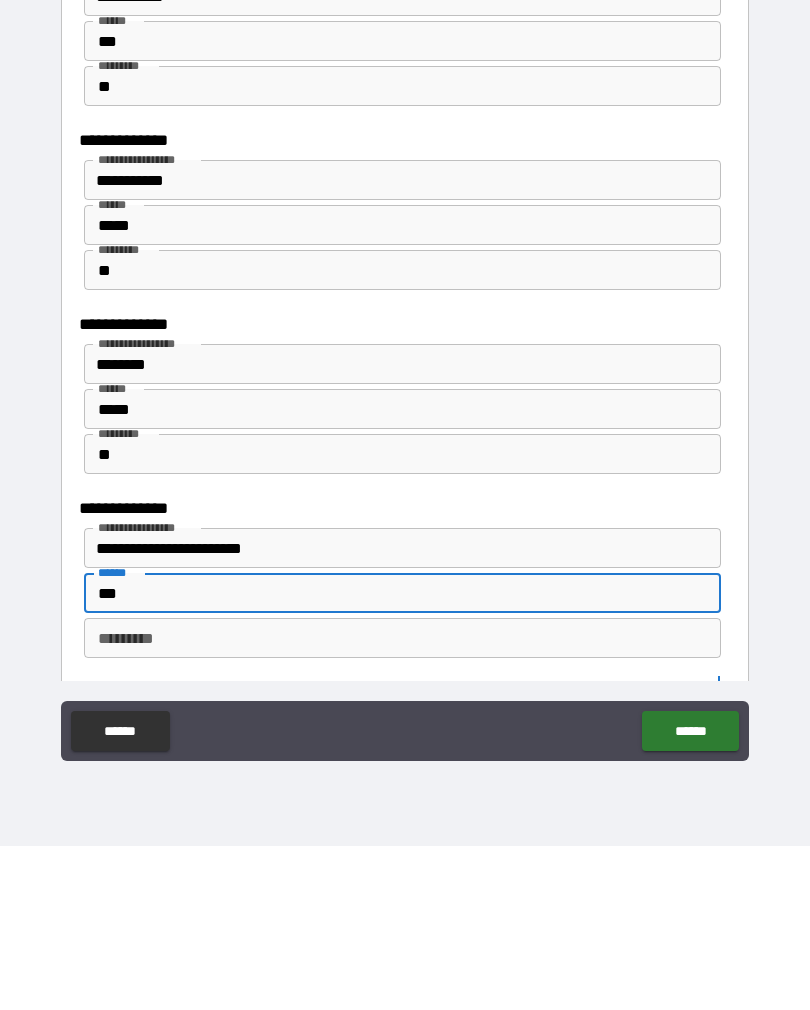 type on "***" 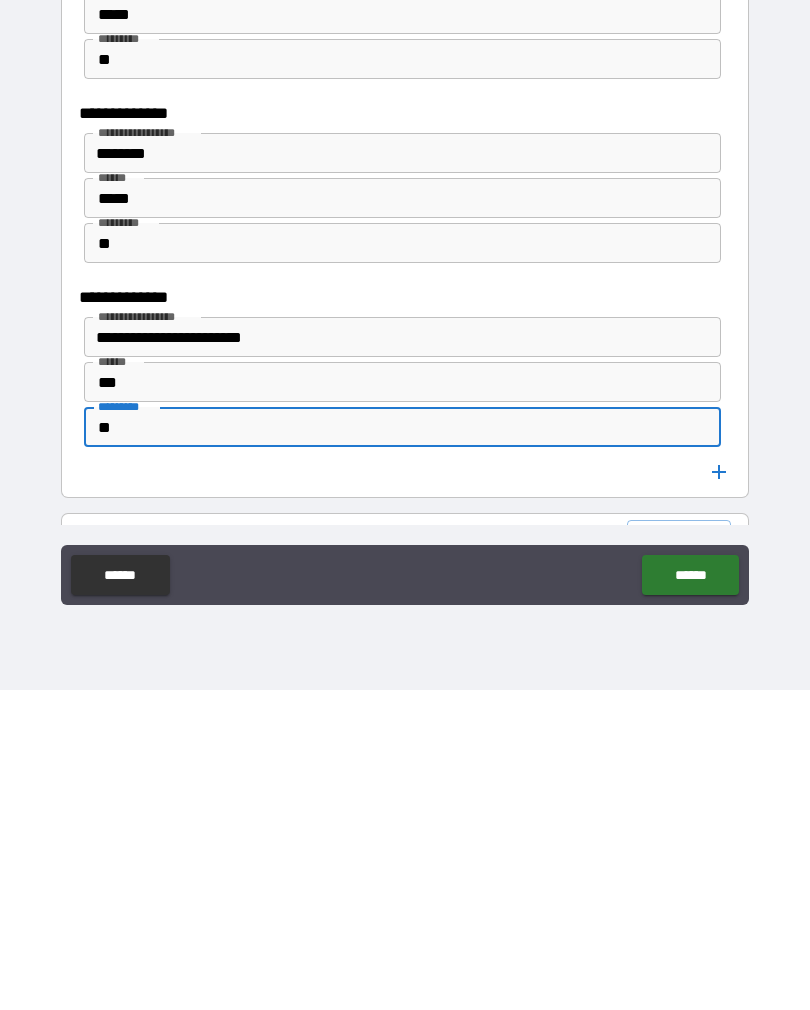 scroll, scrollTop: 1933, scrollLeft: 0, axis: vertical 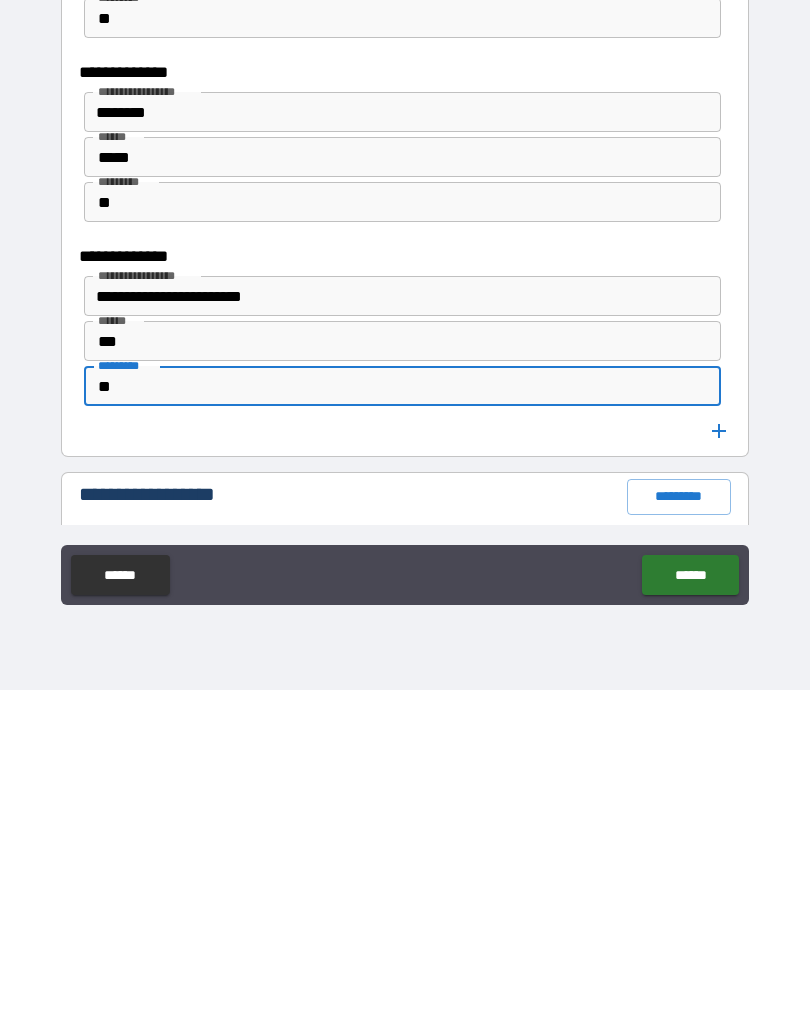 type on "**" 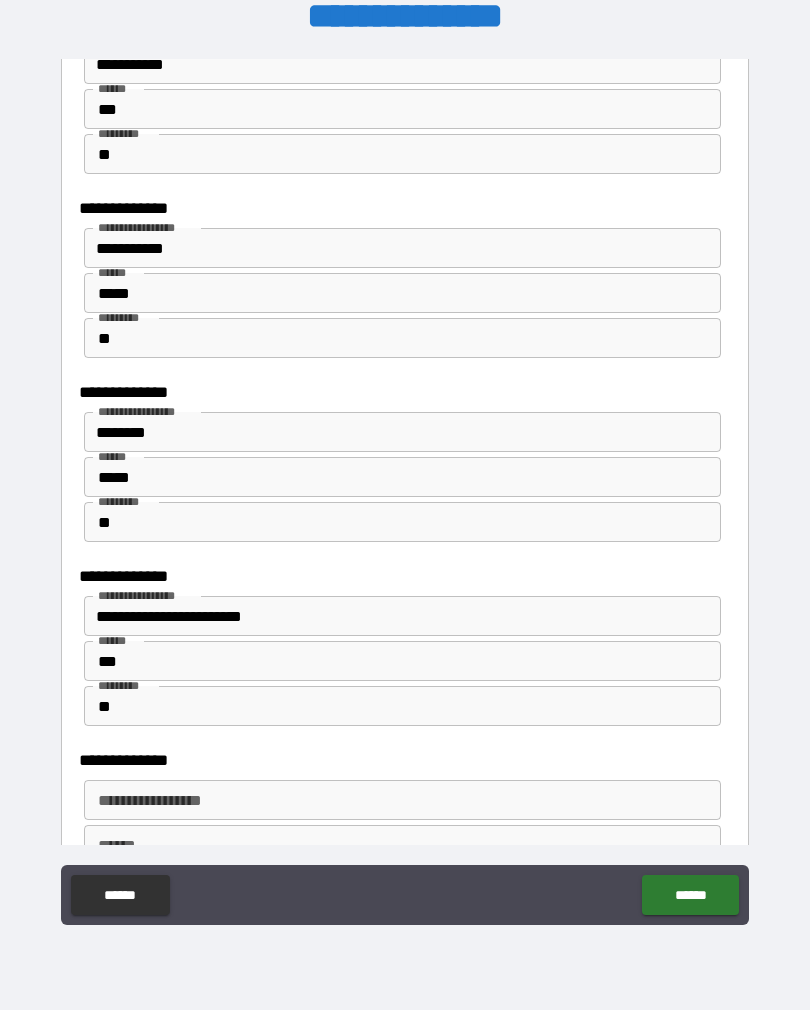 click on "**********" at bounding box center [402, 800] 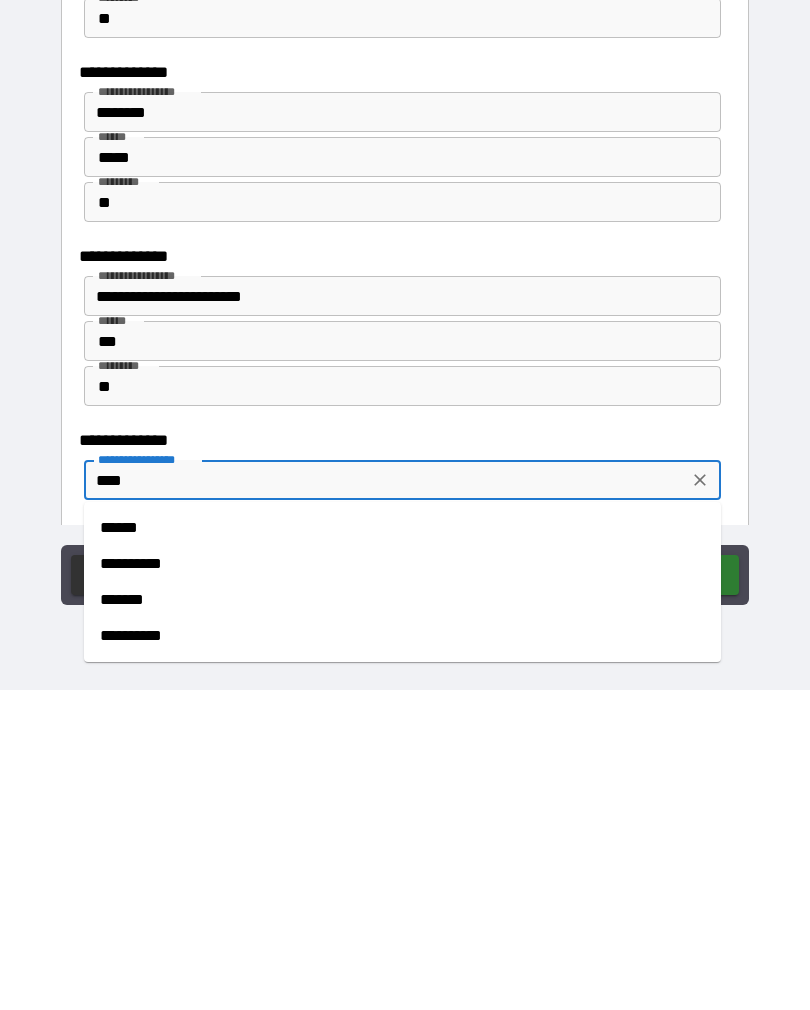 click on "**********" at bounding box center [402, 884] 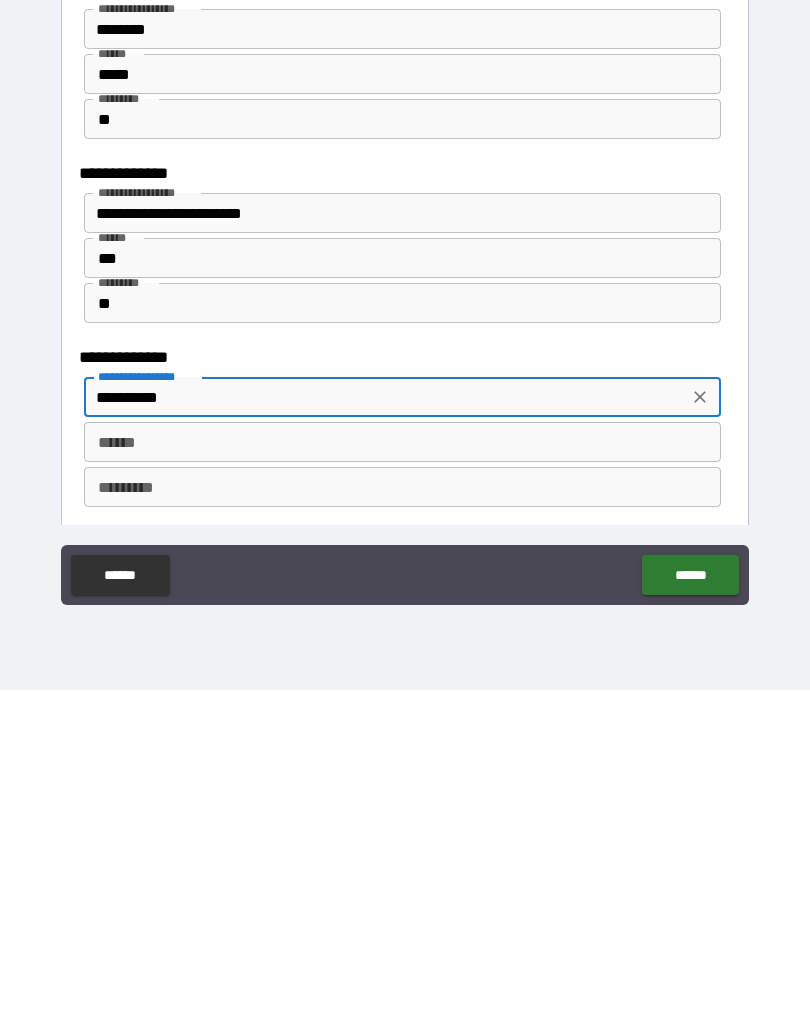 scroll, scrollTop: 2054, scrollLeft: 0, axis: vertical 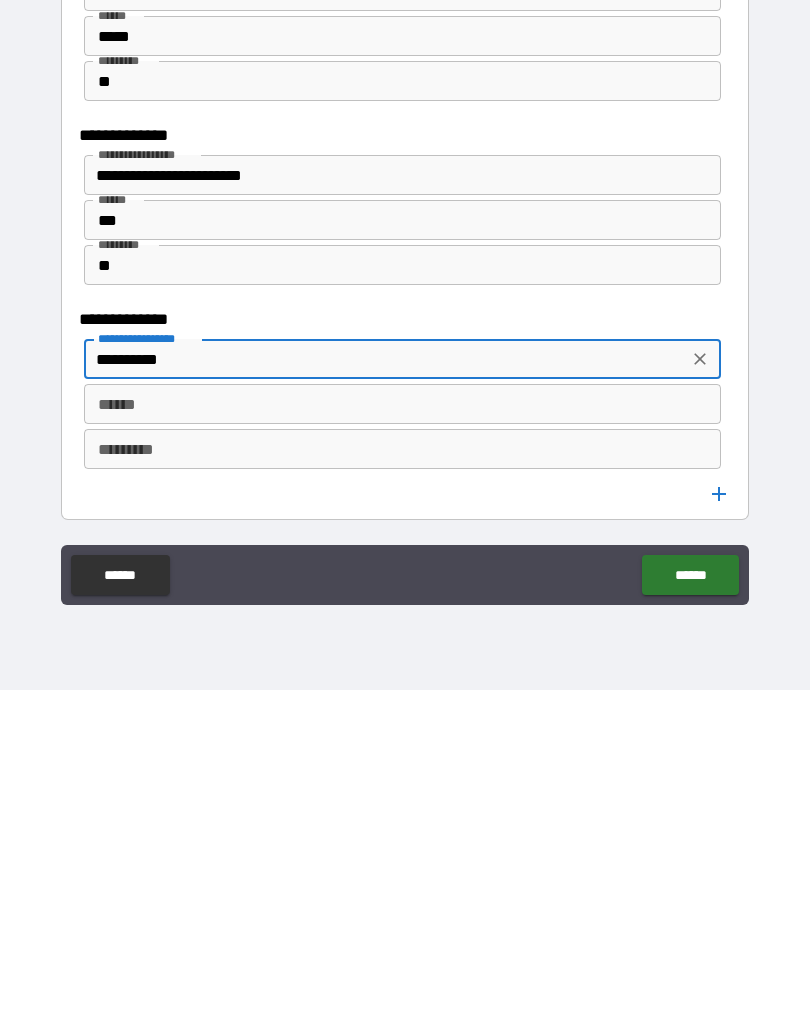 click on "******" at bounding box center (402, 724) 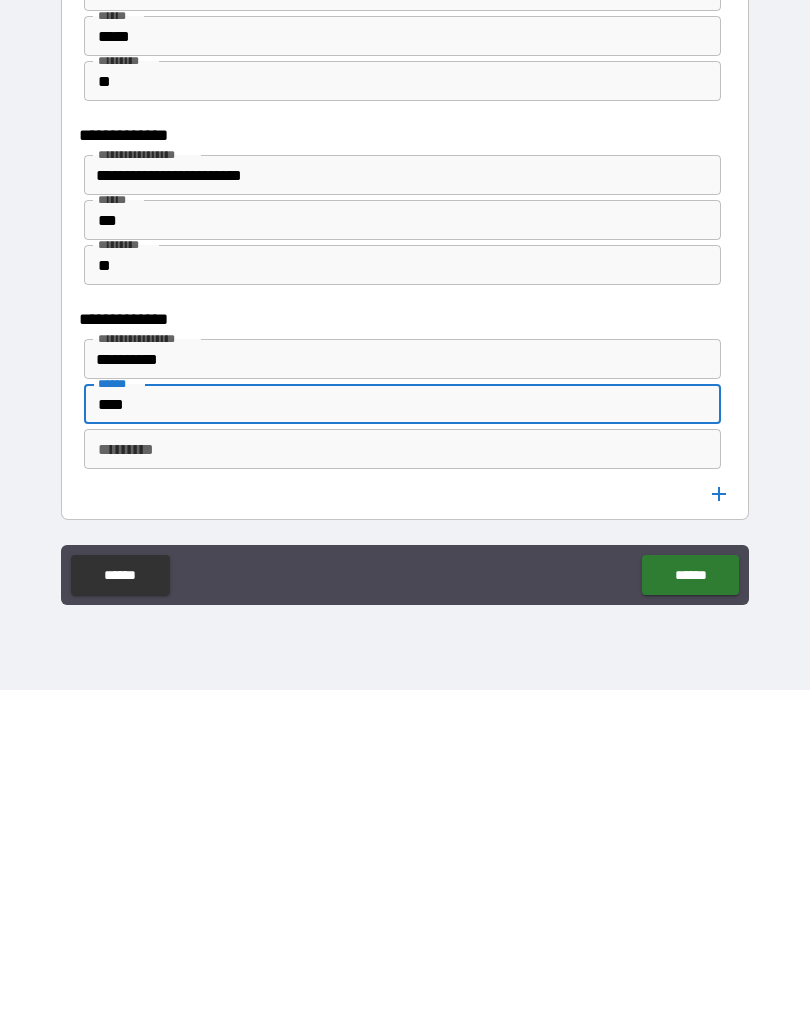 type on "****" 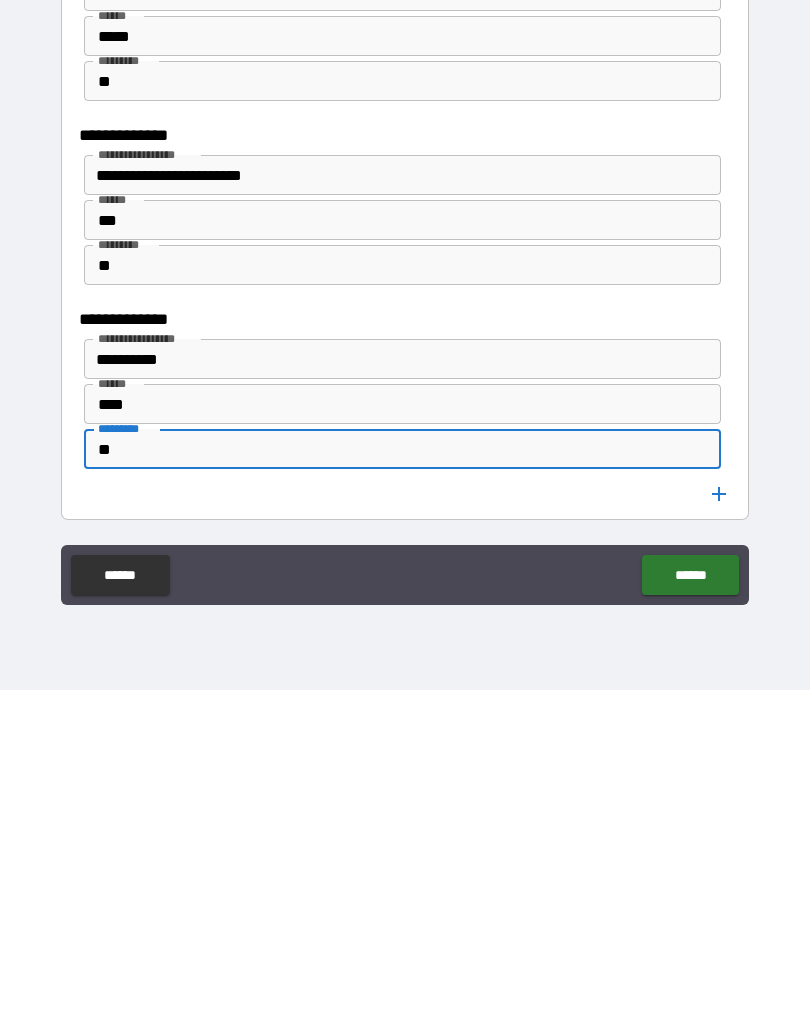 type on "**" 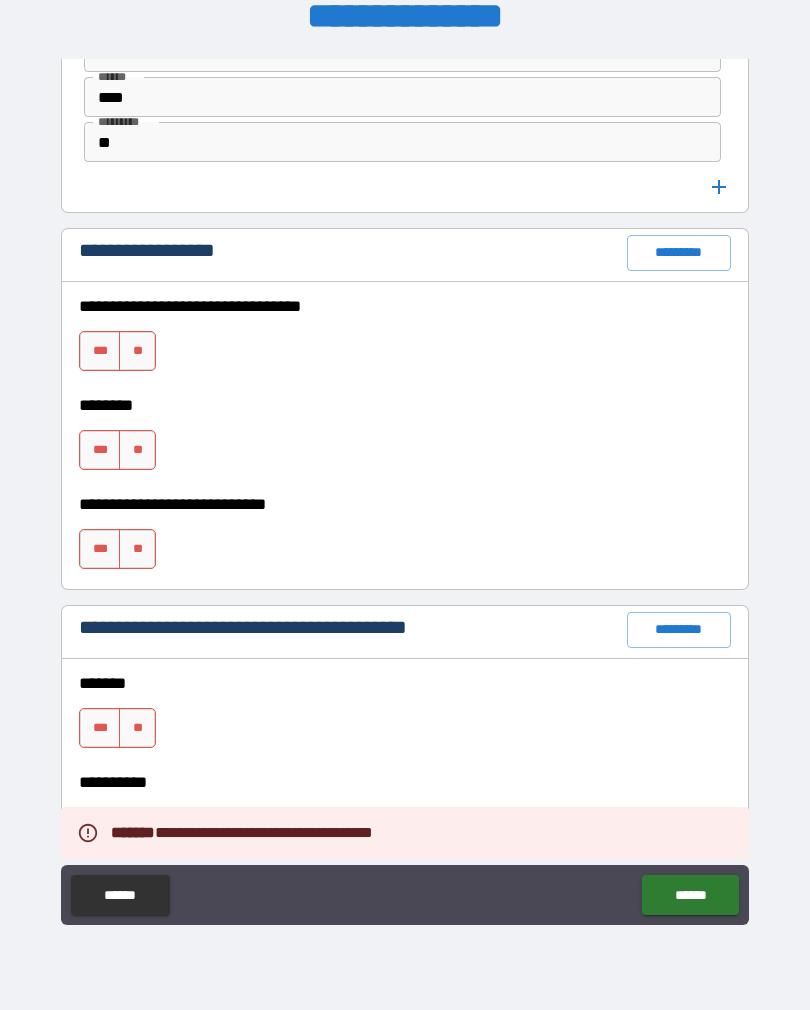 scroll, scrollTop: 2684, scrollLeft: 0, axis: vertical 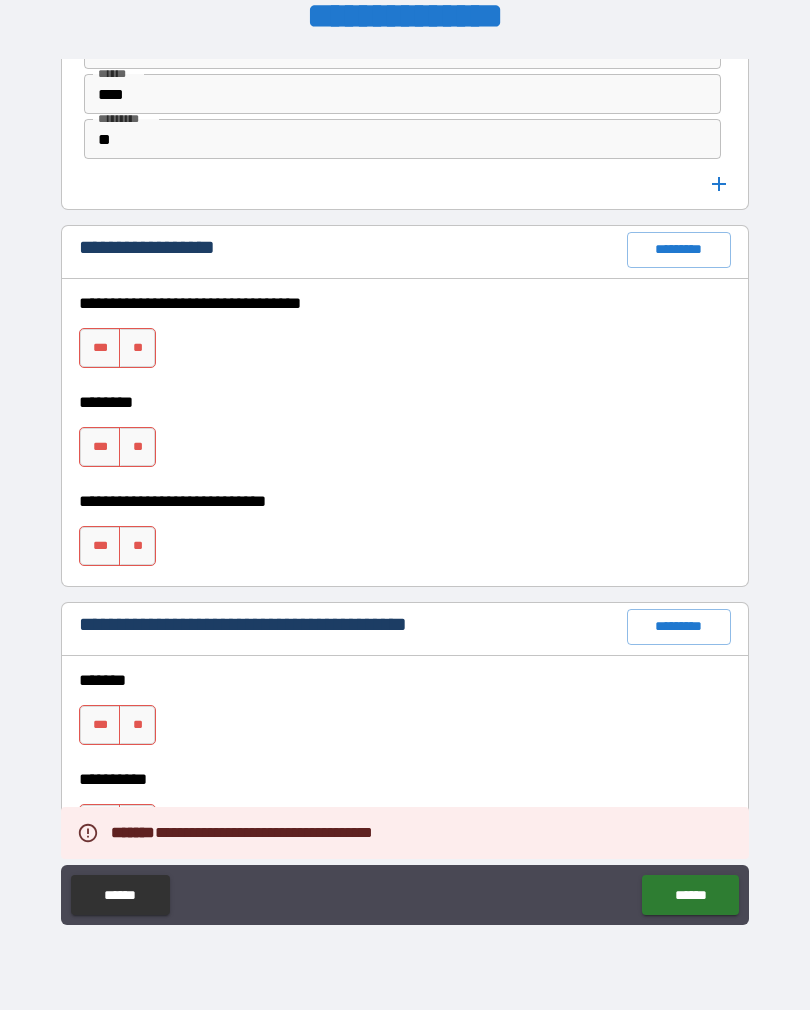 click on "**" at bounding box center [137, 348] 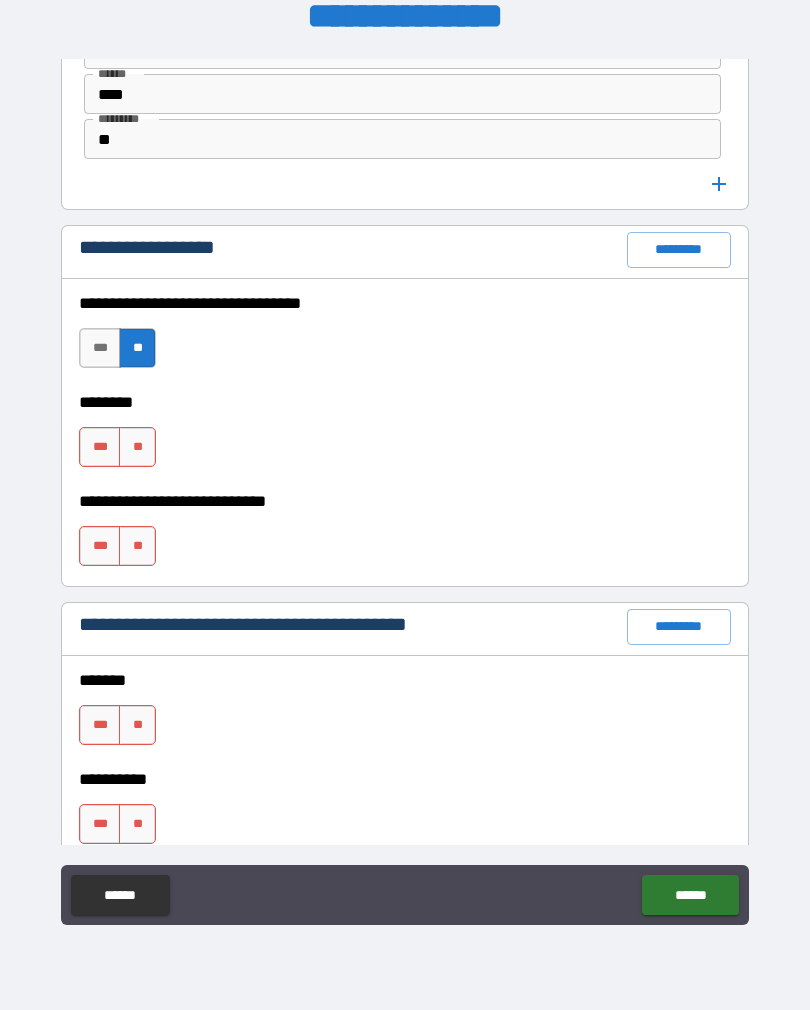click on "**" at bounding box center [137, 447] 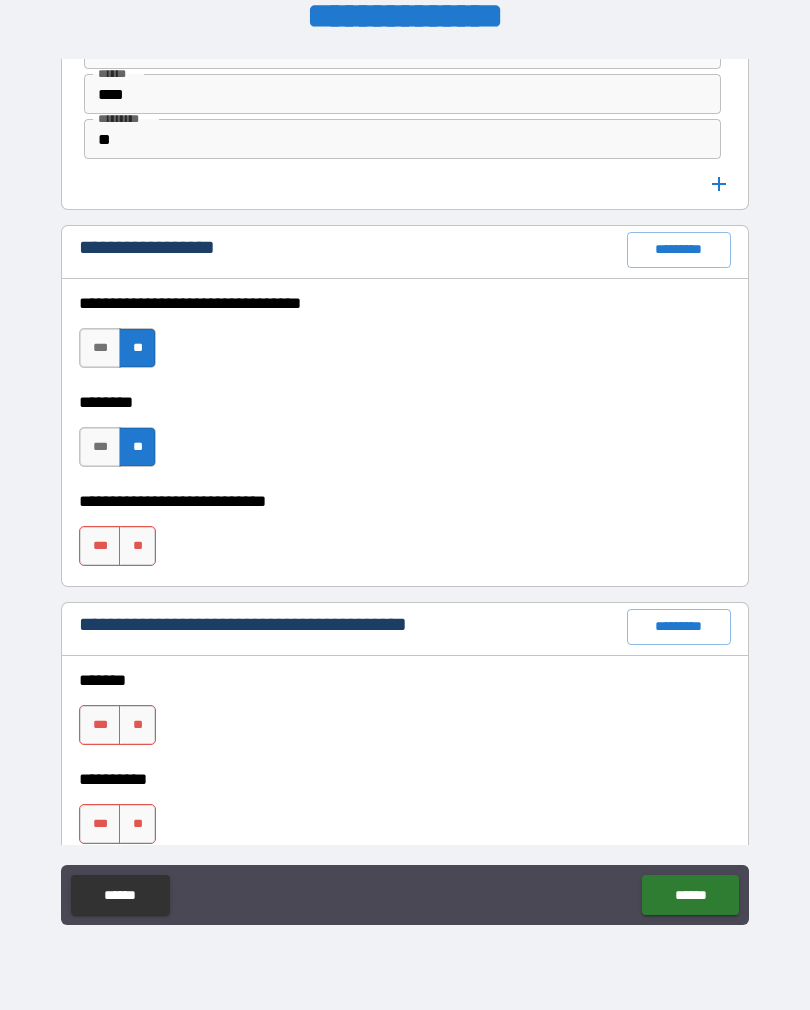 click on "**" at bounding box center (137, 546) 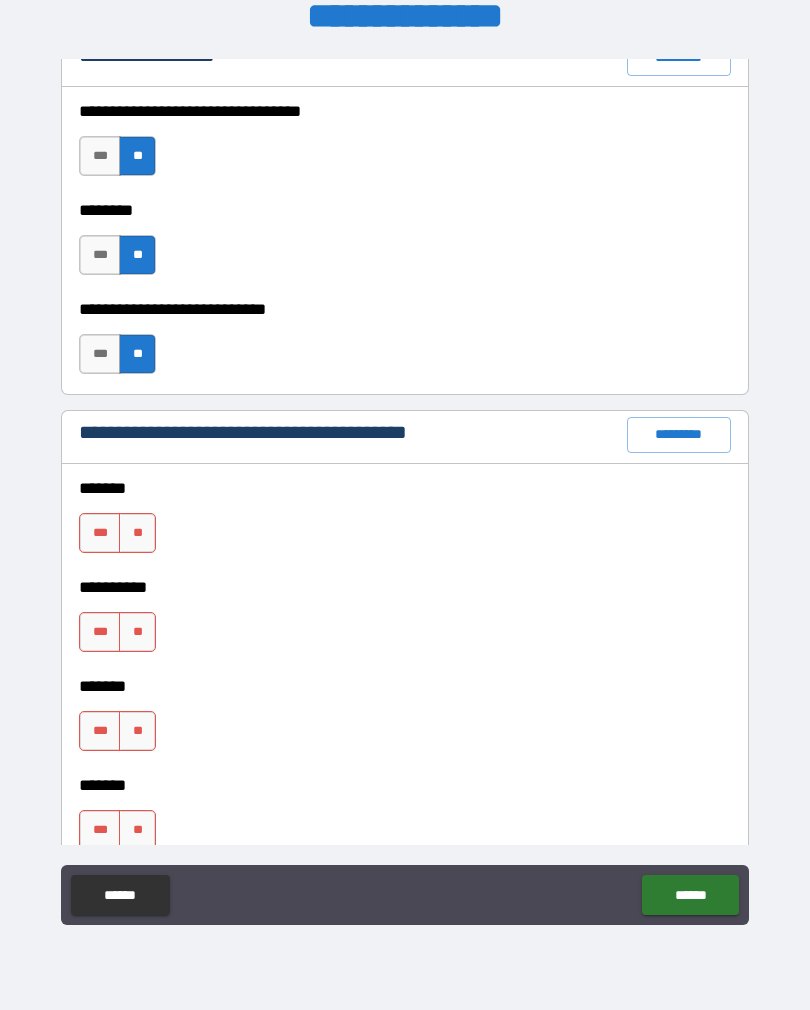 scroll, scrollTop: 2877, scrollLeft: 0, axis: vertical 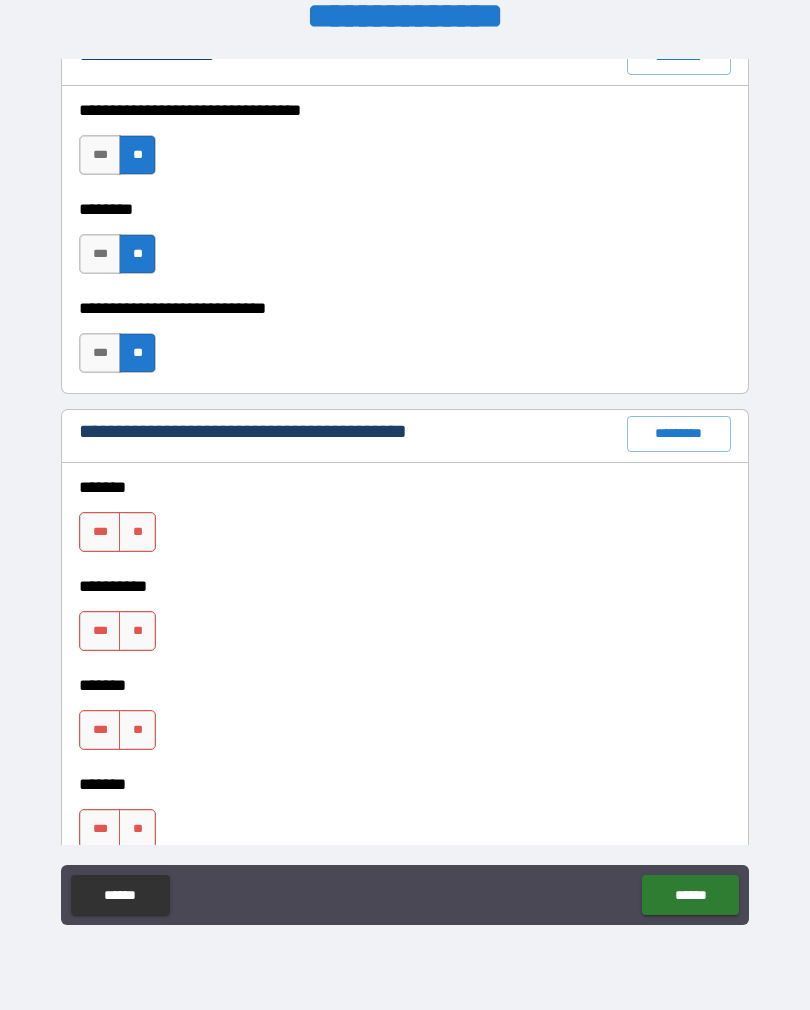 click on "**" at bounding box center (137, 532) 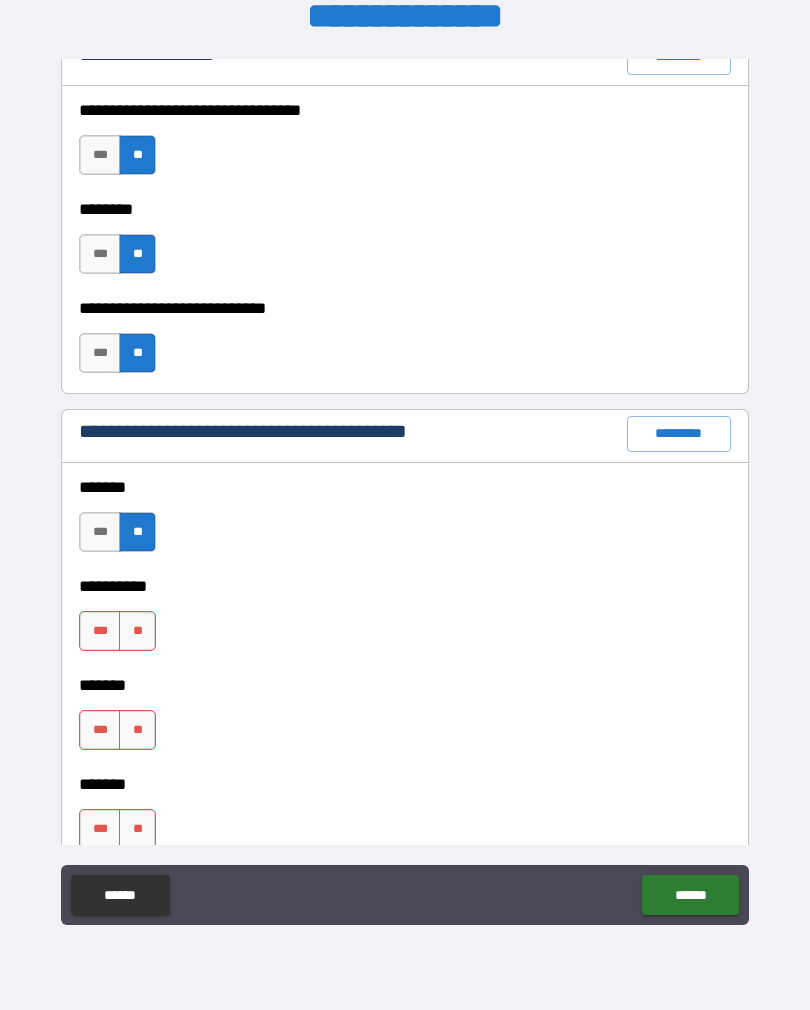 click on "**" at bounding box center (137, 631) 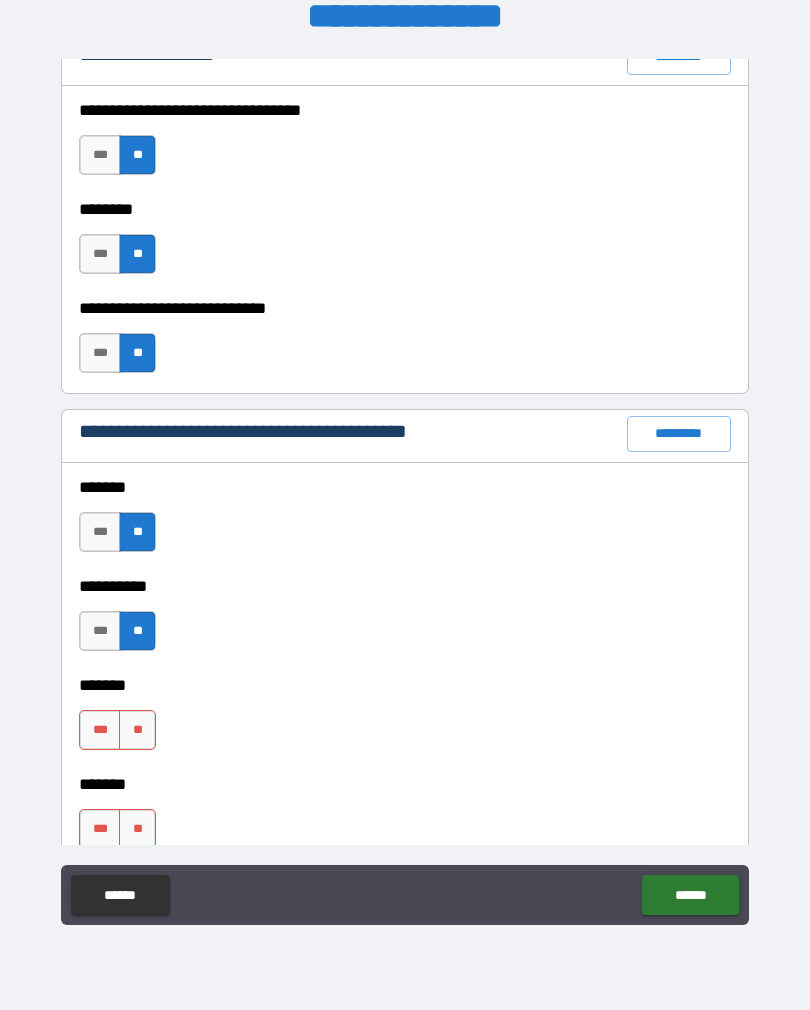 click on "**" at bounding box center [137, 730] 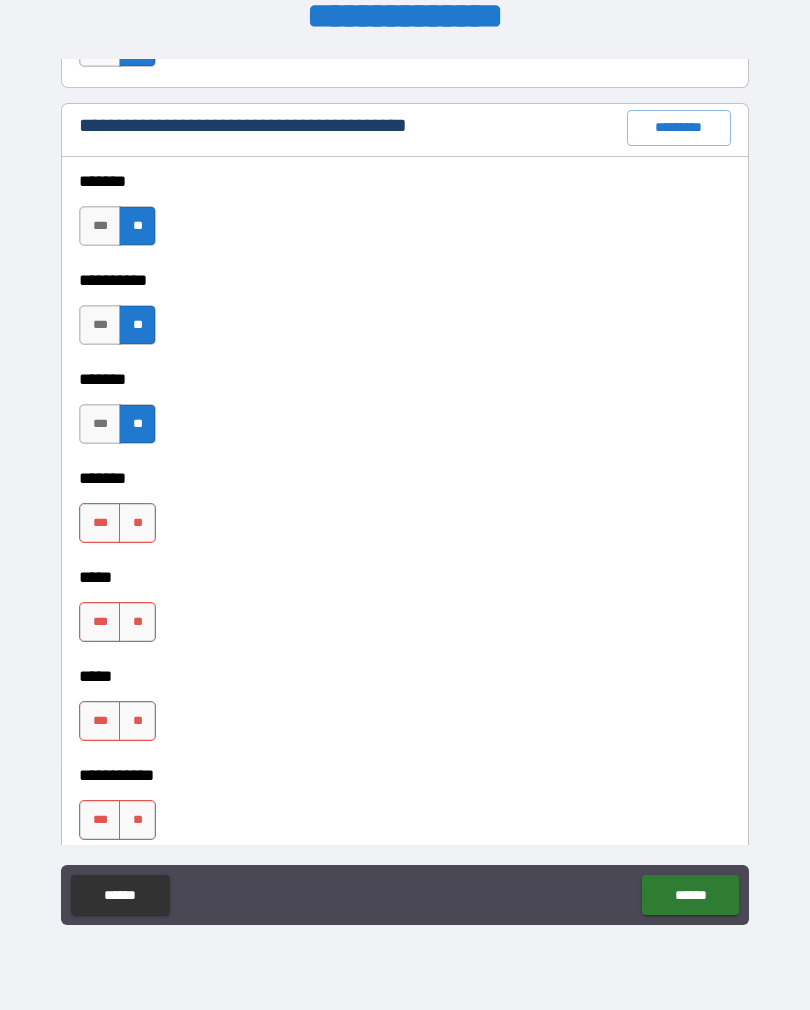 scroll, scrollTop: 3194, scrollLeft: 0, axis: vertical 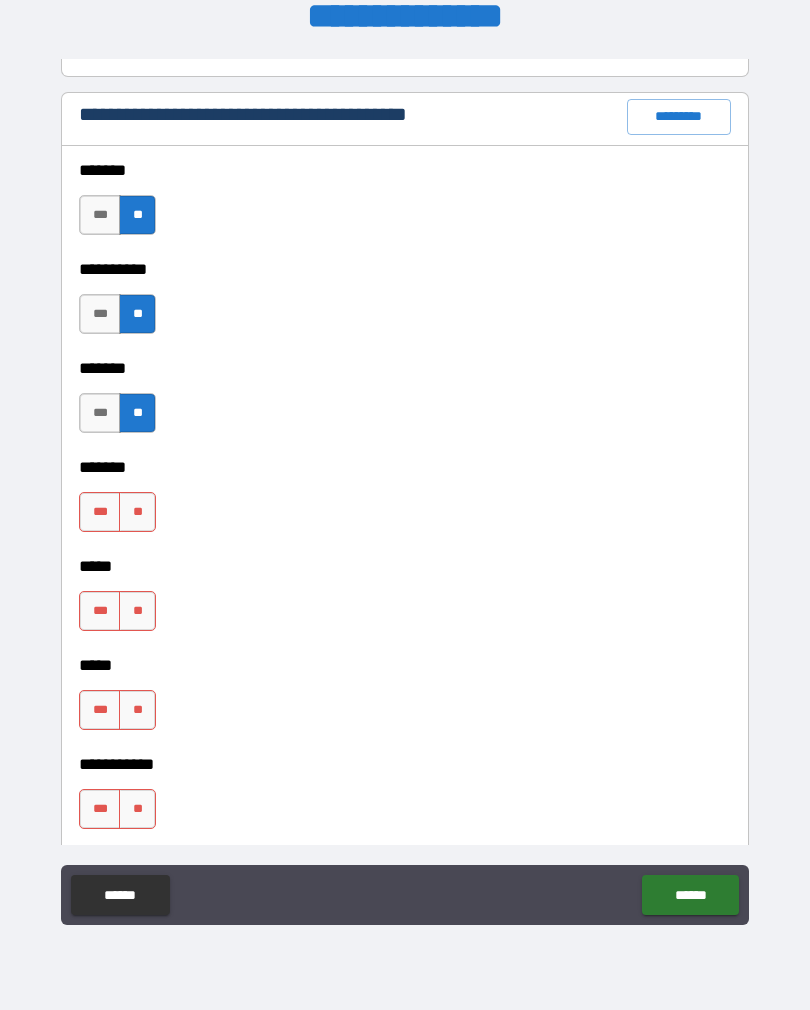 click on "**" at bounding box center (137, 512) 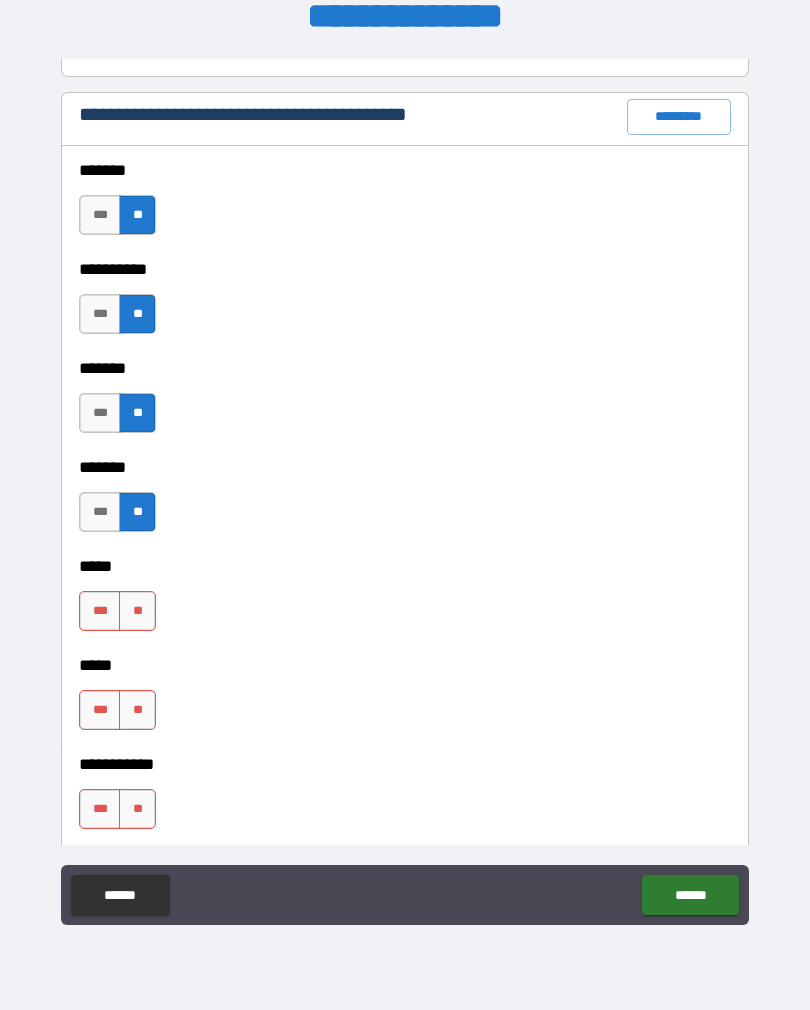 click on "**" at bounding box center [137, 611] 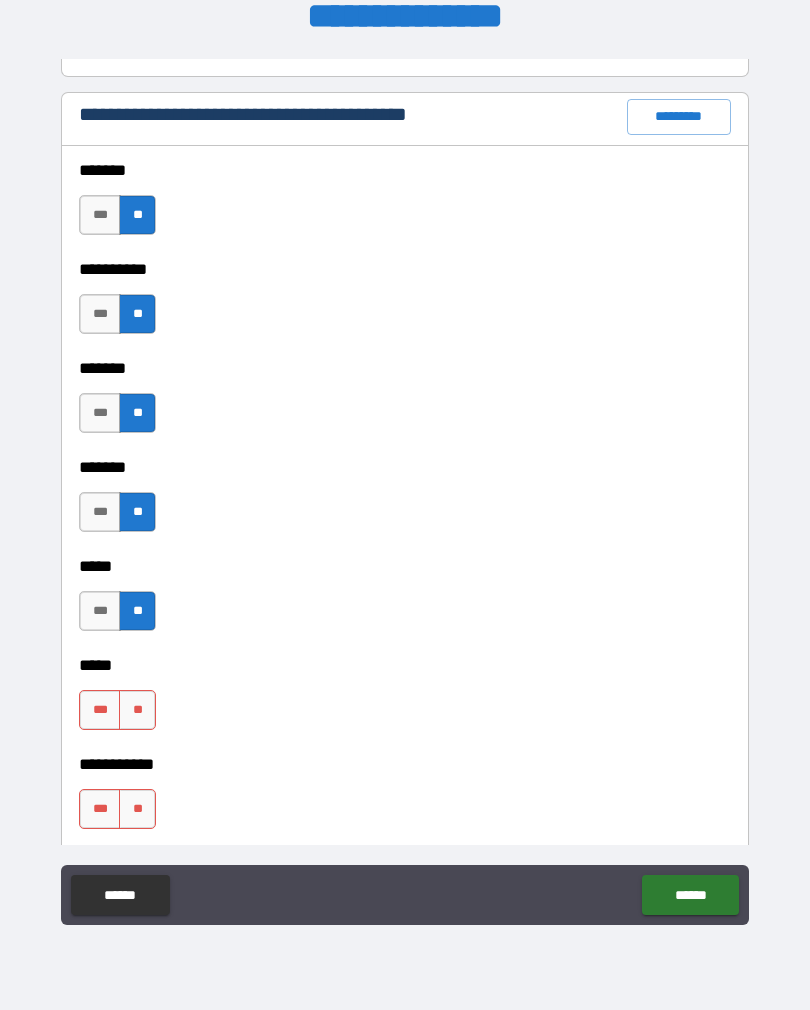 click on "**" at bounding box center [137, 710] 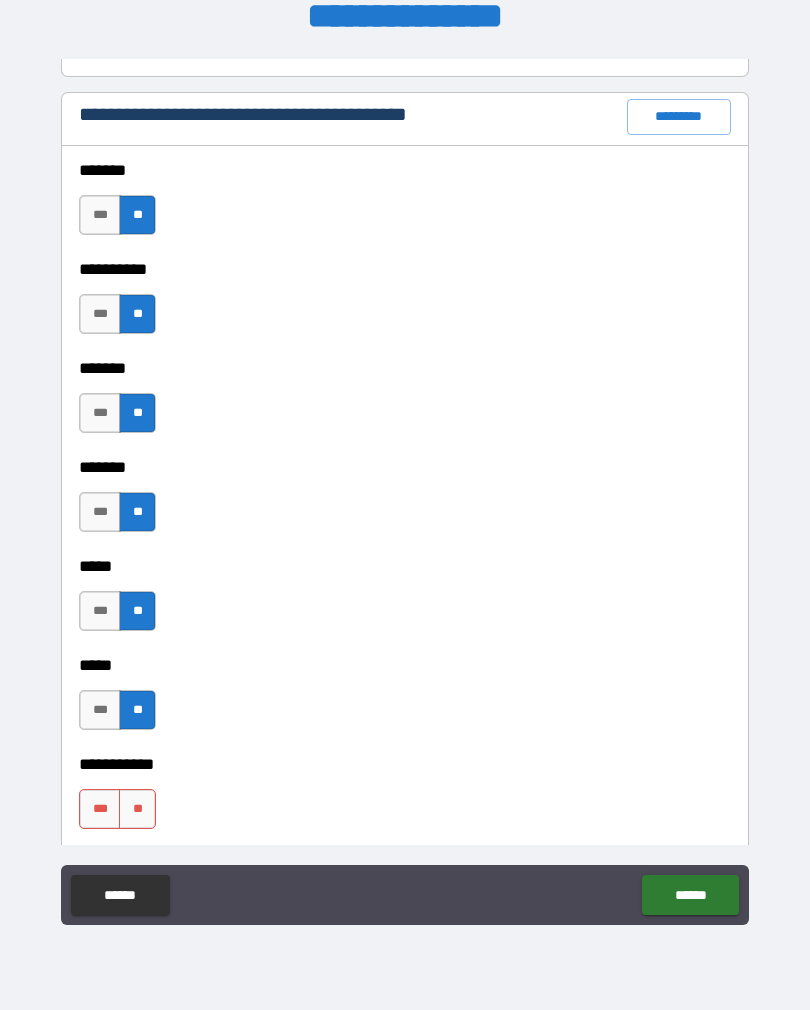 click on "**" at bounding box center (137, 809) 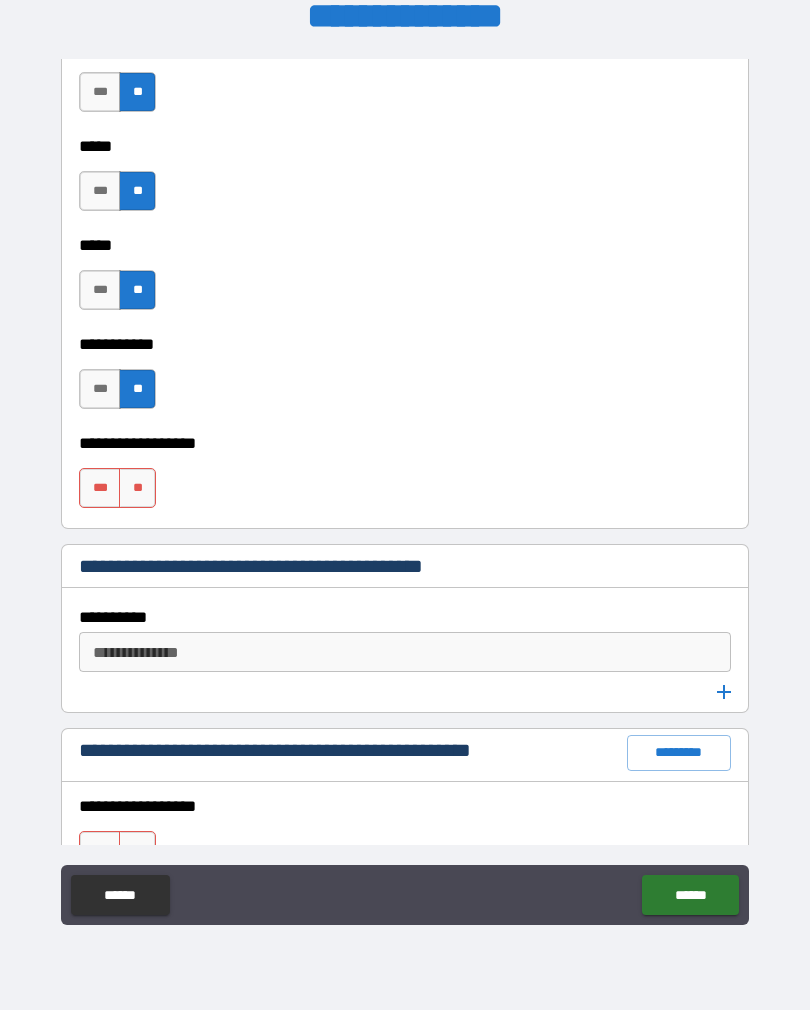scroll, scrollTop: 3622, scrollLeft: 0, axis: vertical 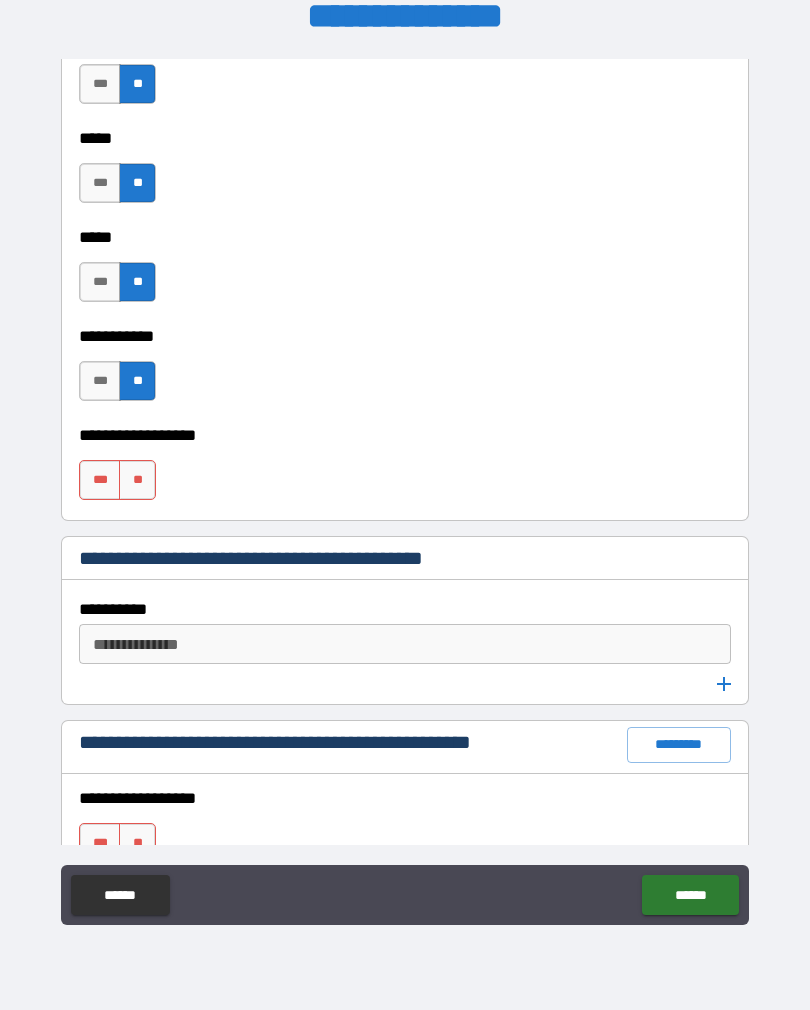 click on "**" at bounding box center (137, 480) 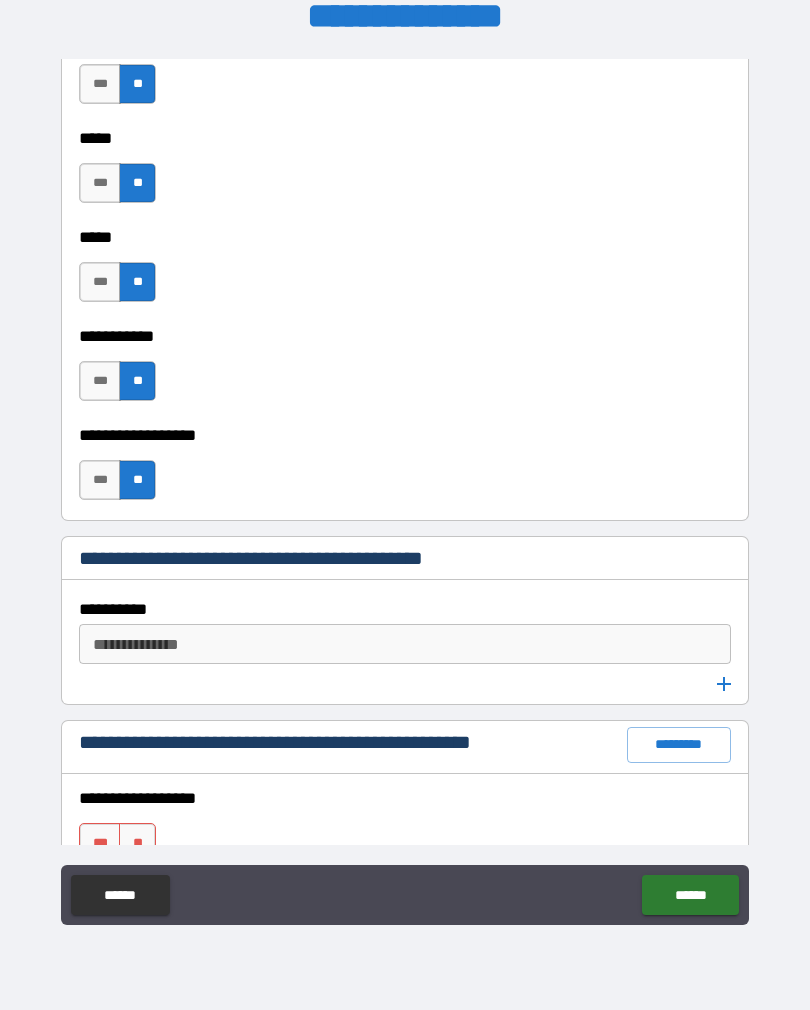 click on "**********" at bounding box center [403, 644] 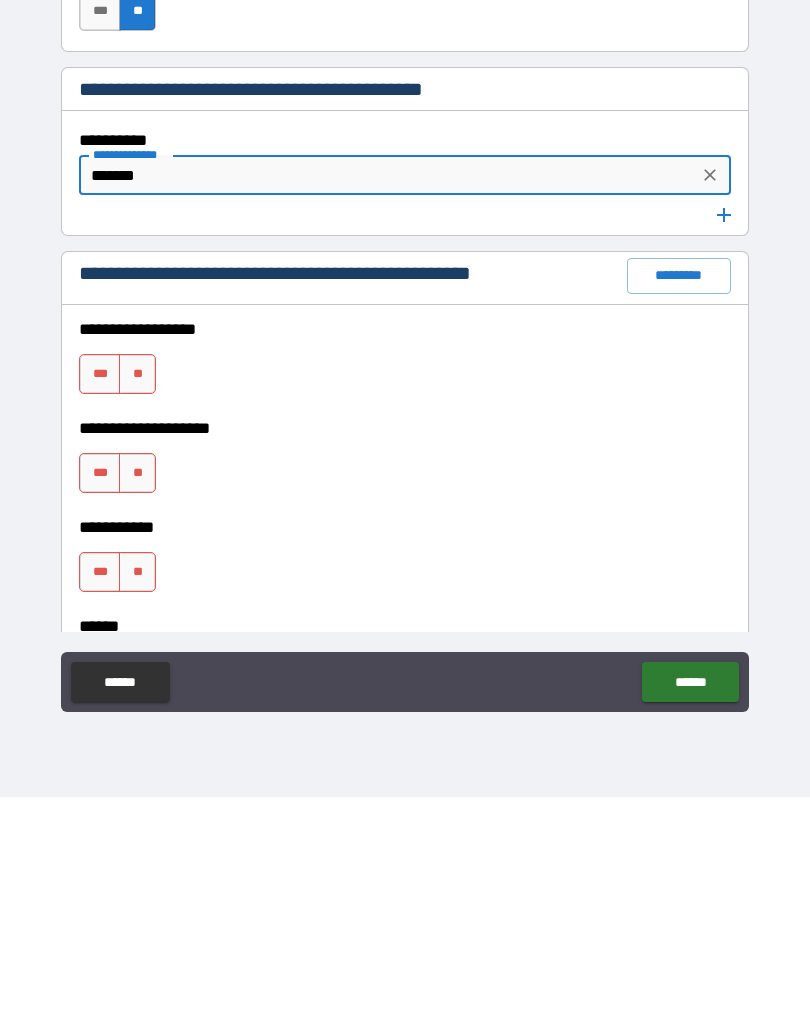 scroll, scrollTop: 3900, scrollLeft: 0, axis: vertical 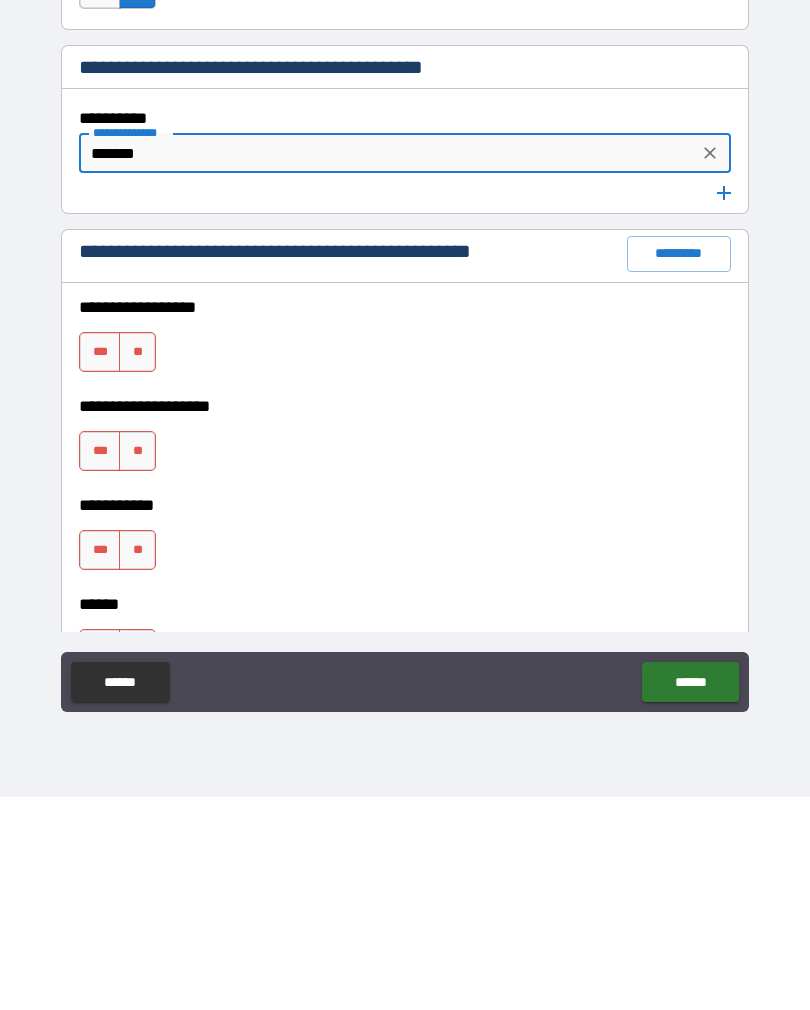 type on "*******" 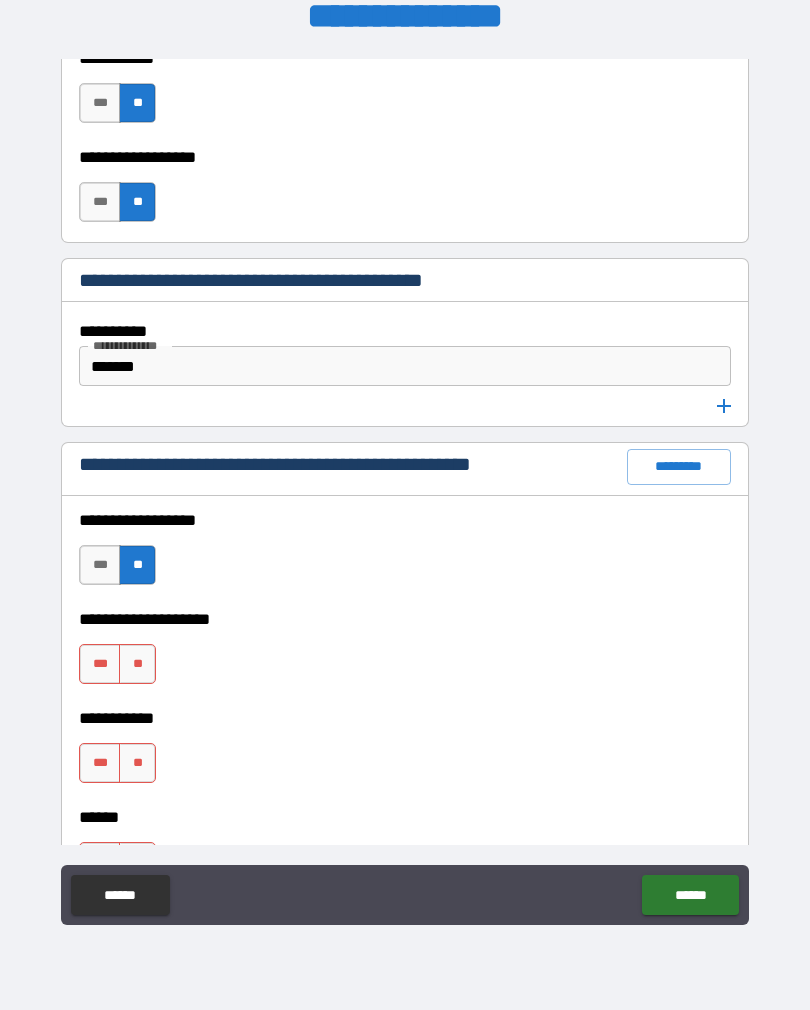 click on "**" at bounding box center [137, 664] 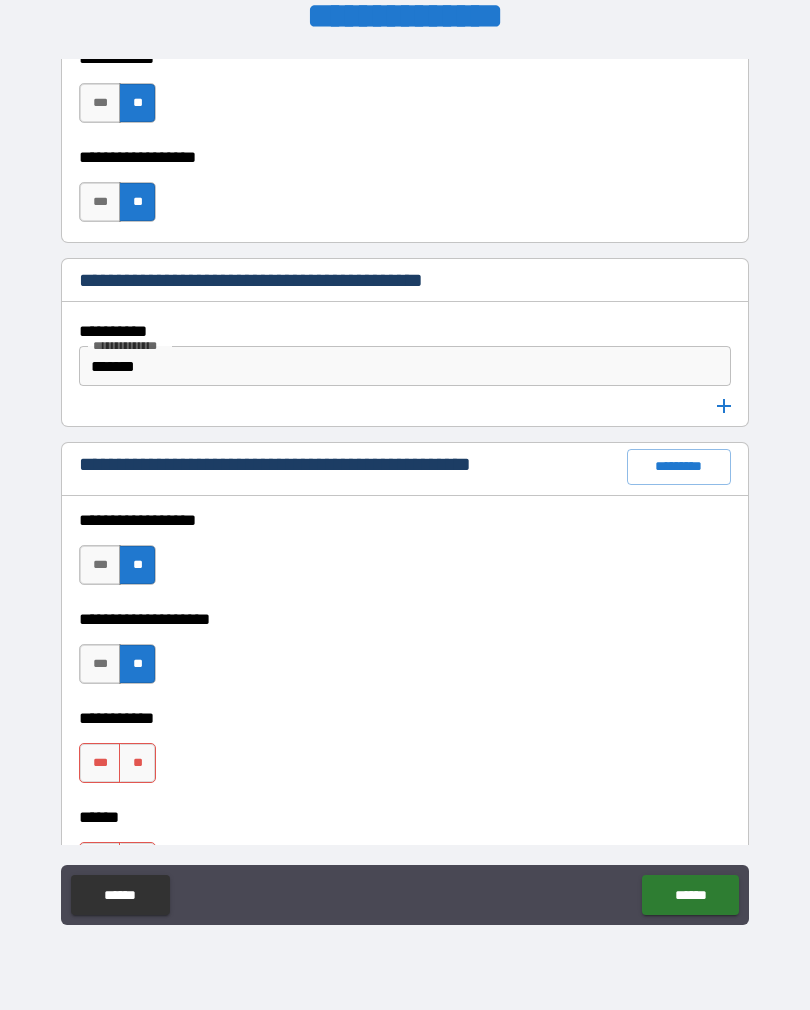 click on "**" at bounding box center (137, 763) 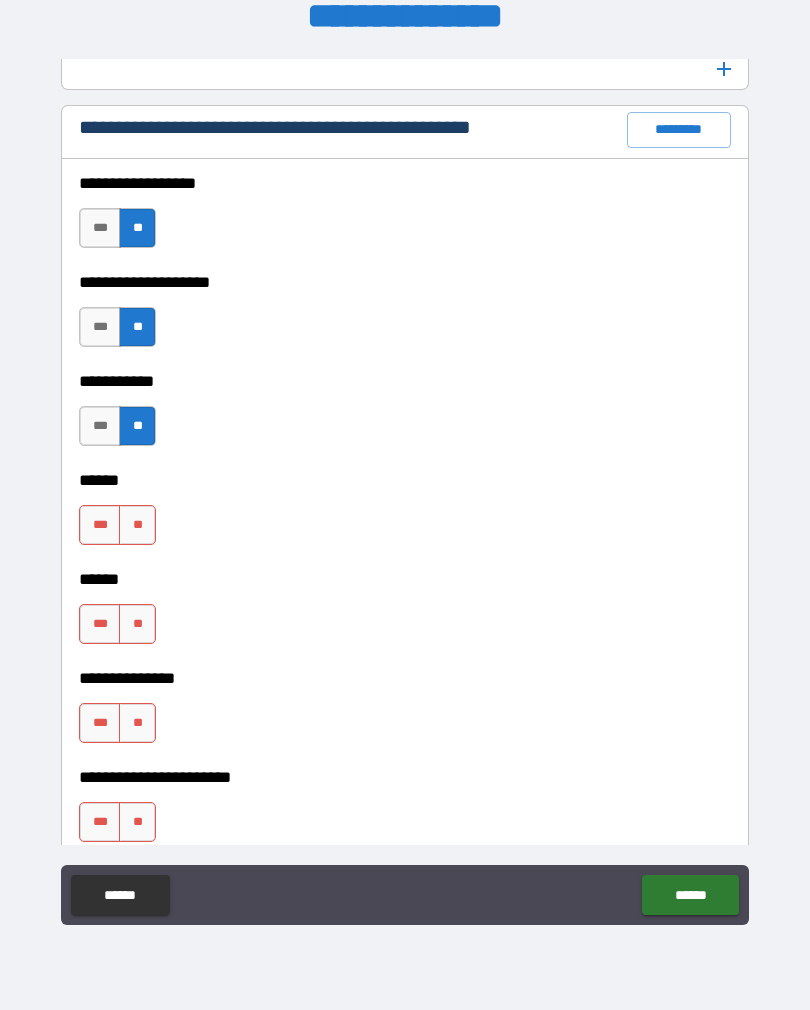 scroll, scrollTop: 4240, scrollLeft: 0, axis: vertical 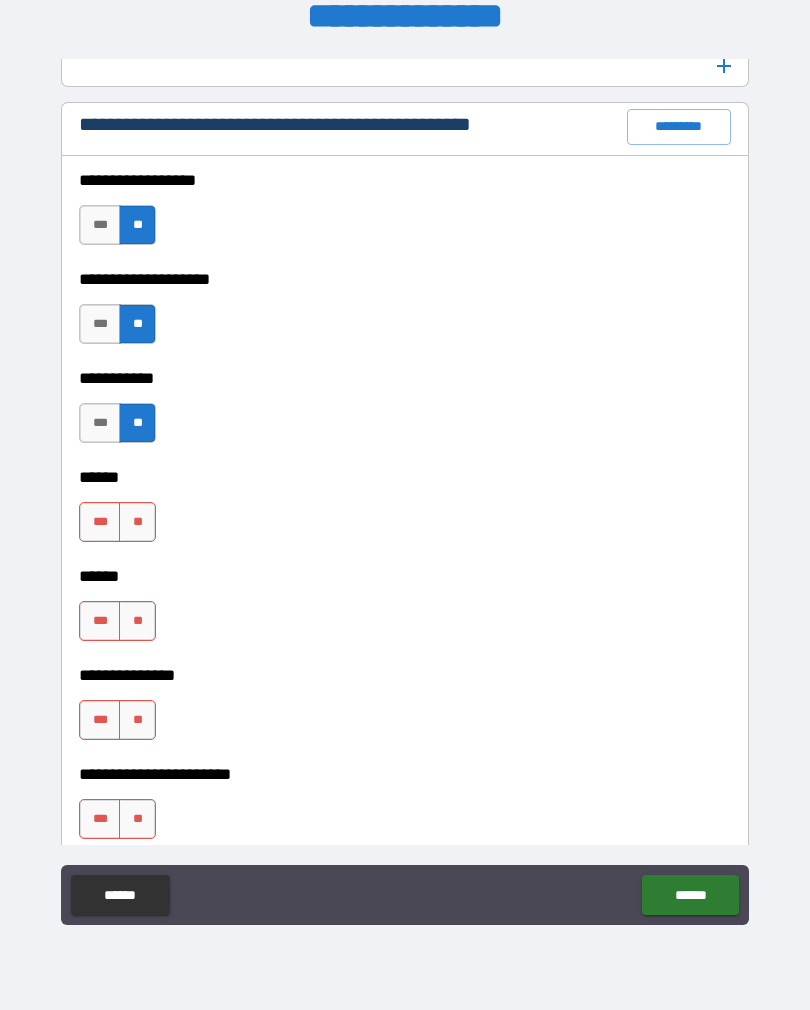 click on "**" at bounding box center [137, 522] 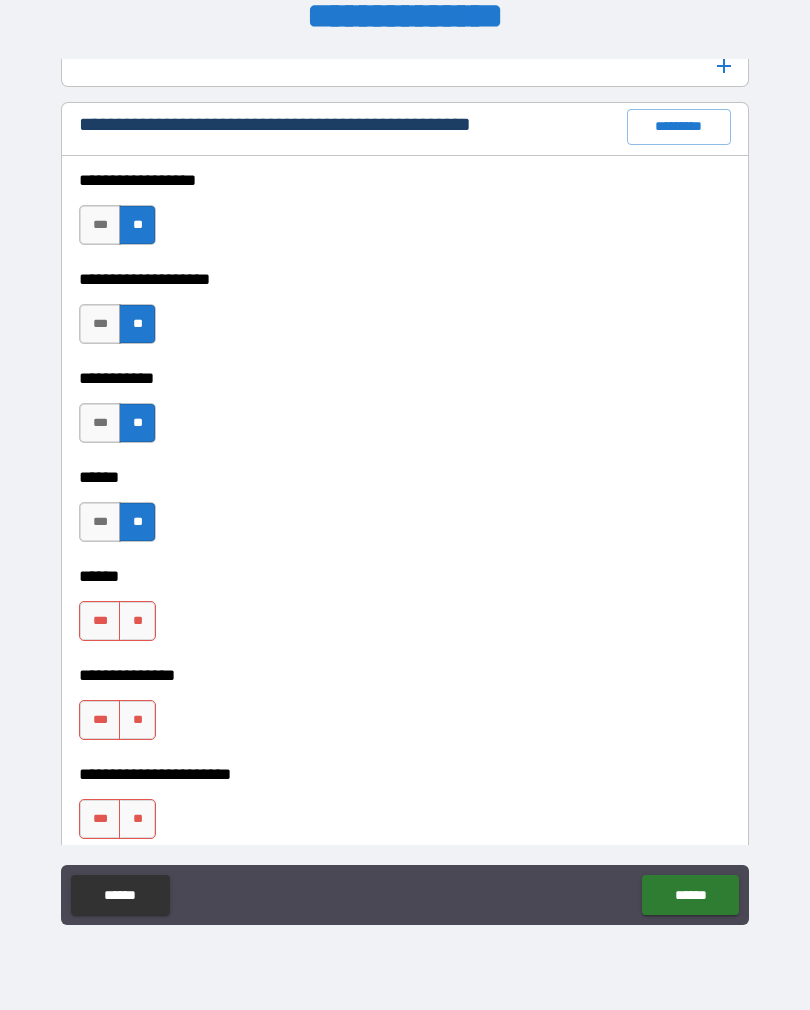 click on "**" at bounding box center (137, 621) 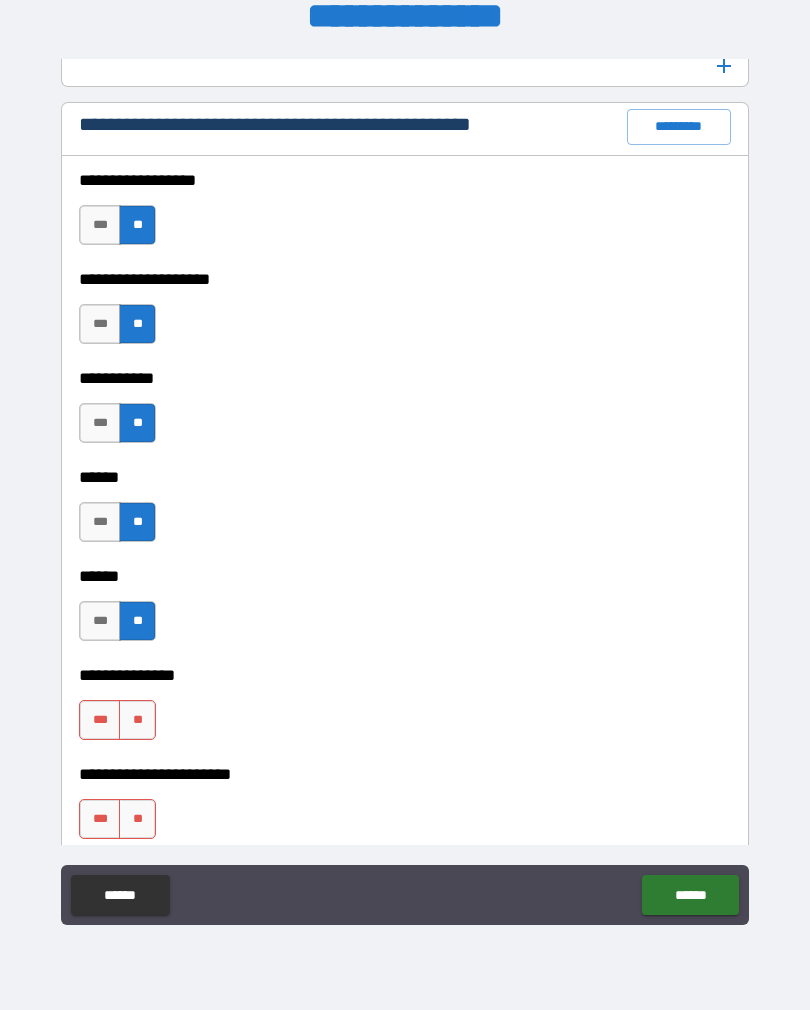 click on "**" at bounding box center (137, 720) 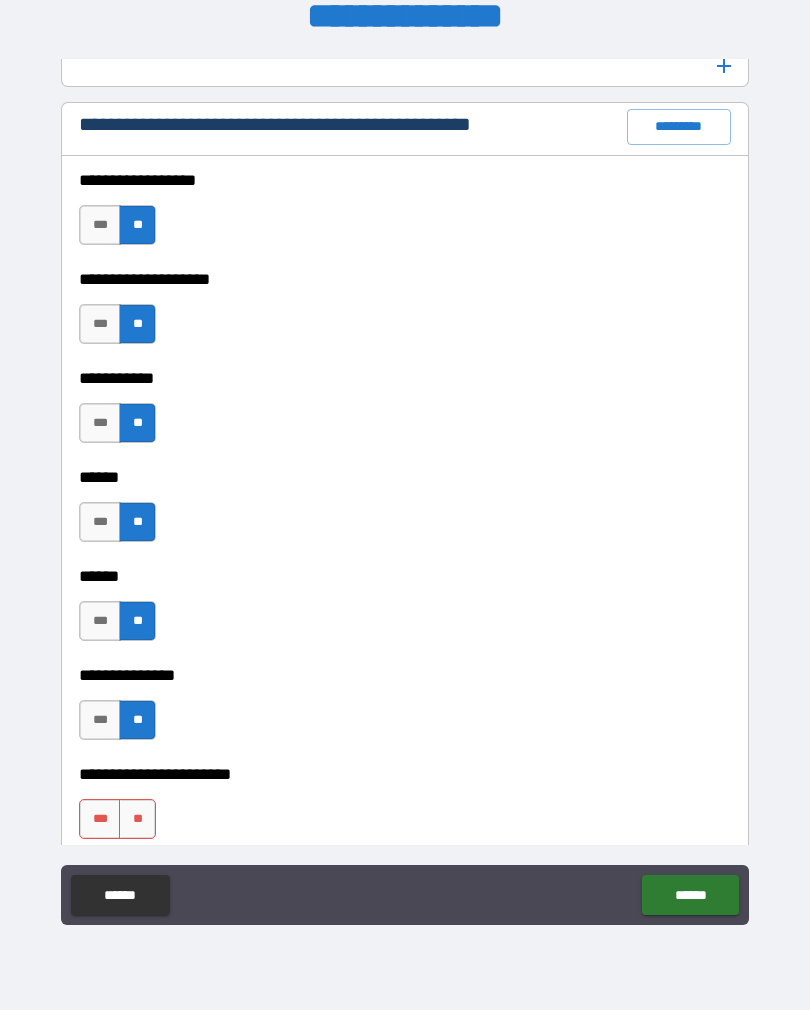 click on "***" at bounding box center (100, 720) 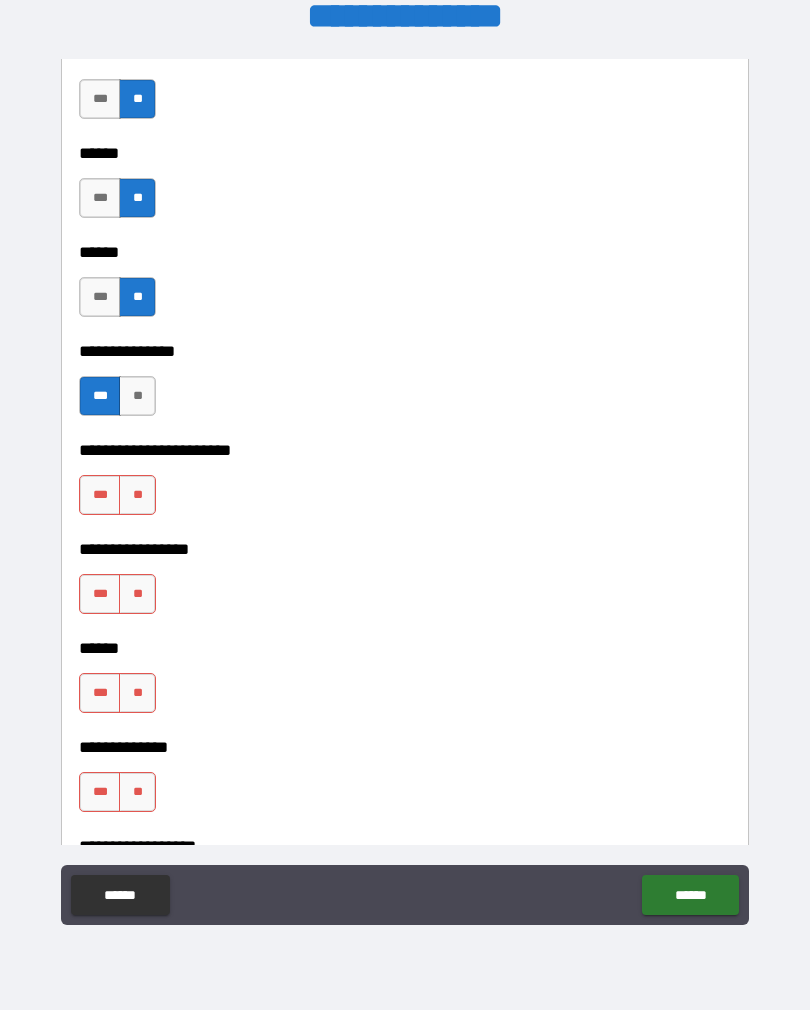 scroll, scrollTop: 4566, scrollLeft: 0, axis: vertical 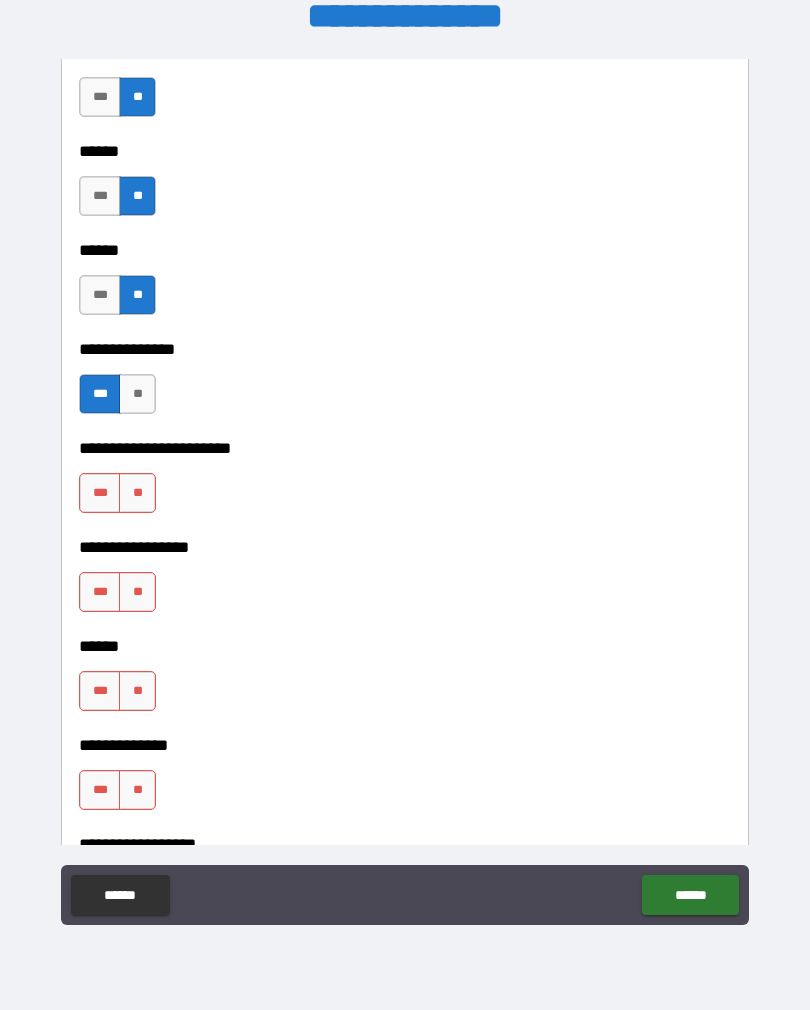 click on "**" at bounding box center [137, 493] 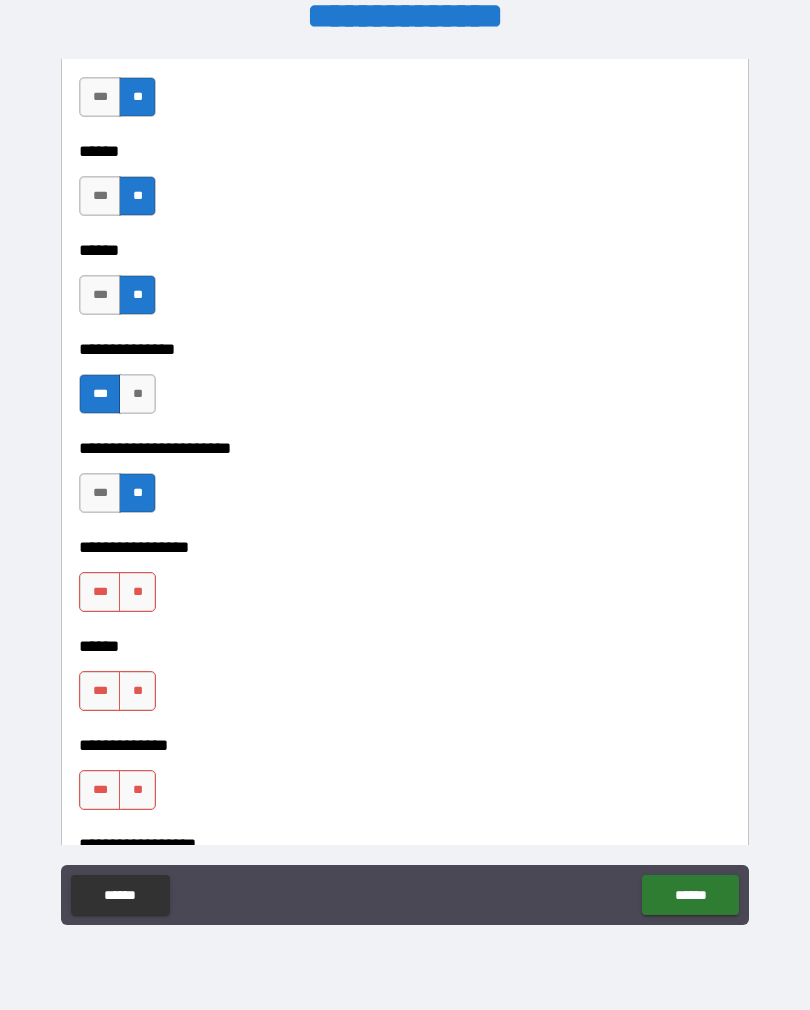 click on "***" at bounding box center (100, 592) 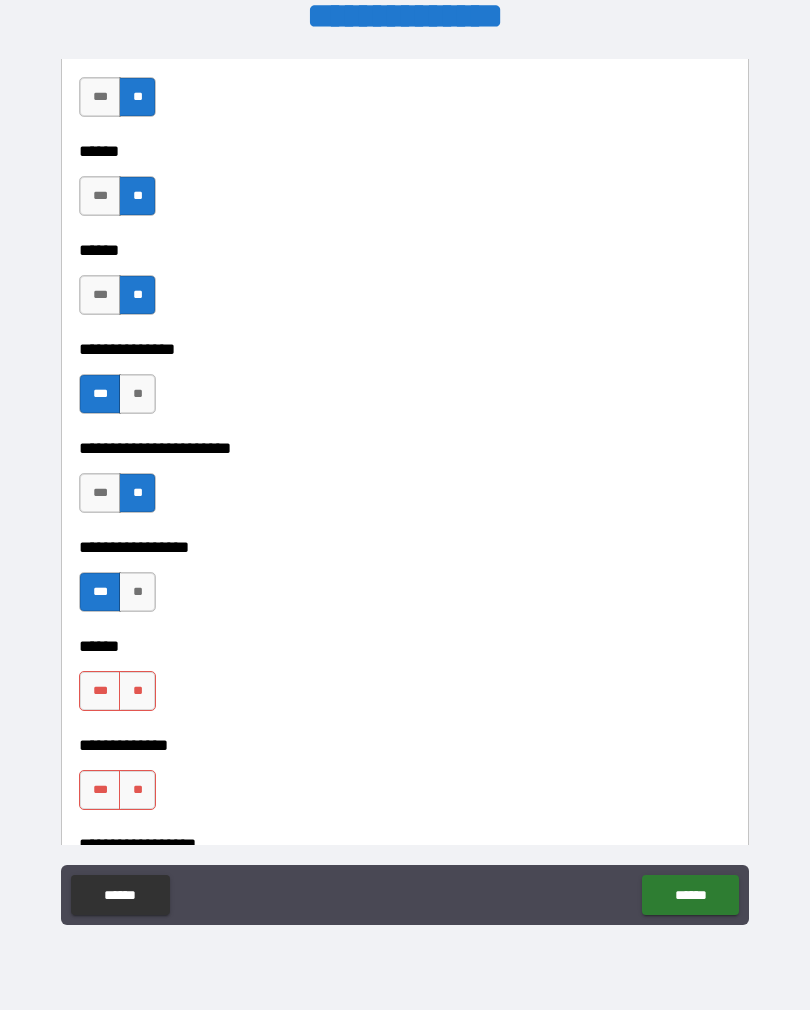 click on "**" at bounding box center [137, 691] 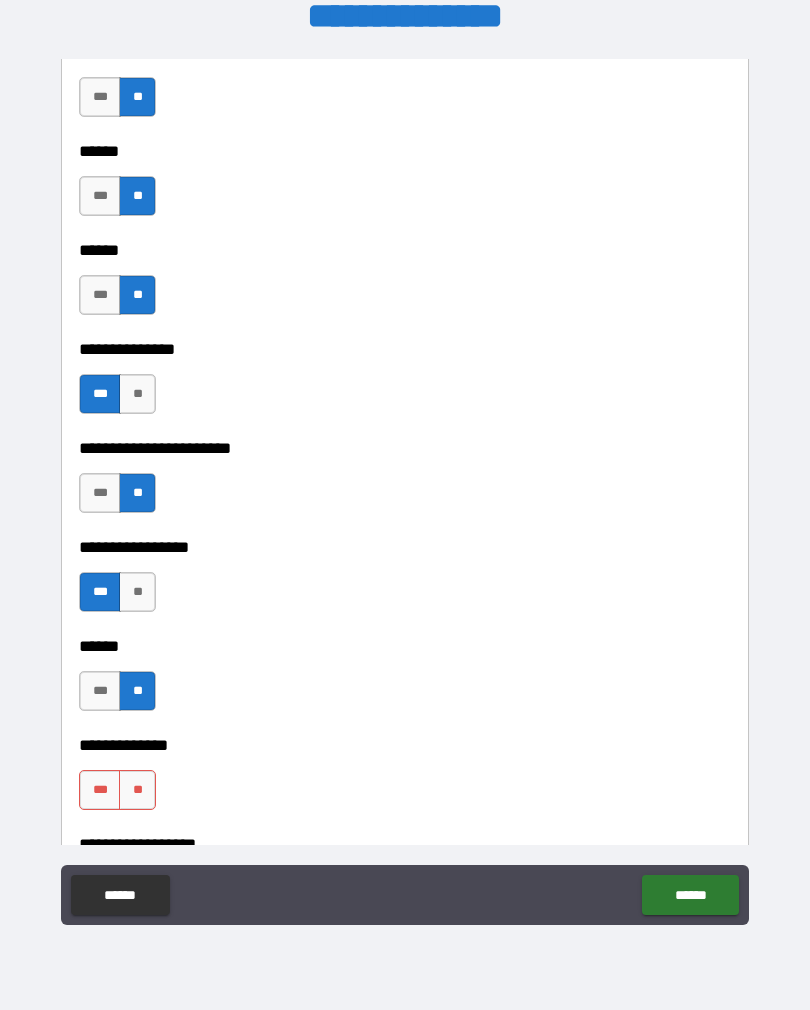 click on "**" at bounding box center [137, 790] 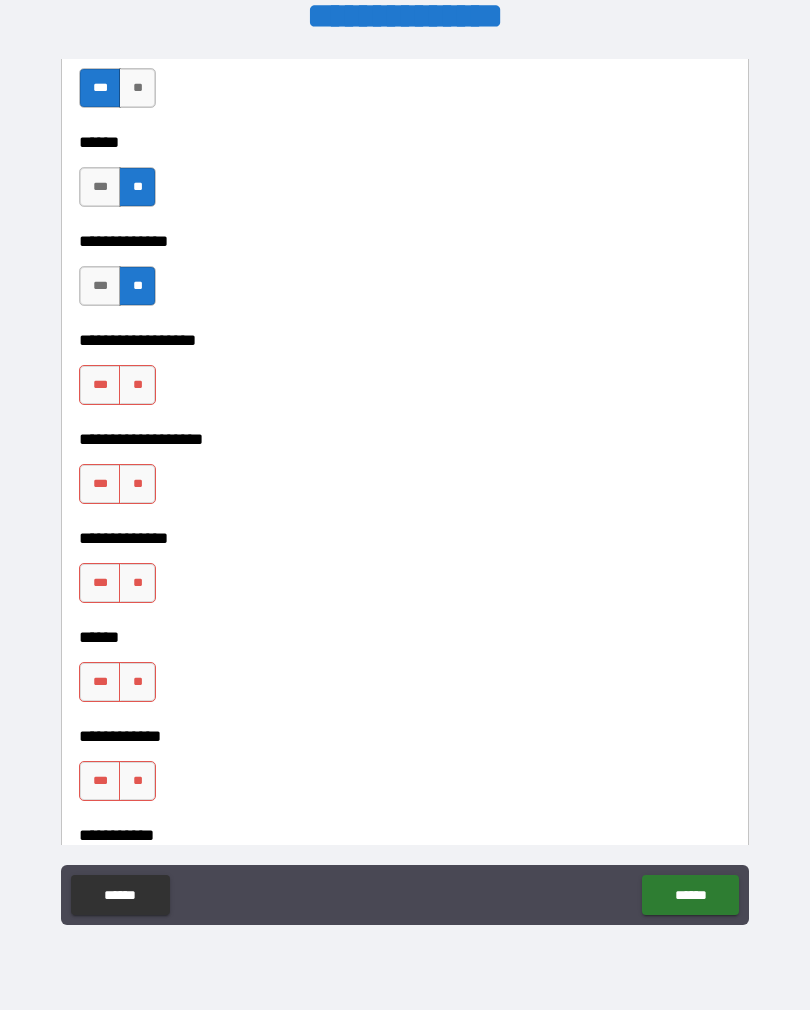 scroll, scrollTop: 5074, scrollLeft: 0, axis: vertical 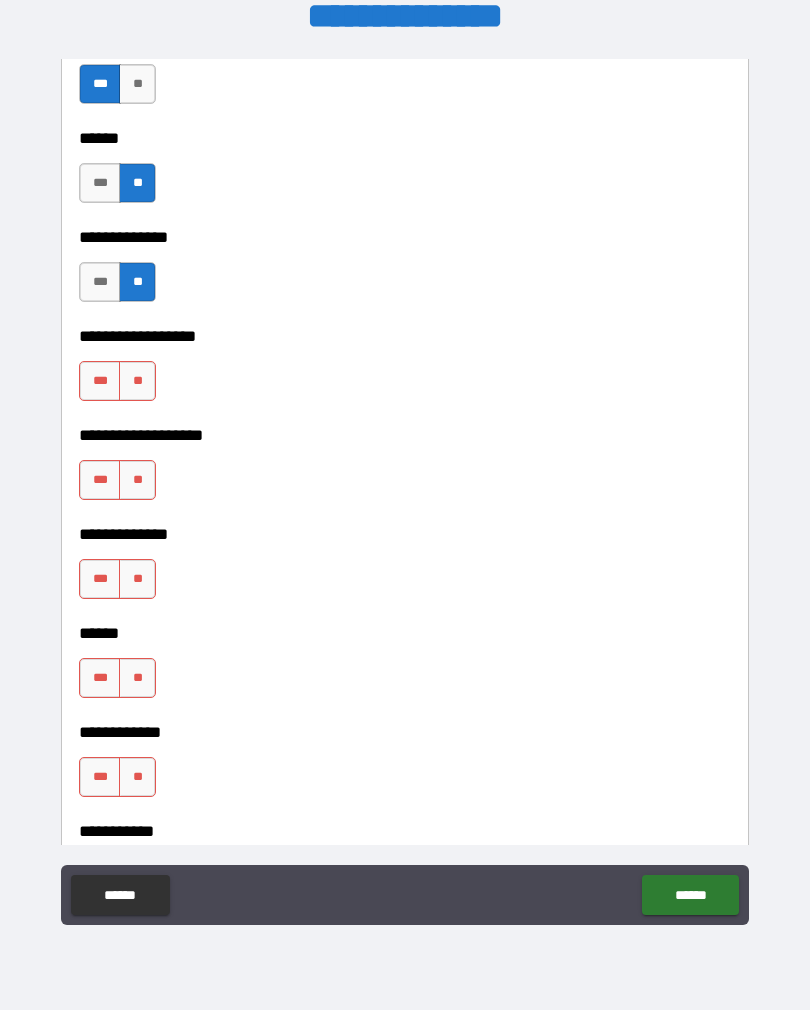 click on "**" at bounding box center (137, 381) 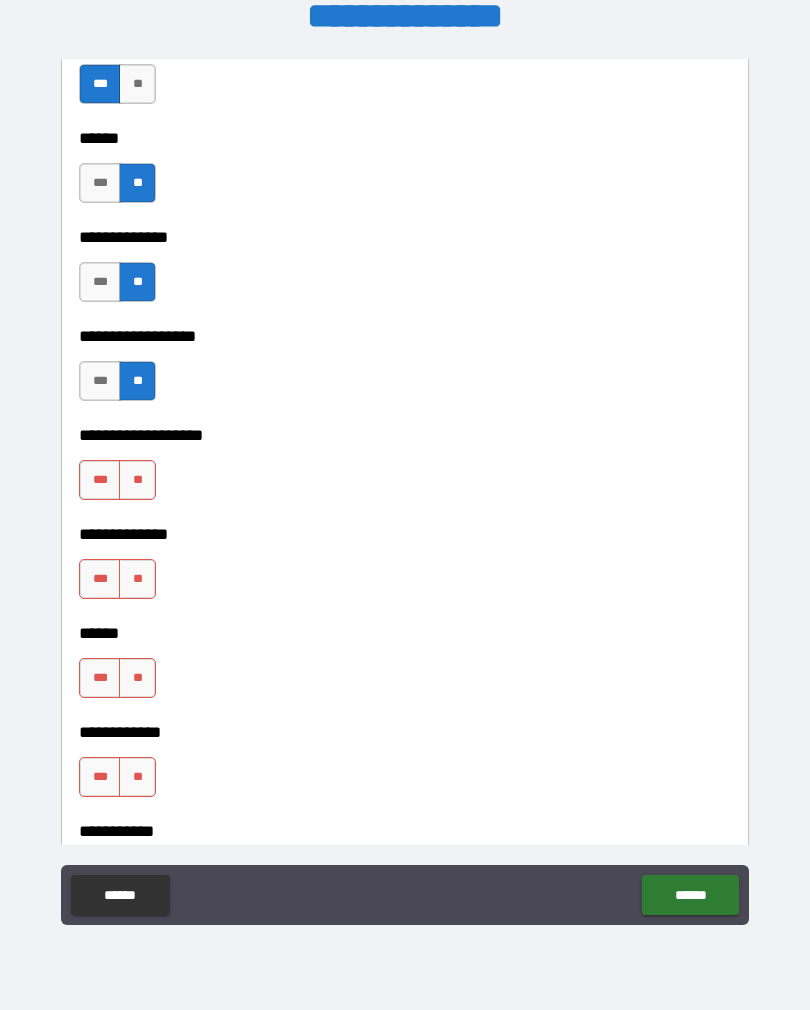 click on "**" at bounding box center (137, 480) 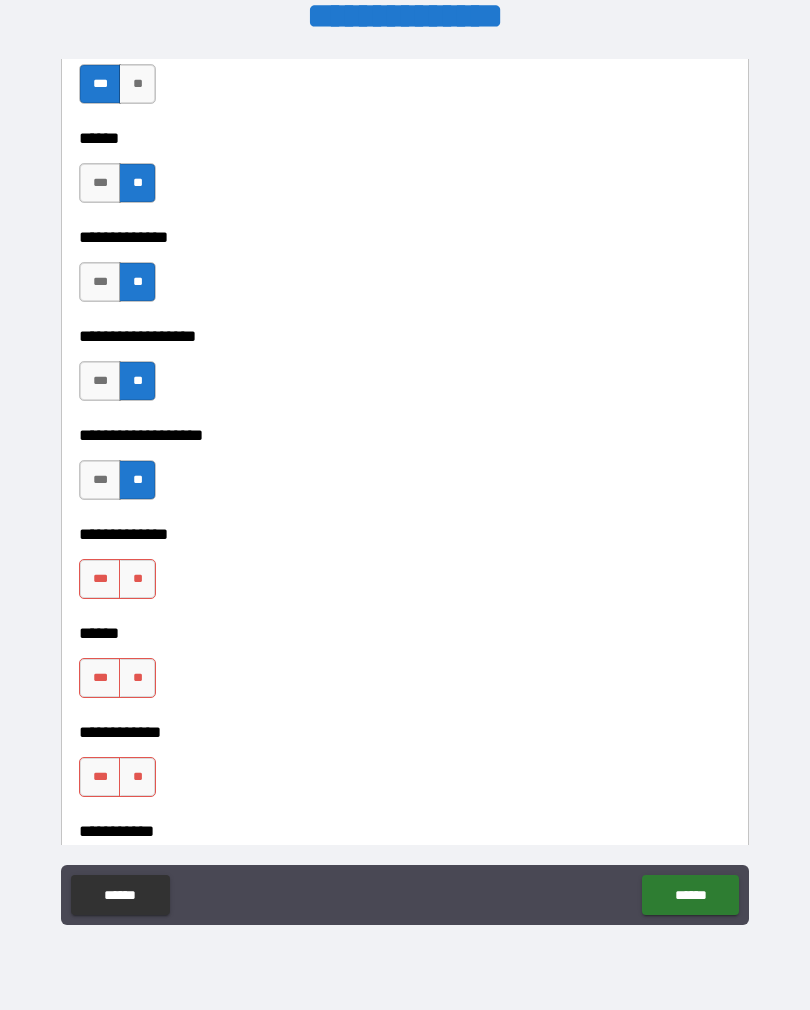 click on "**" at bounding box center (137, 579) 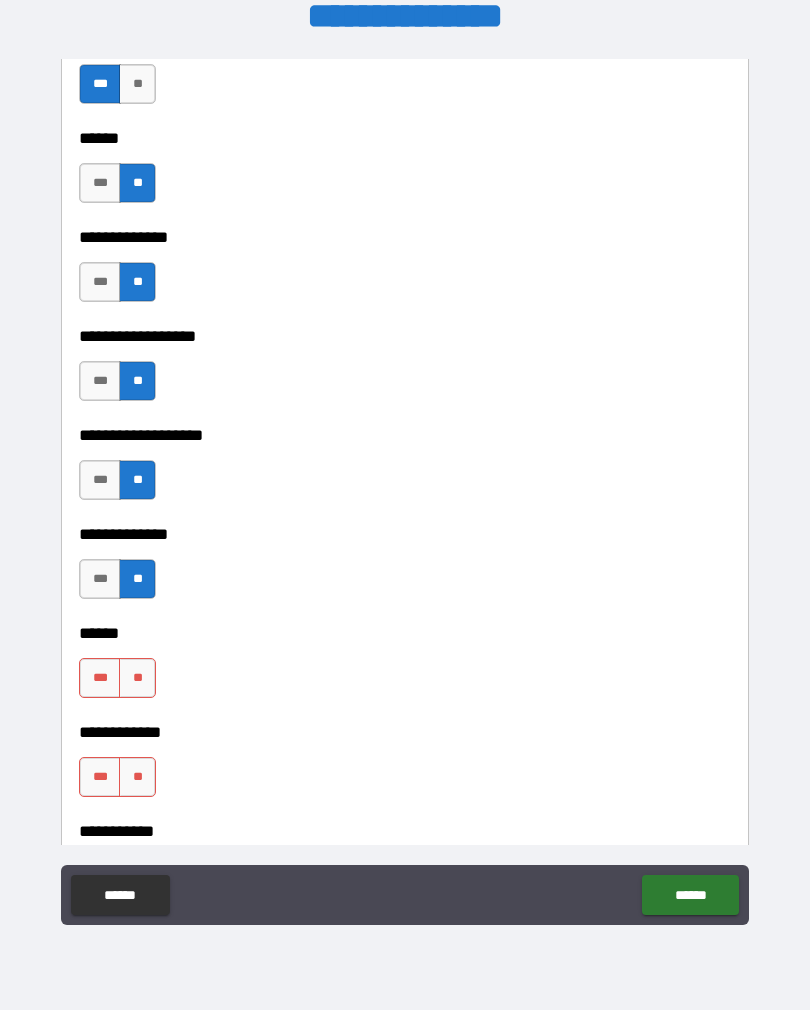 click on "***" at bounding box center (100, 678) 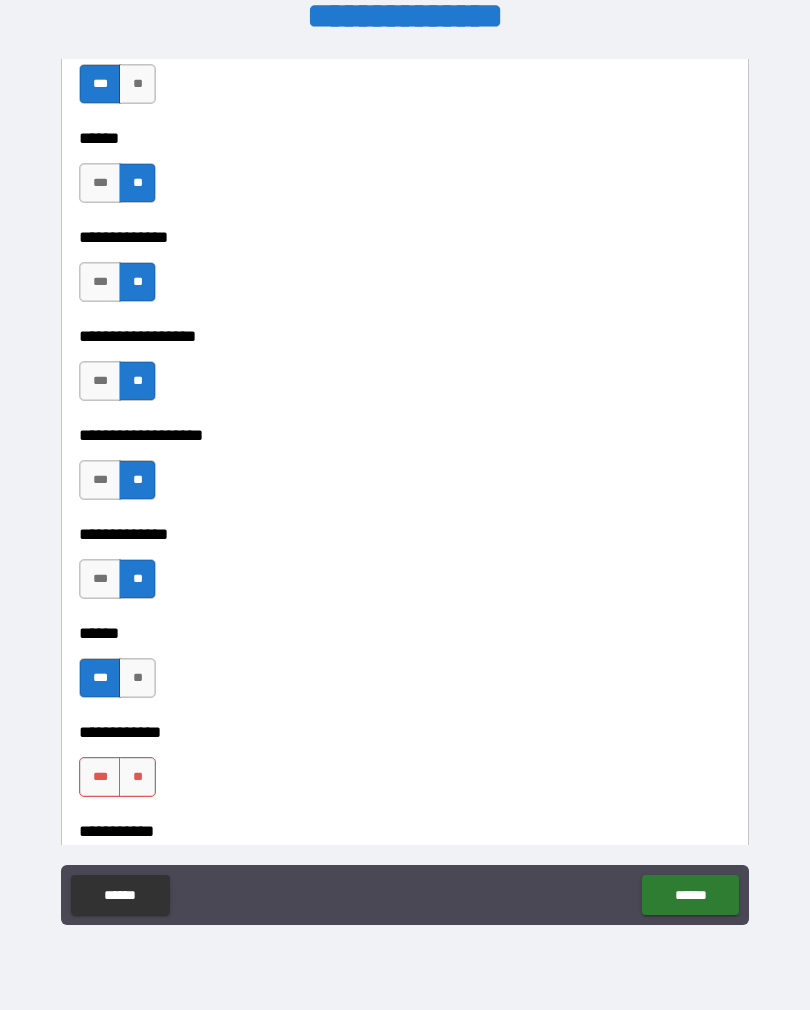 click on "**" at bounding box center (137, 777) 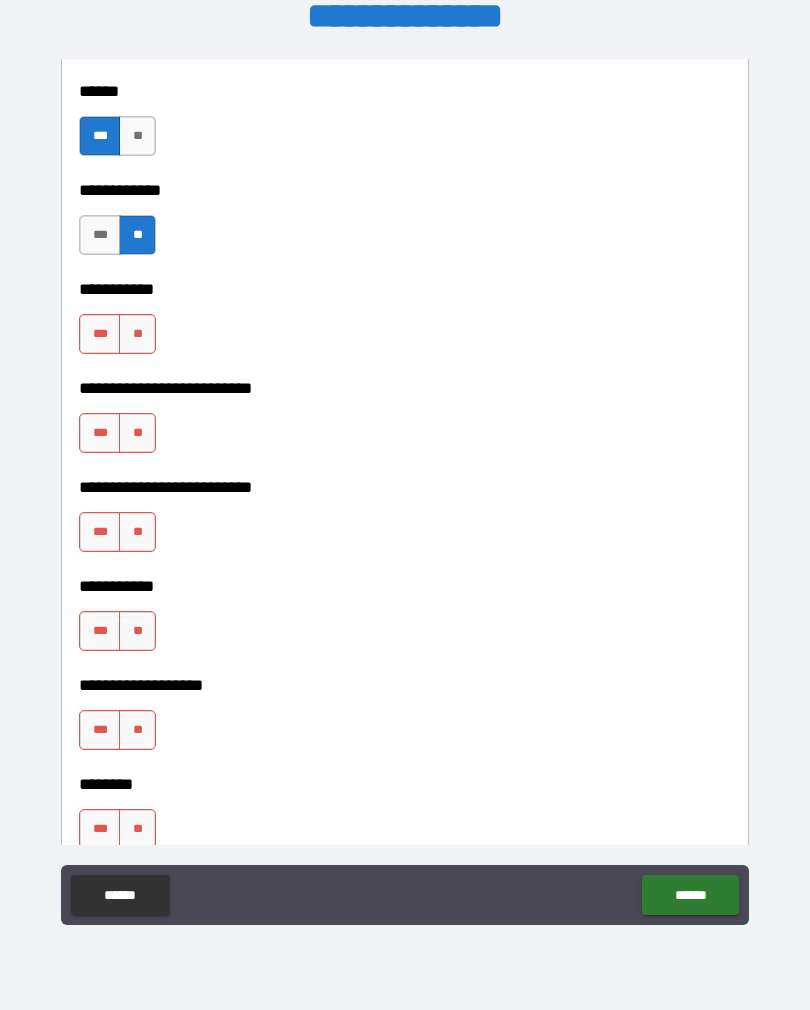 scroll, scrollTop: 5621, scrollLeft: 0, axis: vertical 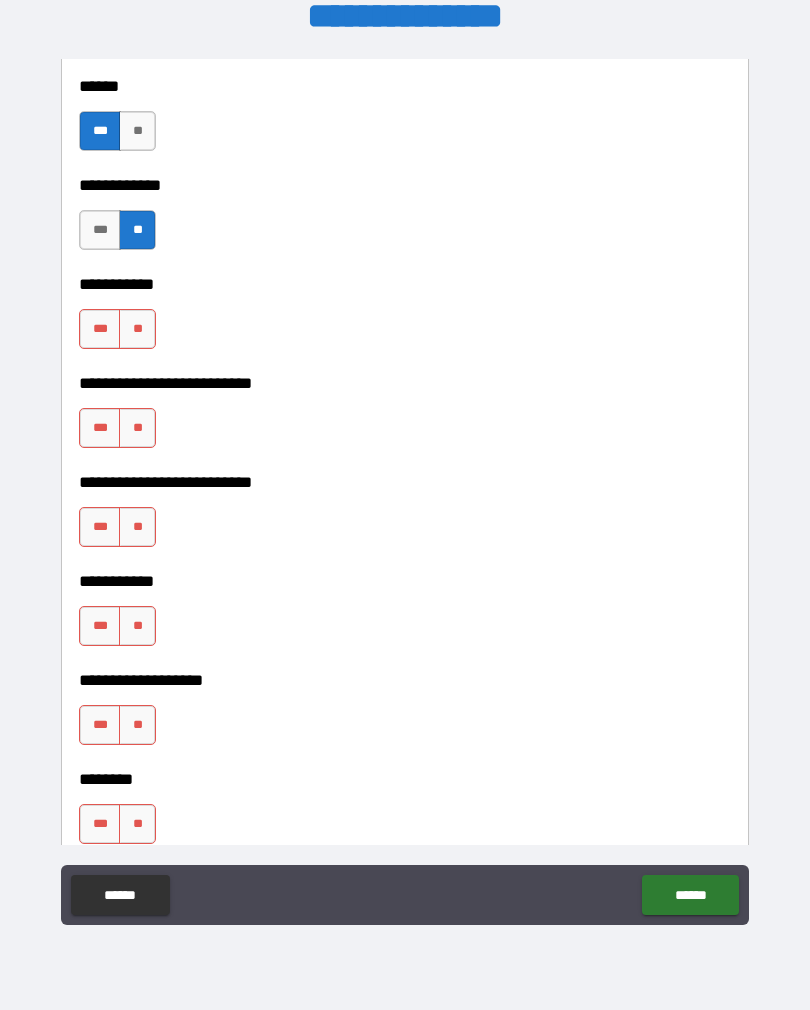 click on "**" at bounding box center [137, 329] 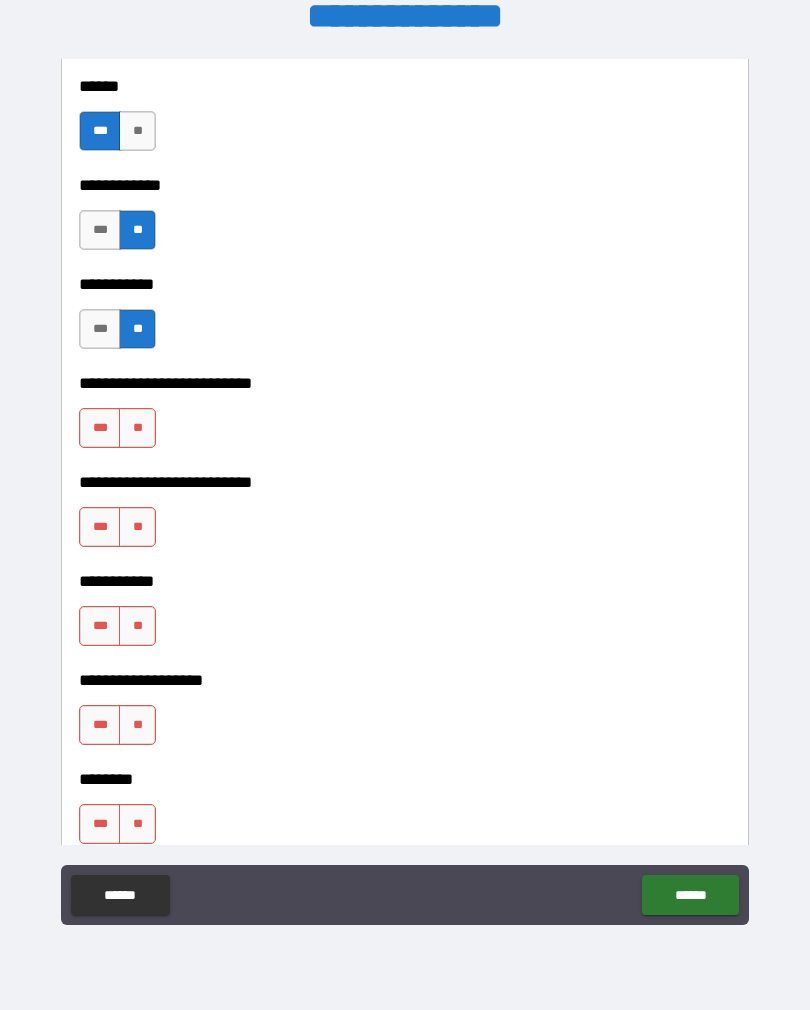 click on "***" at bounding box center [100, 428] 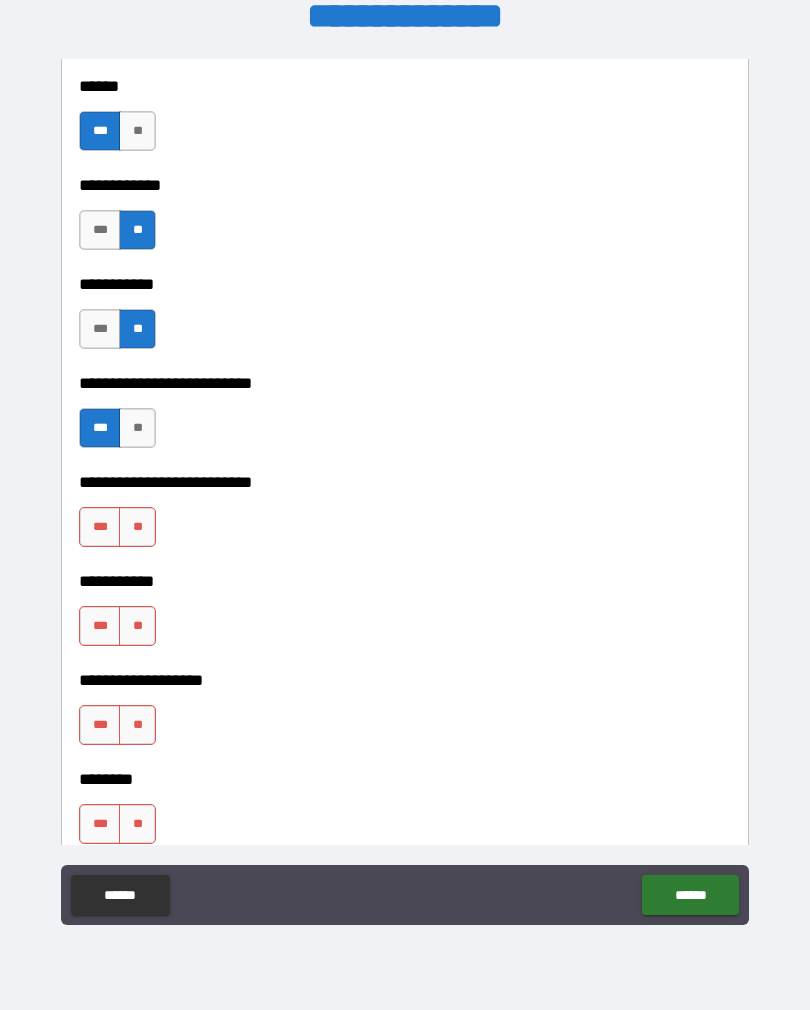 click on "**" at bounding box center (137, 527) 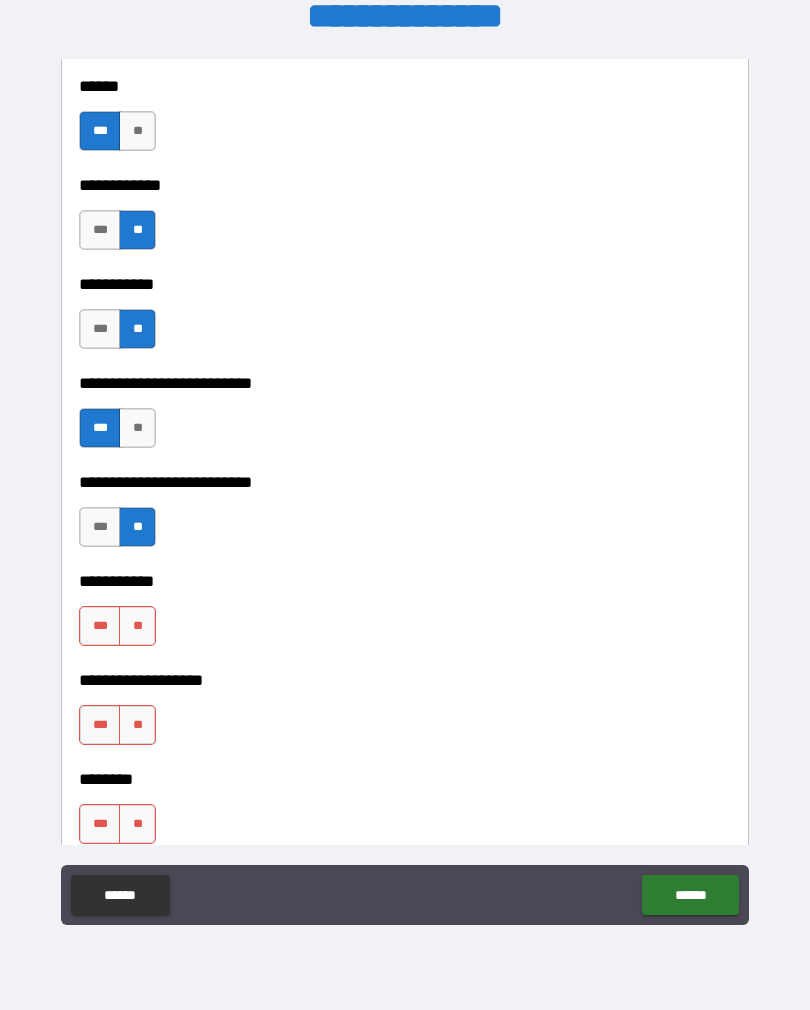 click on "**" at bounding box center [137, 626] 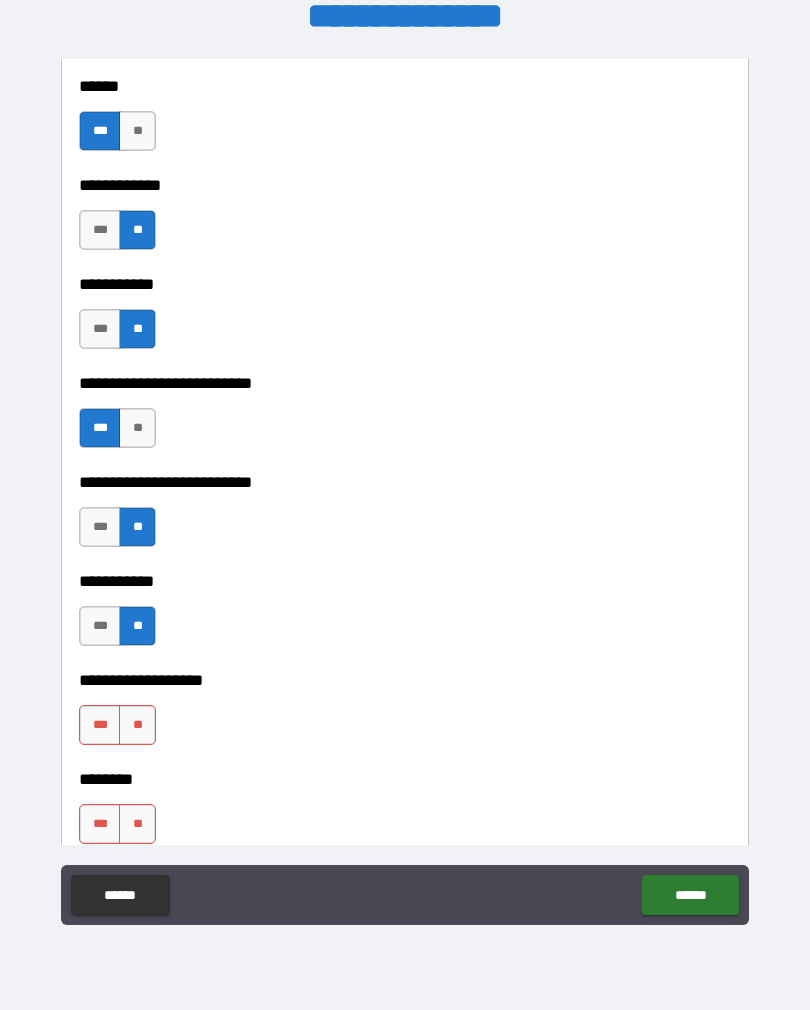 click on "**" at bounding box center (137, 725) 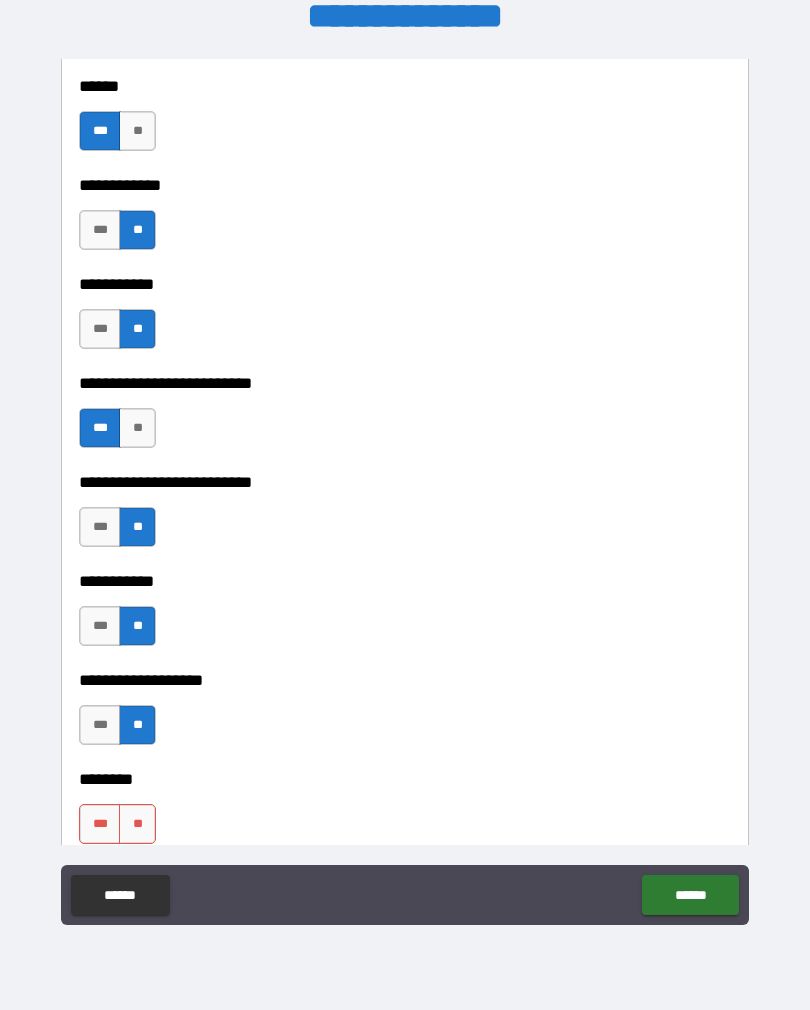 click on "**" at bounding box center (137, 824) 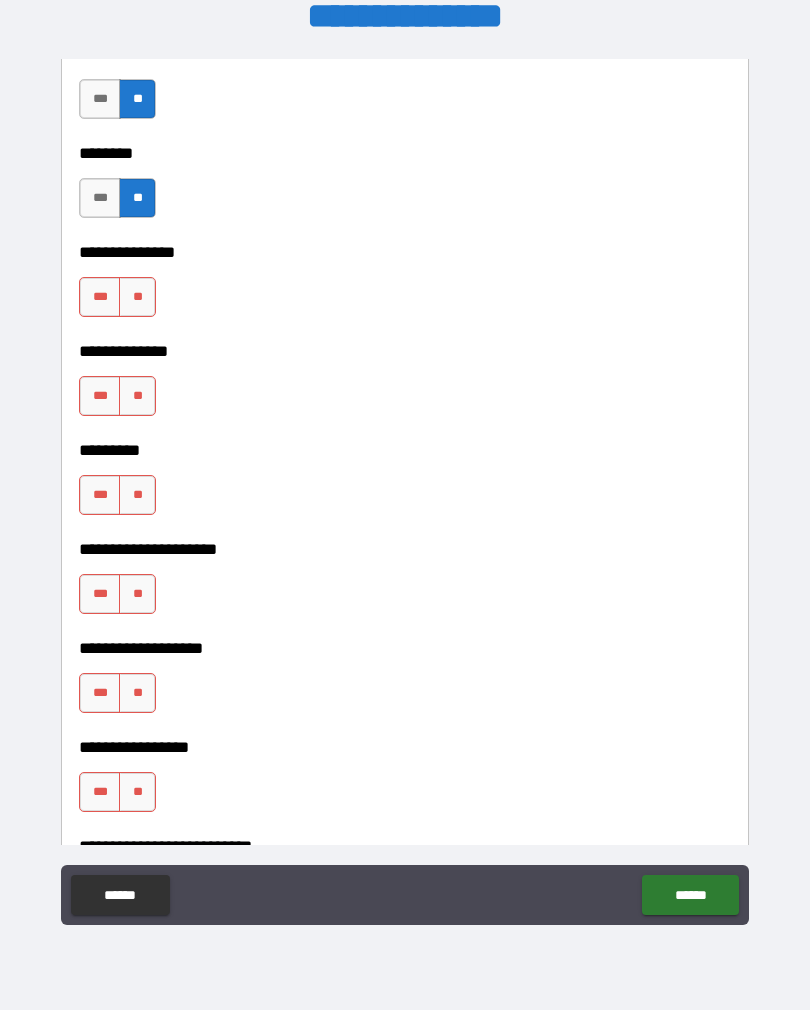 scroll, scrollTop: 6248, scrollLeft: 0, axis: vertical 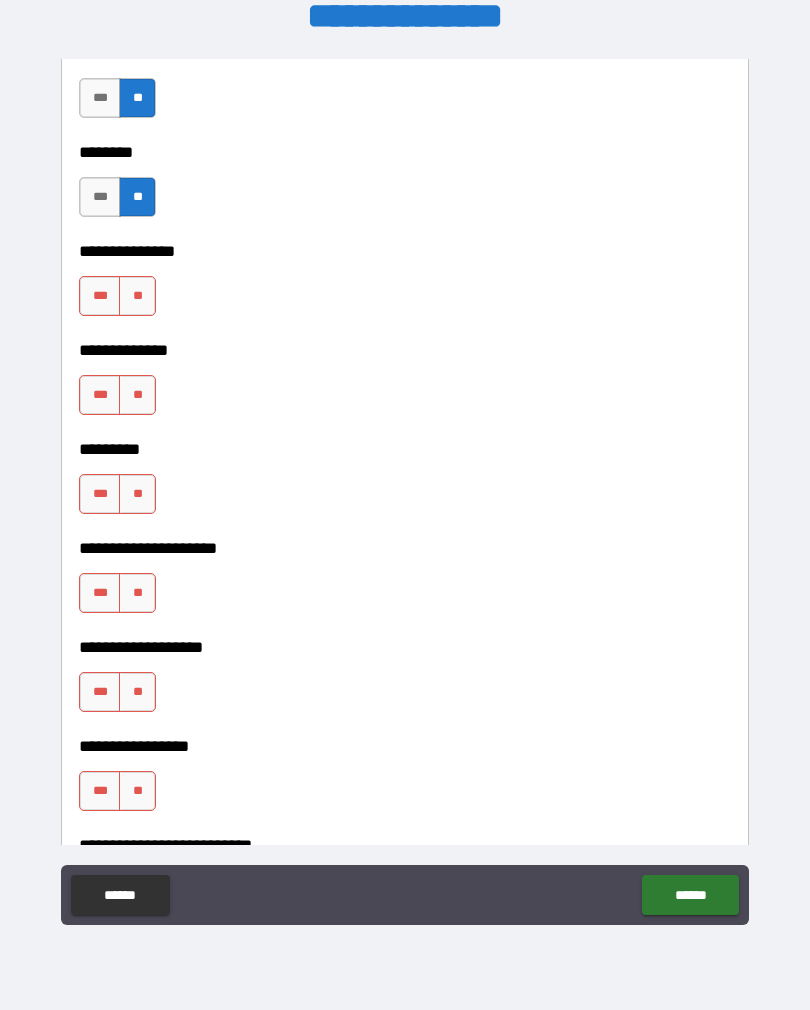 click on "**" at bounding box center (137, 296) 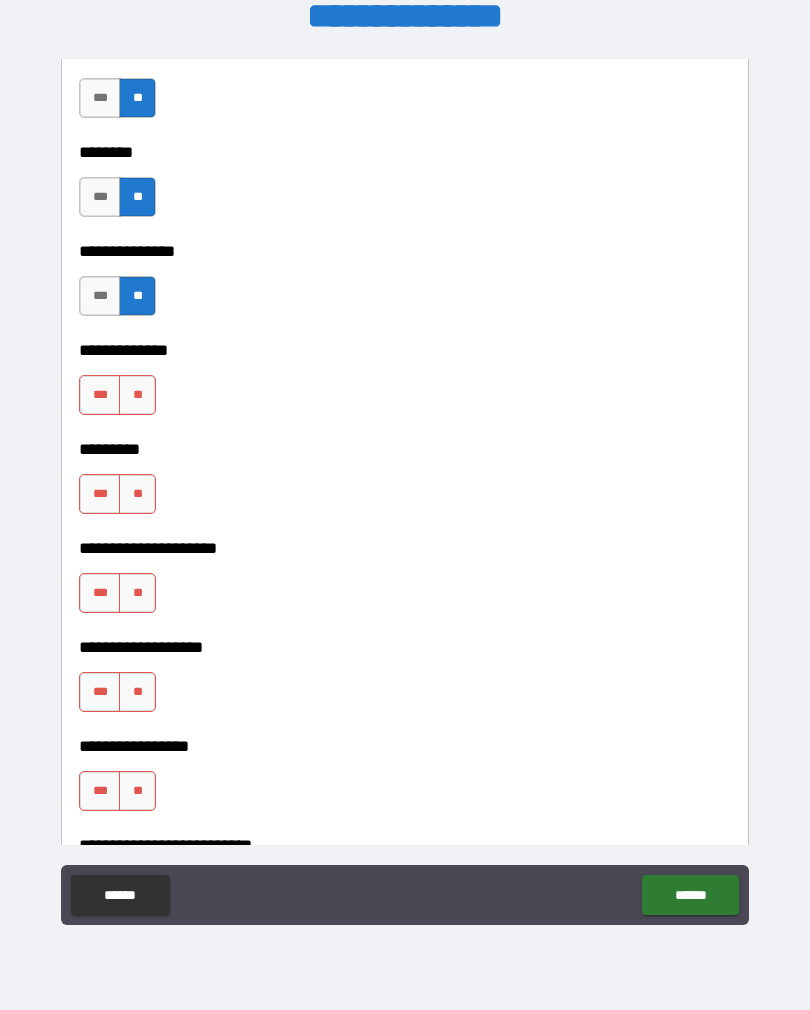 click on "**" at bounding box center (137, 395) 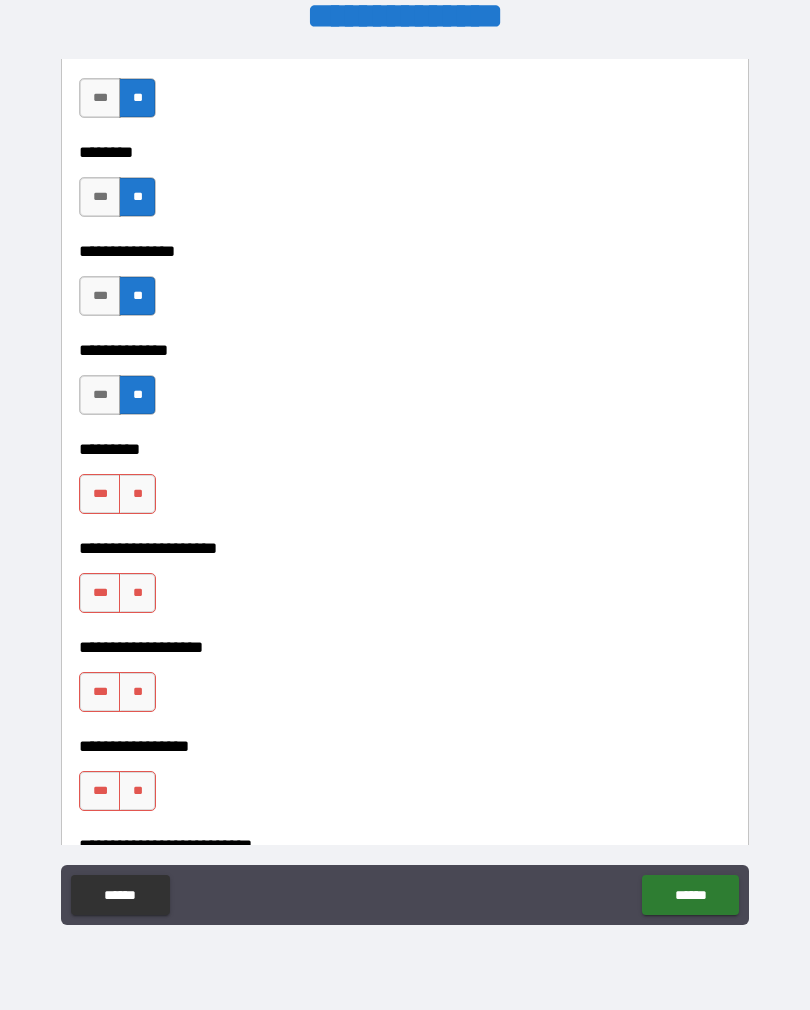 click on "**" at bounding box center [137, 494] 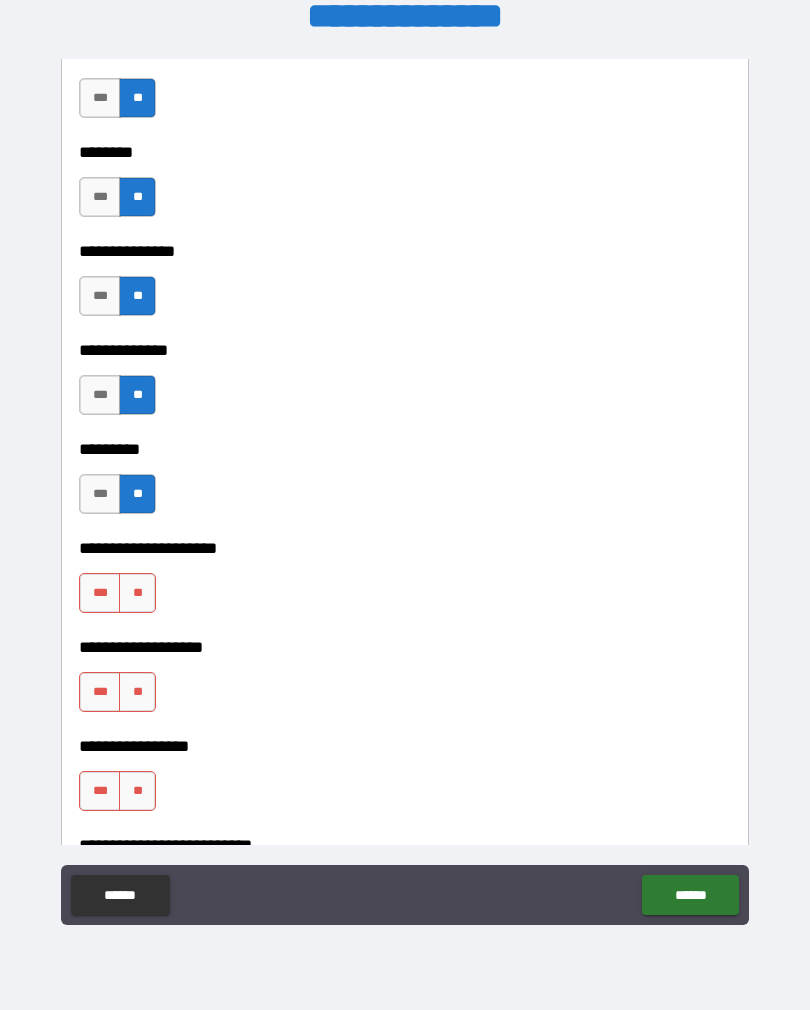 click on "**" at bounding box center (137, 593) 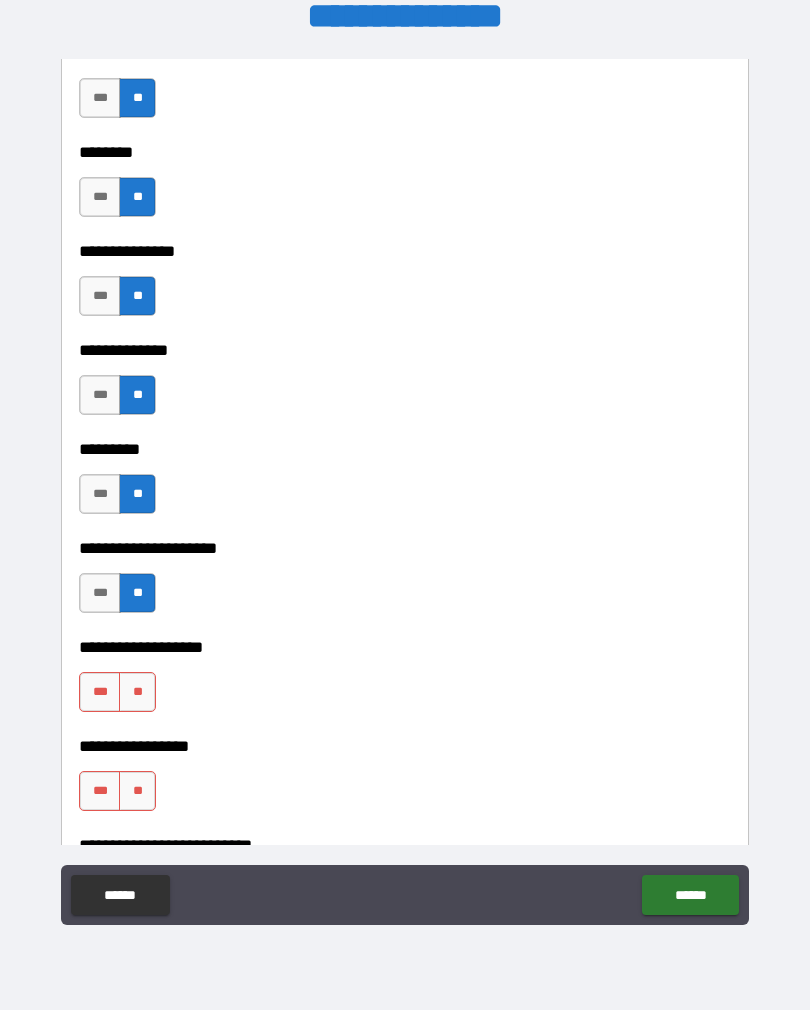 click on "**" at bounding box center (137, 692) 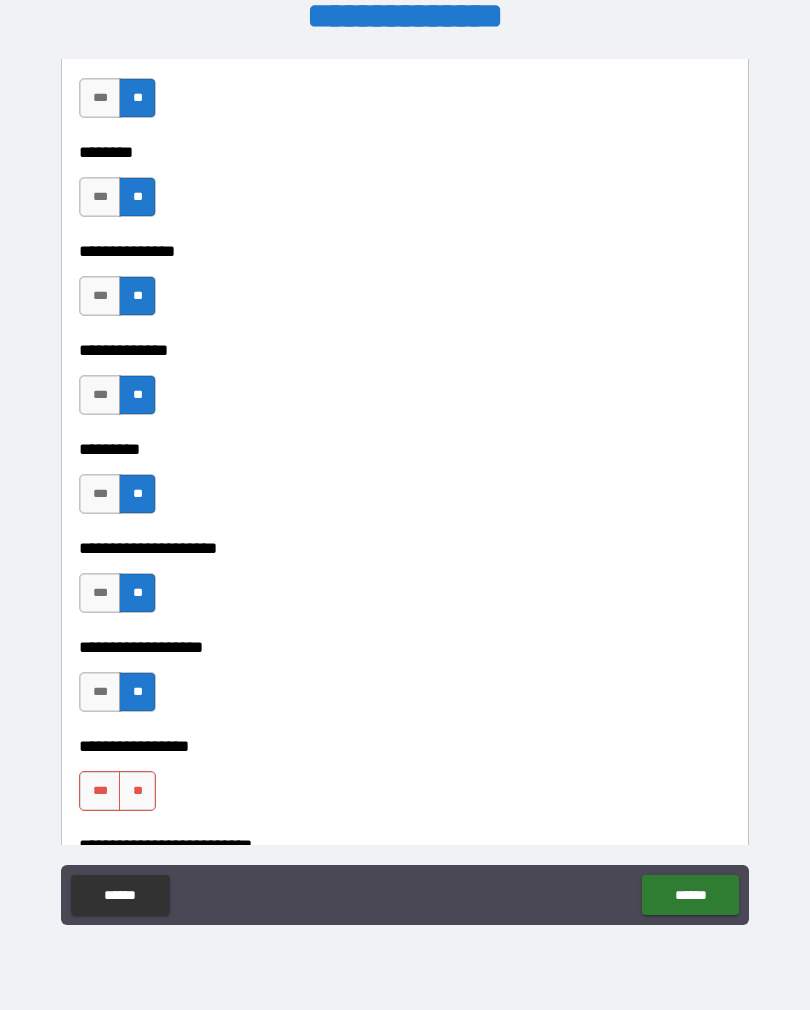 click on "**" at bounding box center (137, 791) 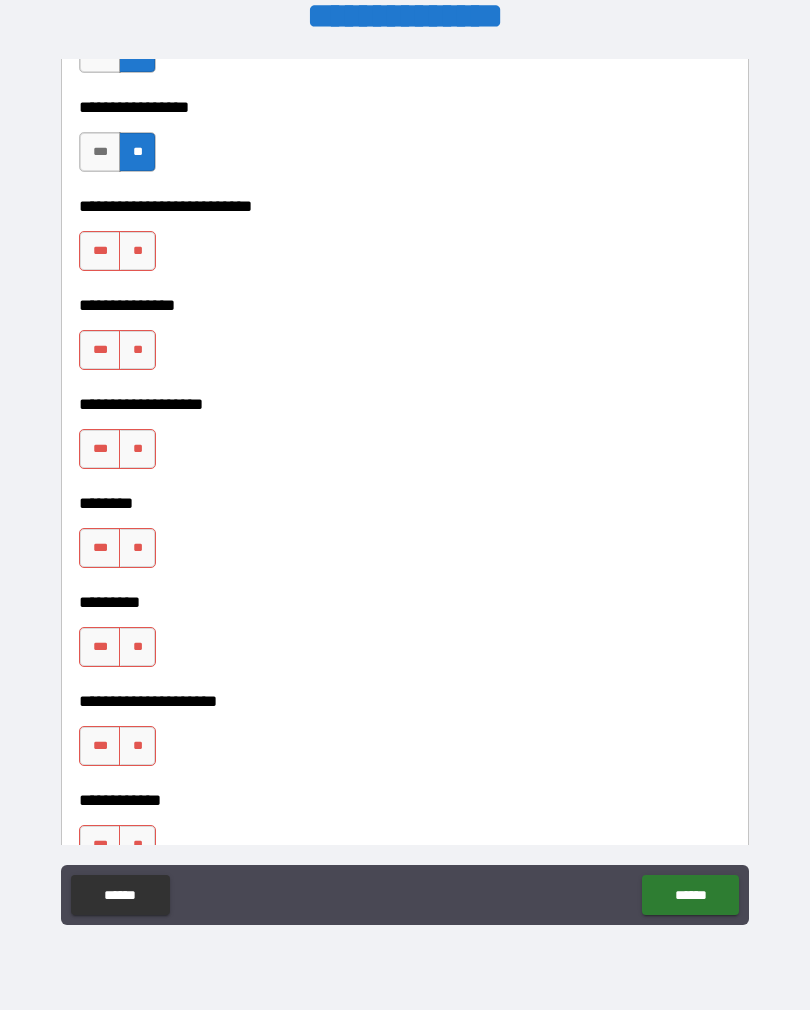 scroll, scrollTop: 6890, scrollLeft: 0, axis: vertical 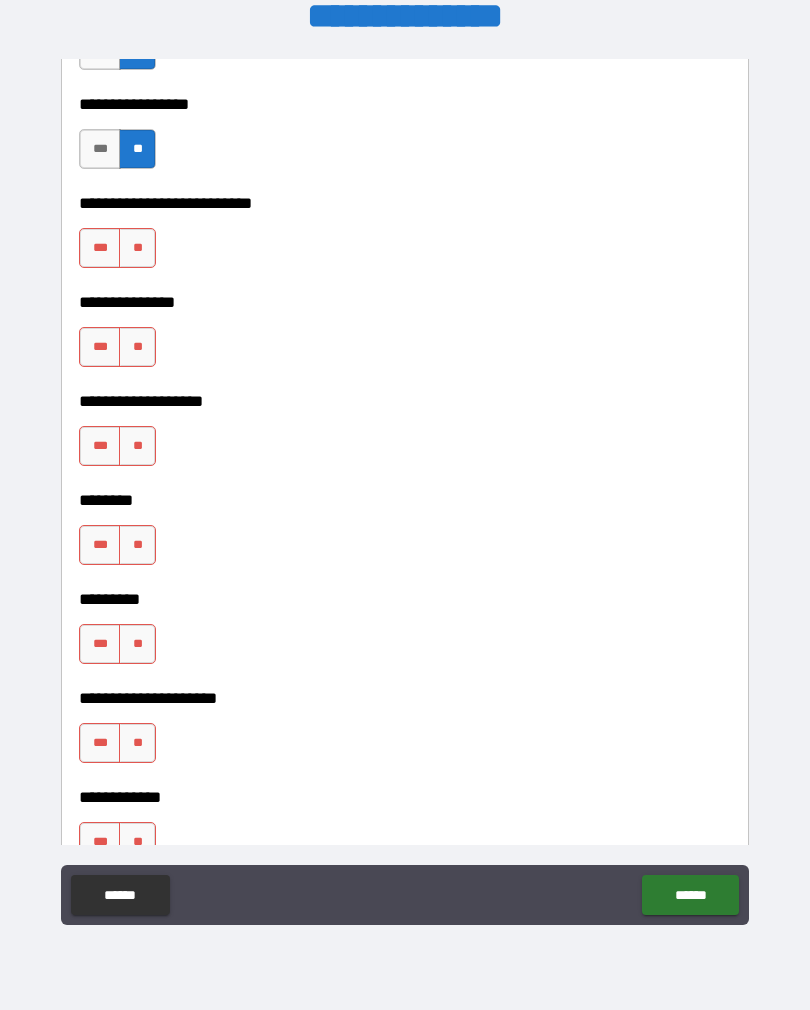 click on "**" at bounding box center [137, 248] 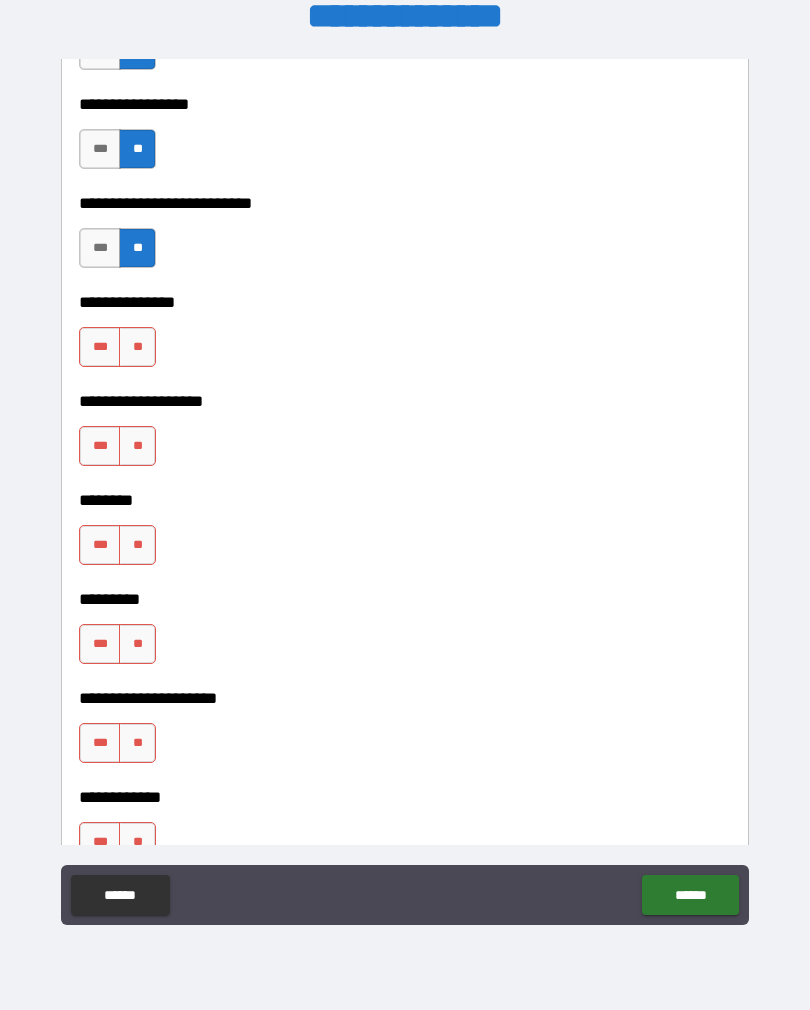 click on "**" at bounding box center [137, 347] 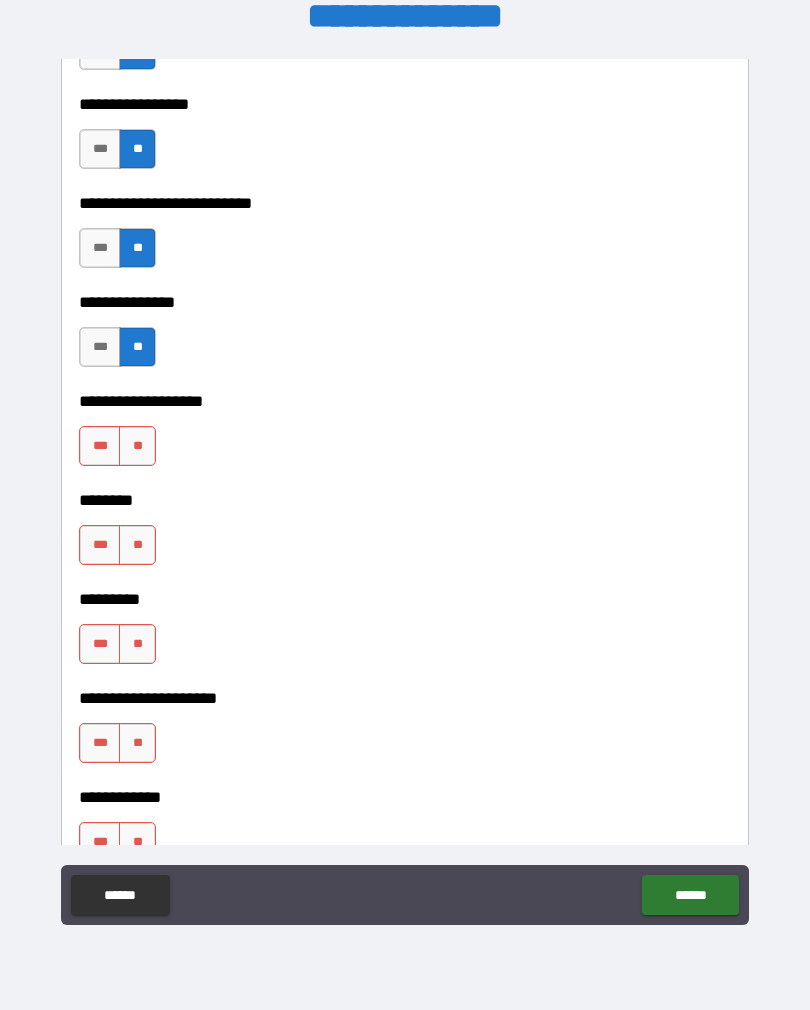 click on "**" at bounding box center (137, 446) 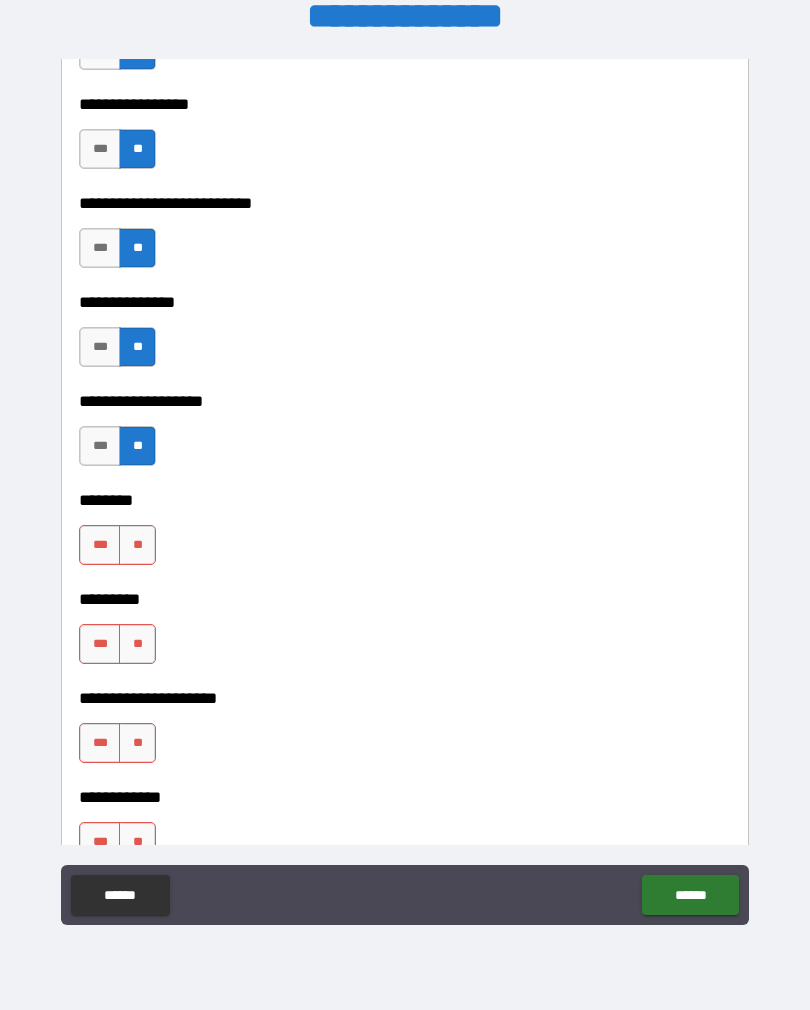 click on "**" at bounding box center [137, 545] 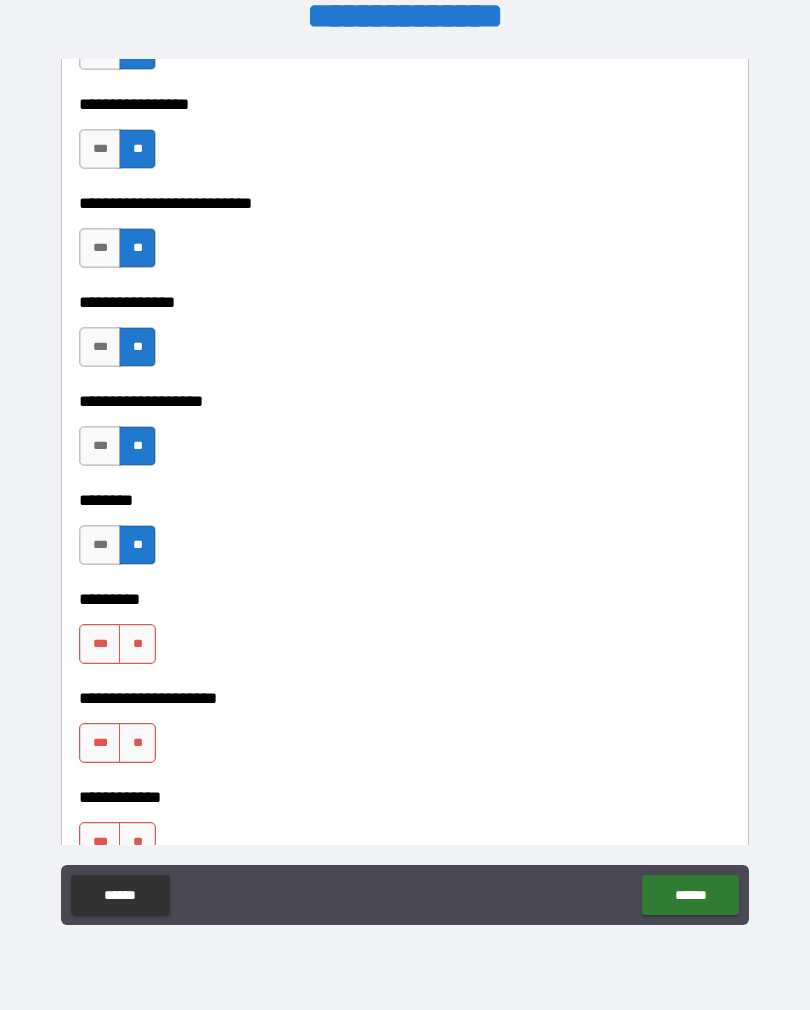 click on "***" at bounding box center (100, 644) 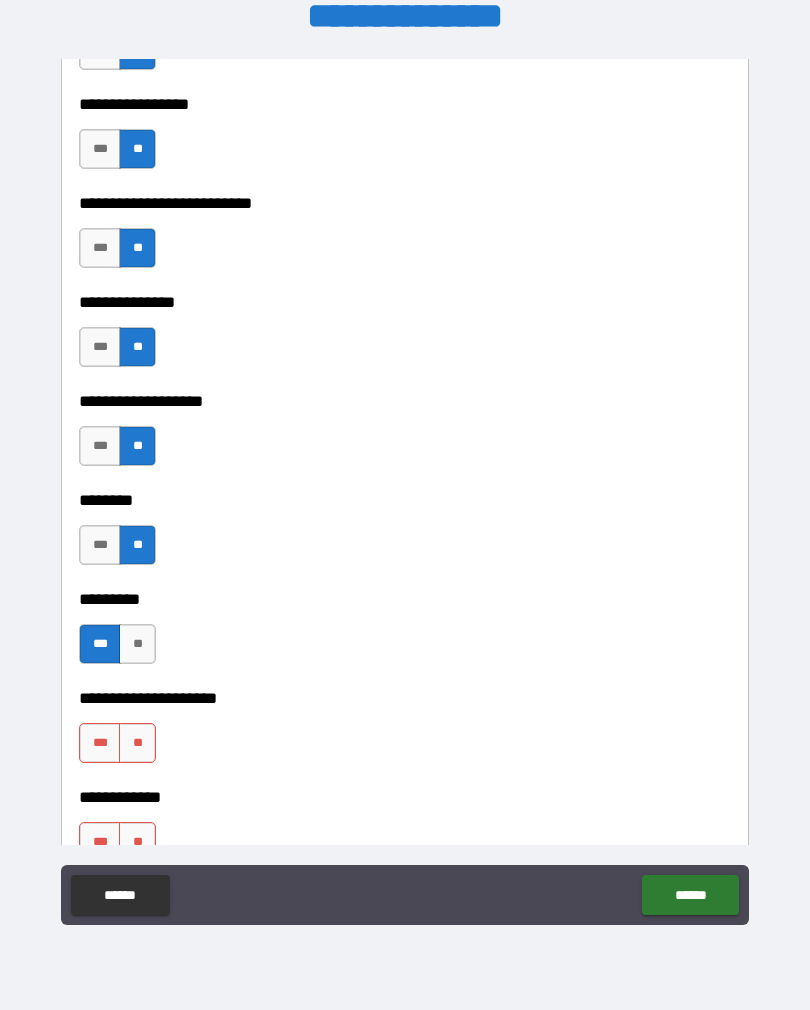 click on "**" at bounding box center (137, 743) 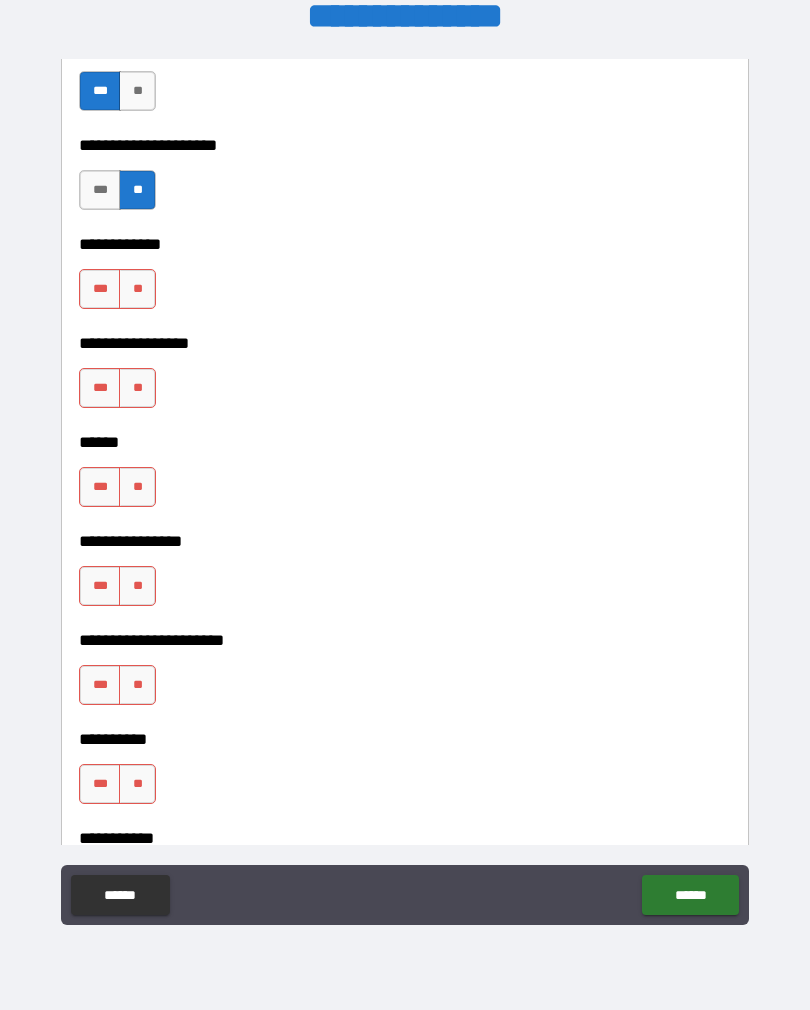 scroll, scrollTop: 7446, scrollLeft: 0, axis: vertical 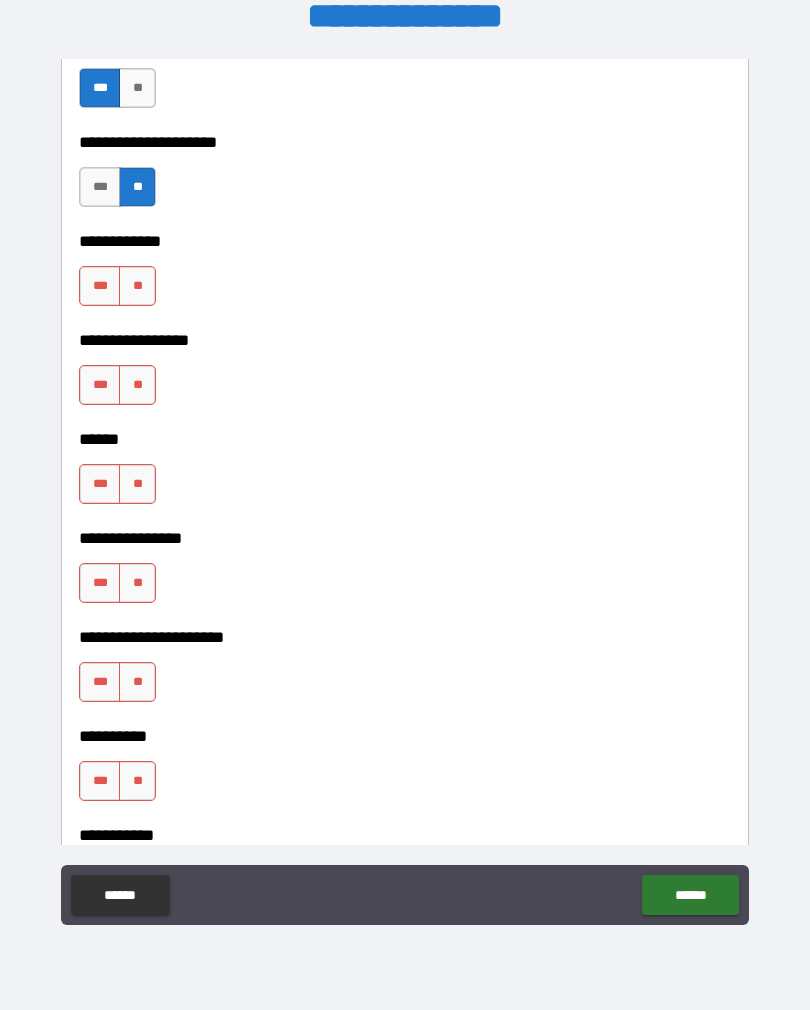 click on "**" at bounding box center [137, 286] 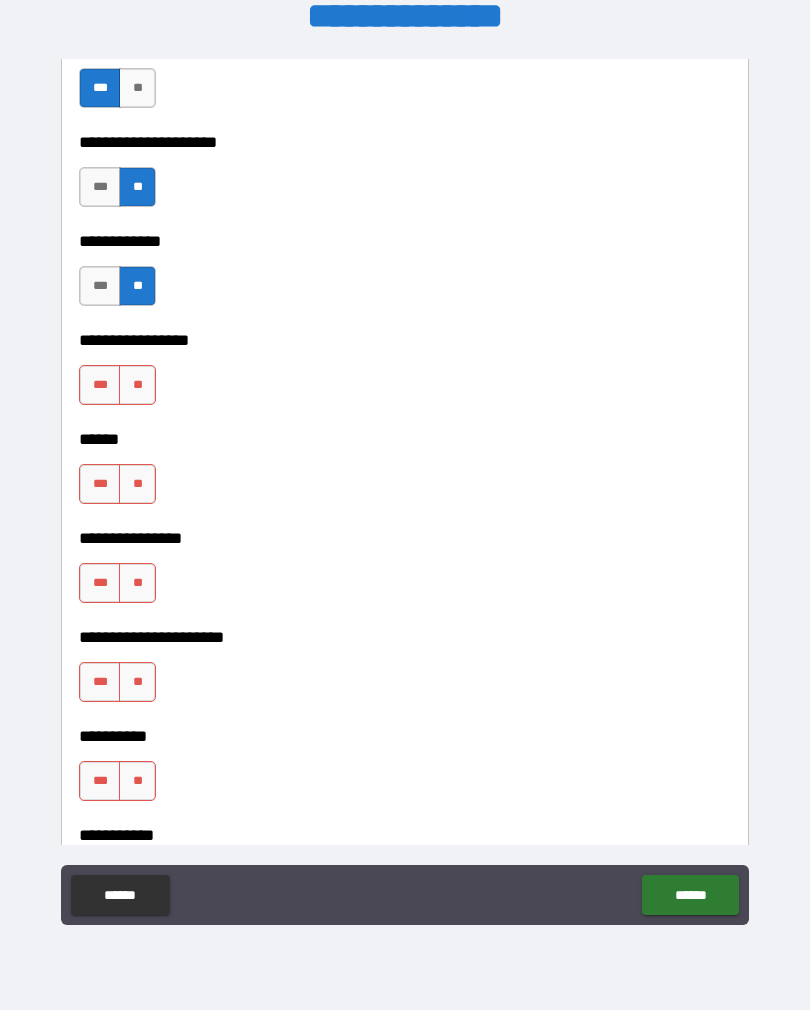 click on "***" at bounding box center (100, 286) 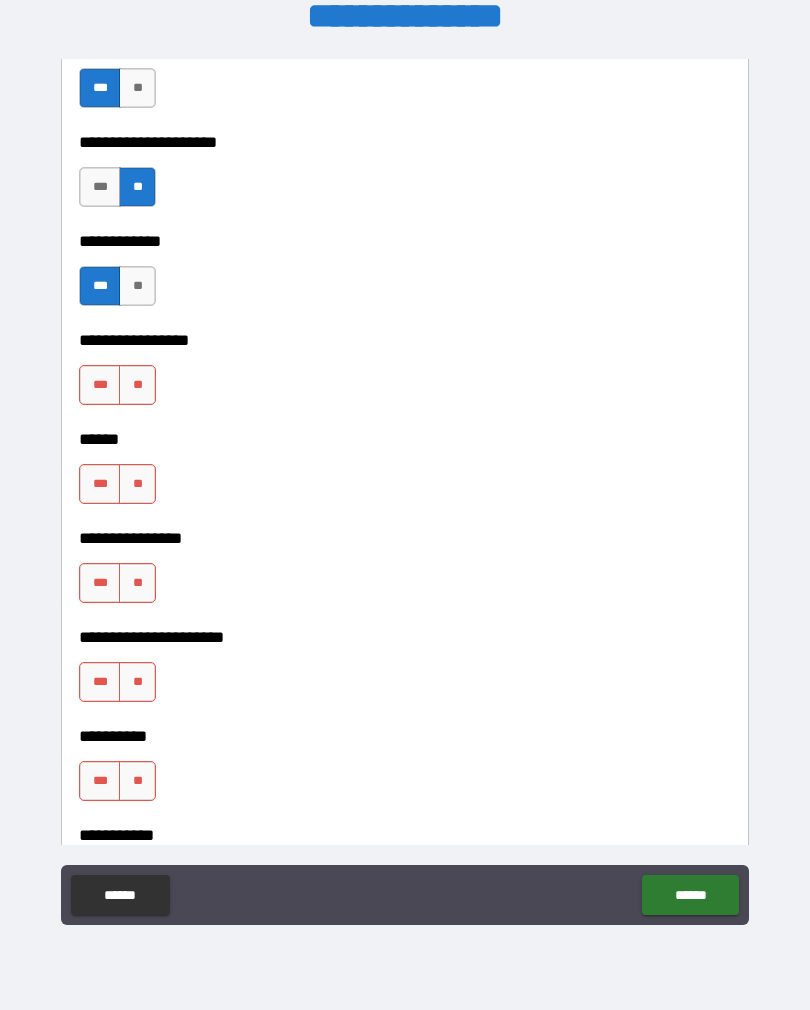 click on "**" at bounding box center (137, 385) 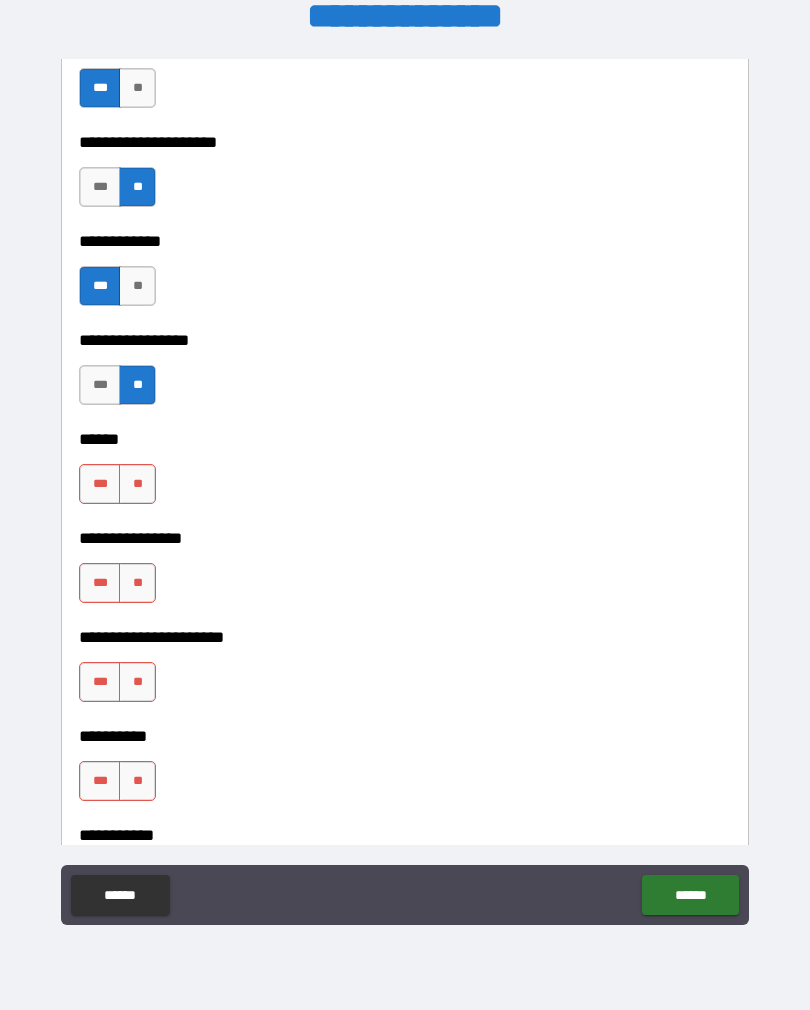 click on "**" at bounding box center [137, 484] 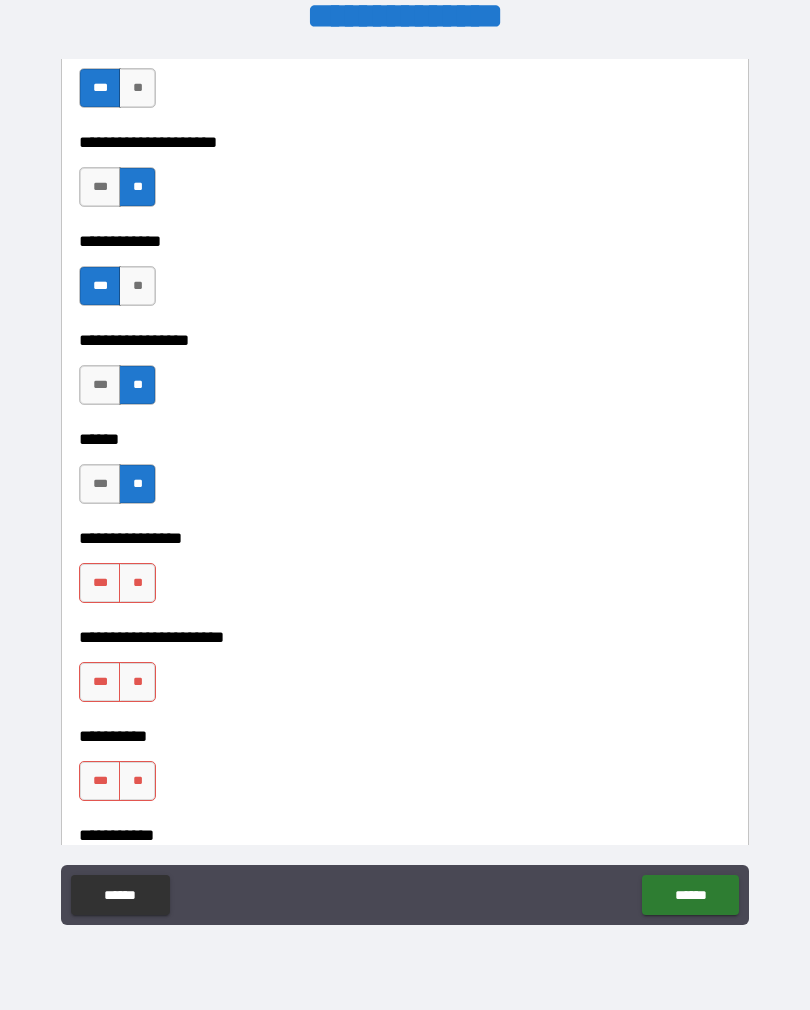 click on "**" at bounding box center (137, 583) 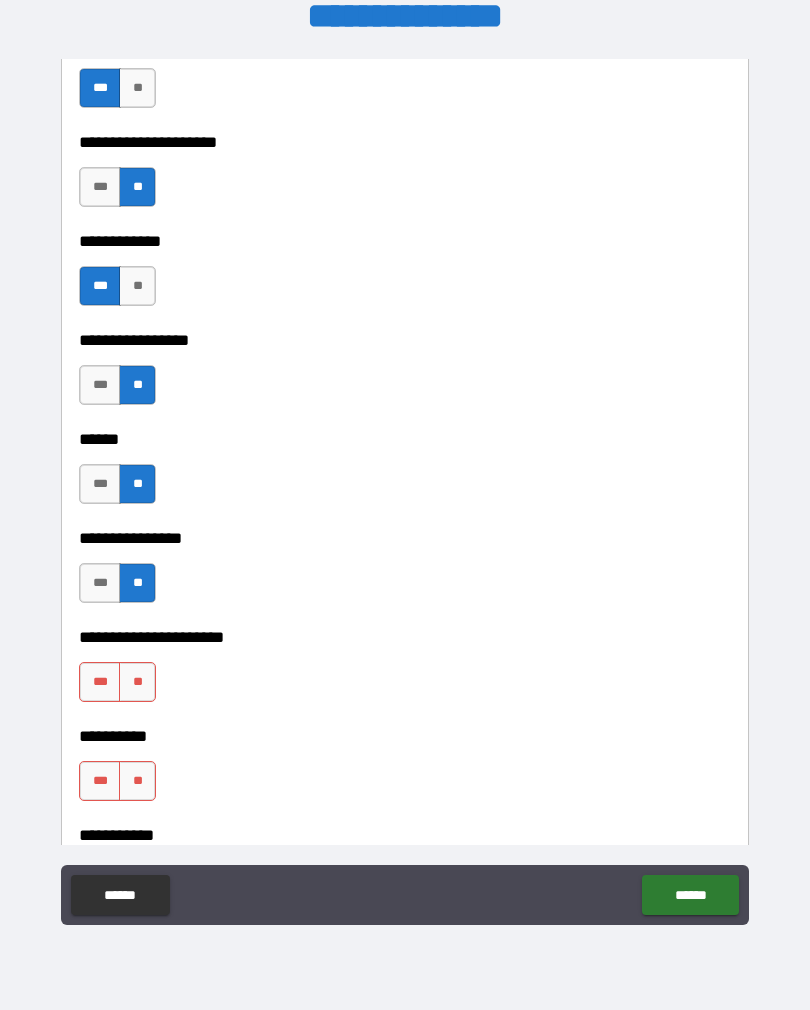click on "**" at bounding box center [137, 682] 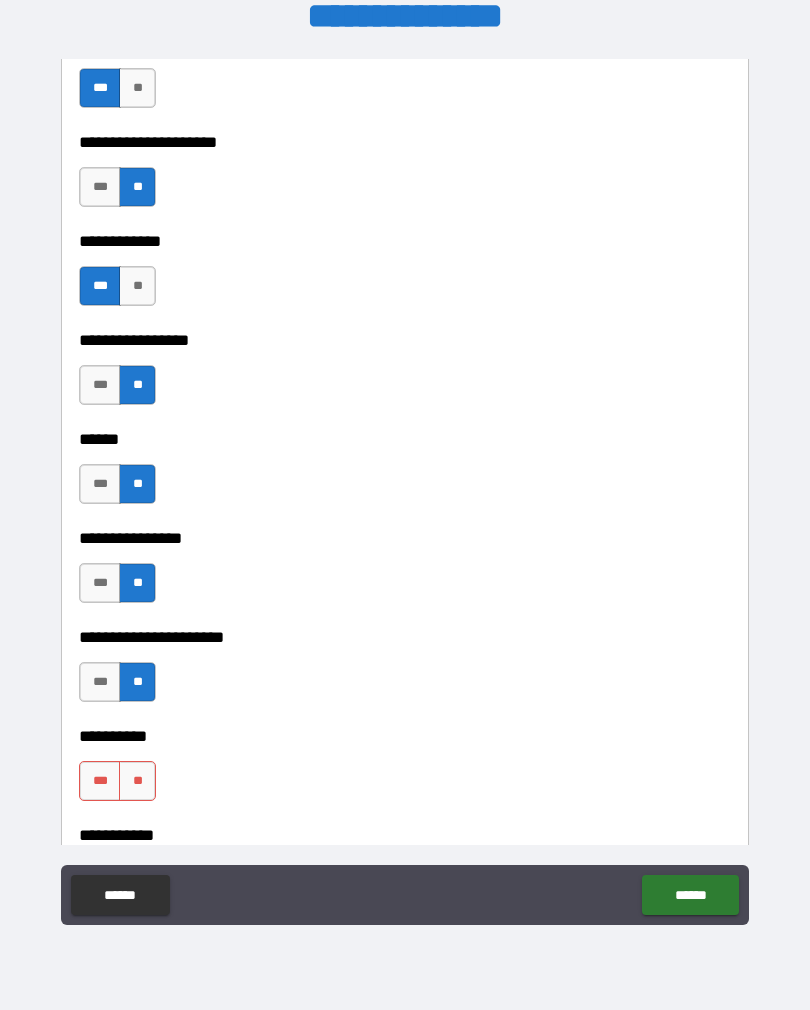click on "**" at bounding box center (137, 781) 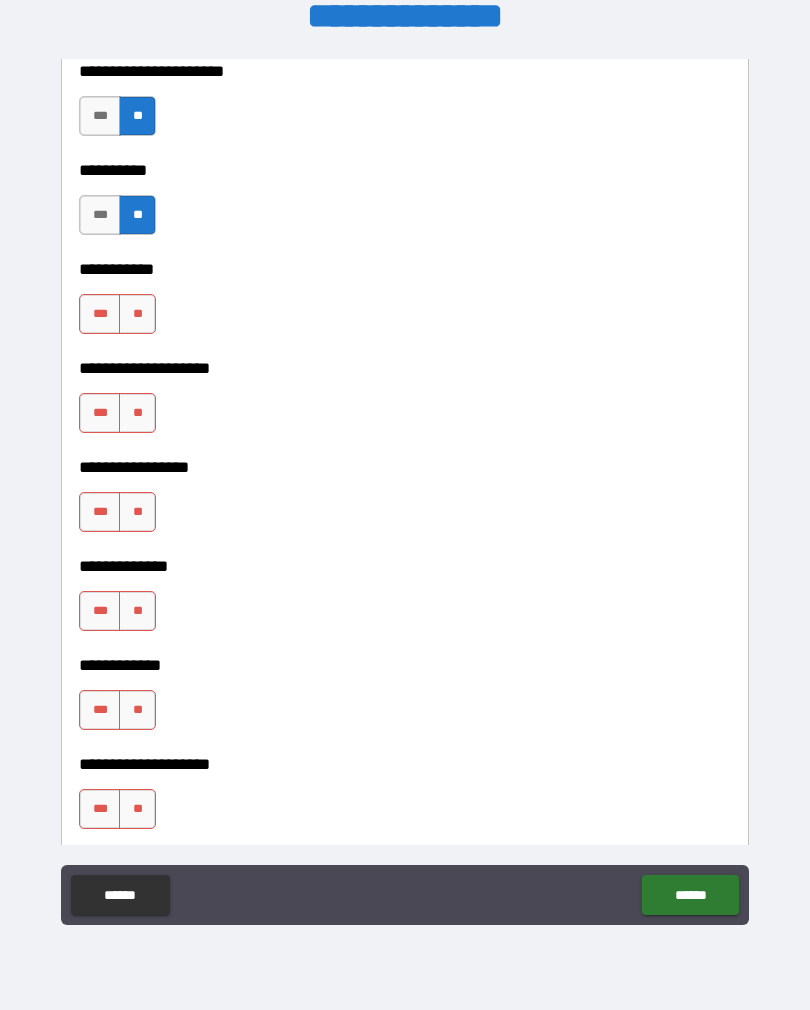 scroll, scrollTop: 8025, scrollLeft: 0, axis: vertical 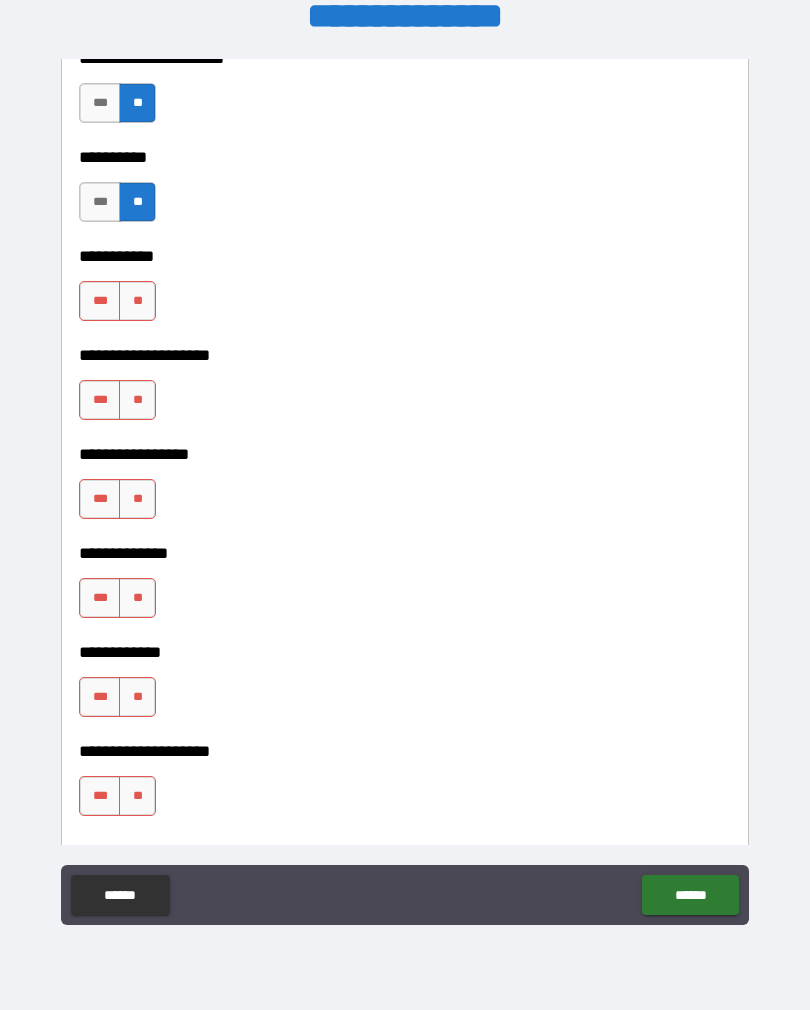 click on "**" at bounding box center (137, 301) 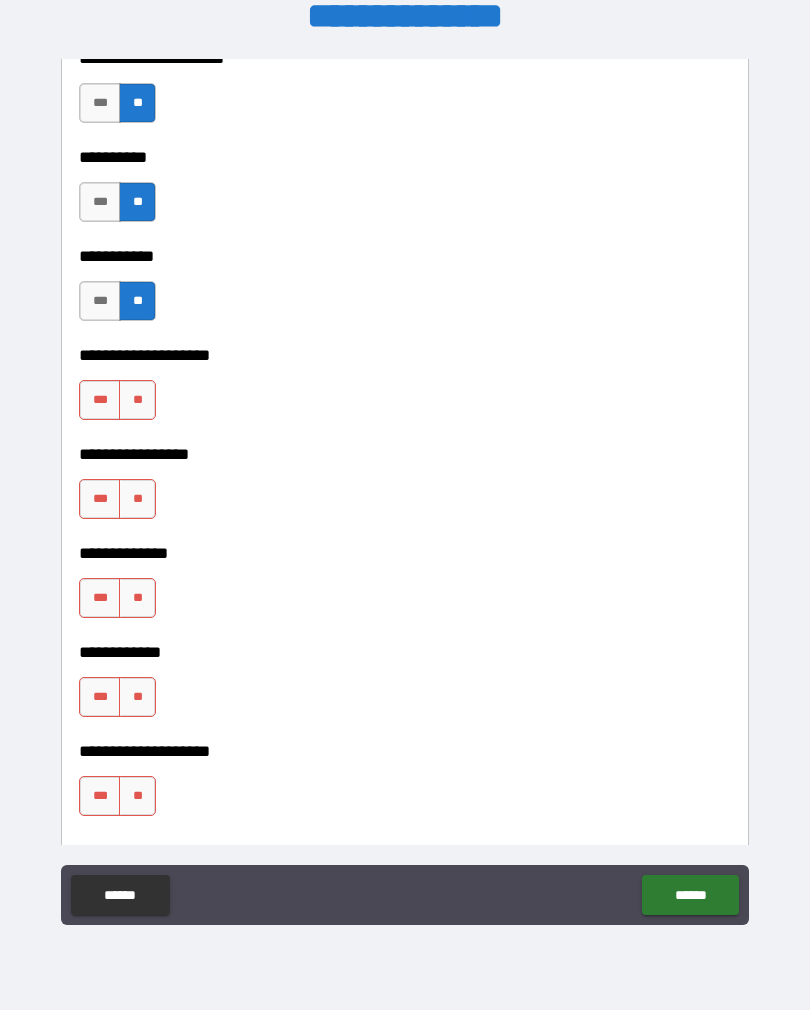 click on "***" at bounding box center [100, 400] 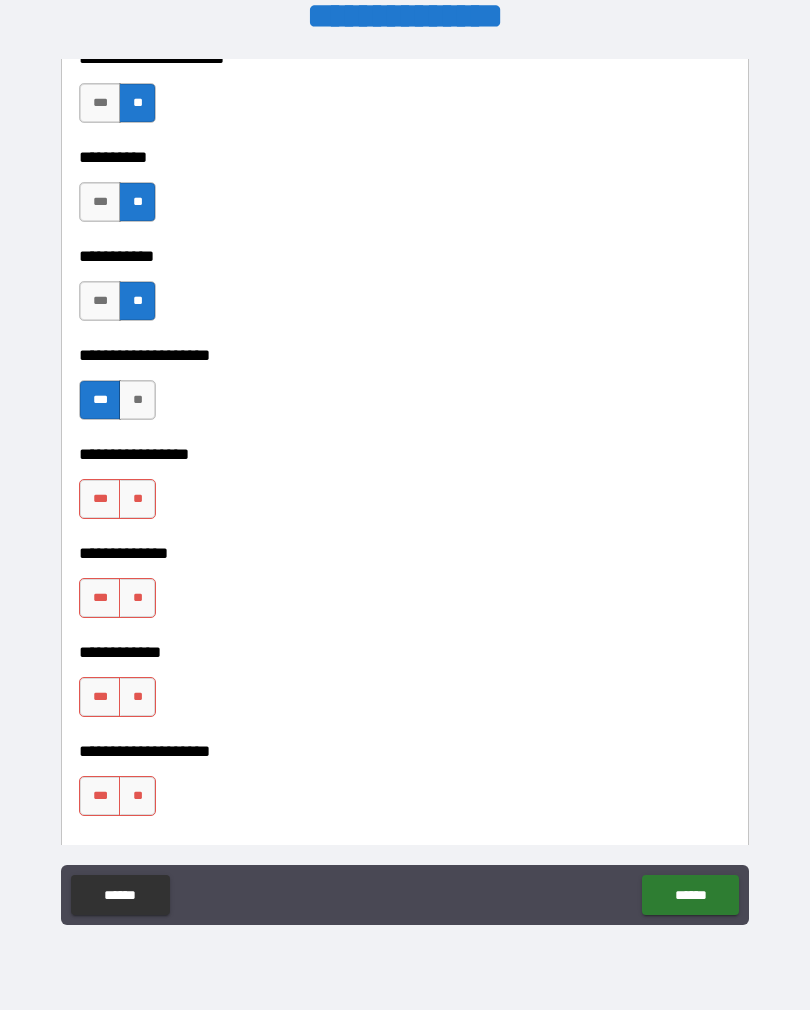 click on "**" at bounding box center (137, 499) 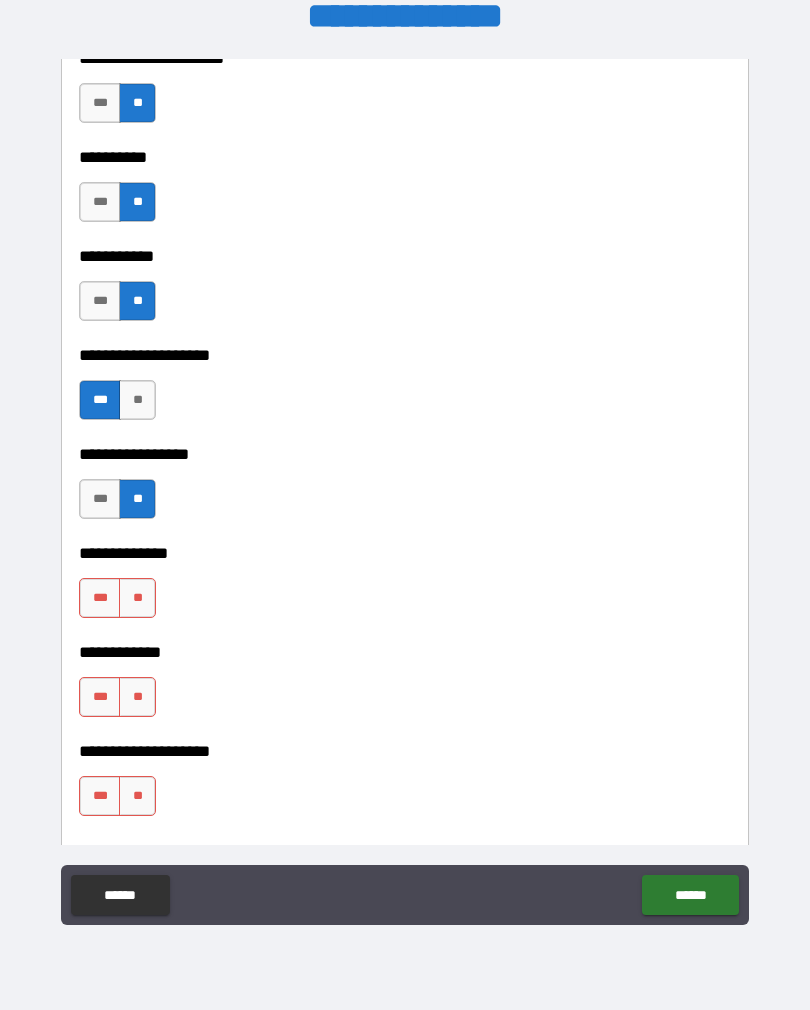 click on "**" at bounding box center [137, 598] 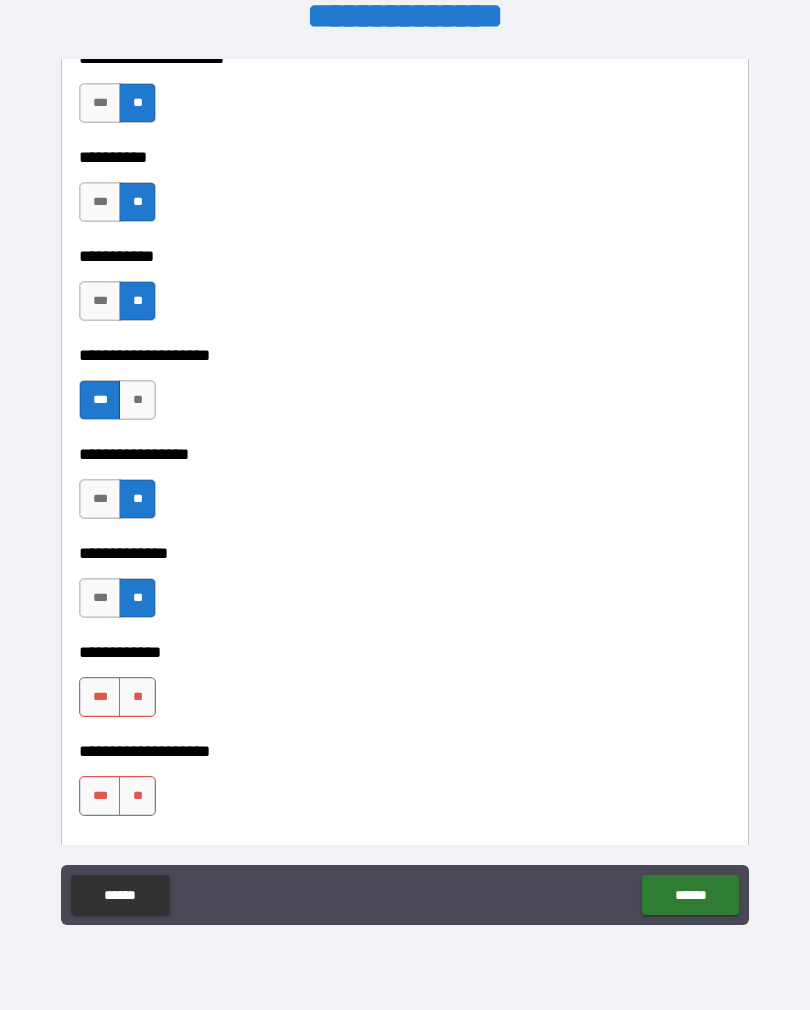 click on "**" at bounding box center (137, 697) 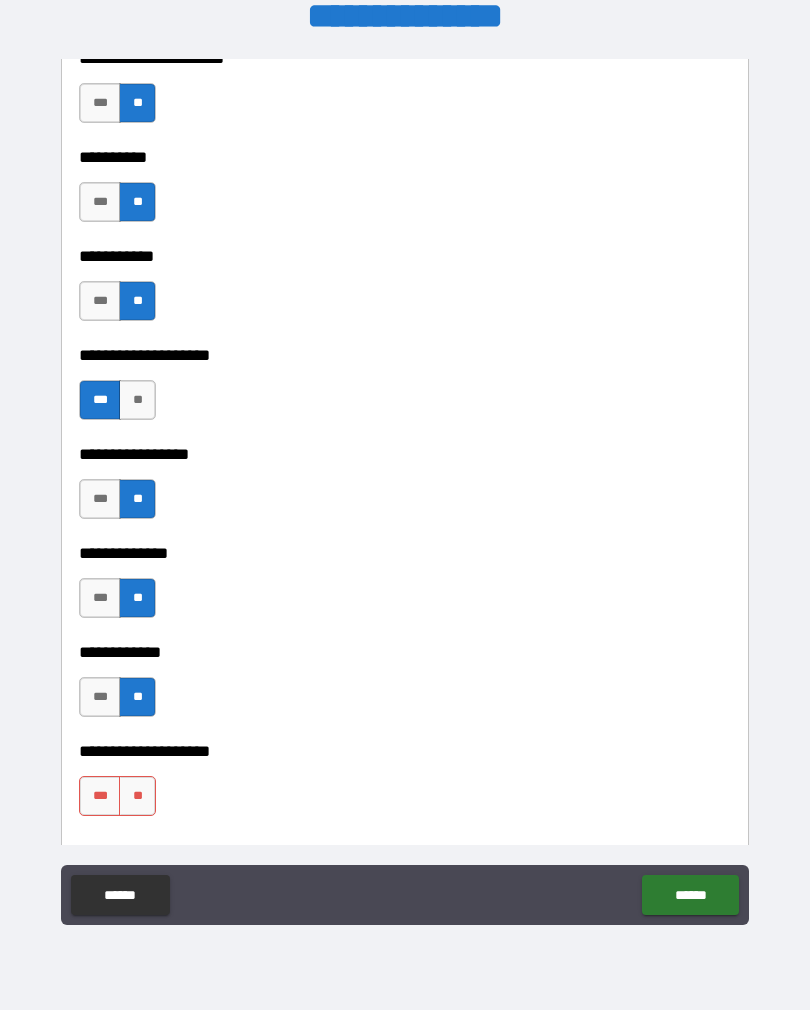 click on "**" at bounding box center [137, 796] 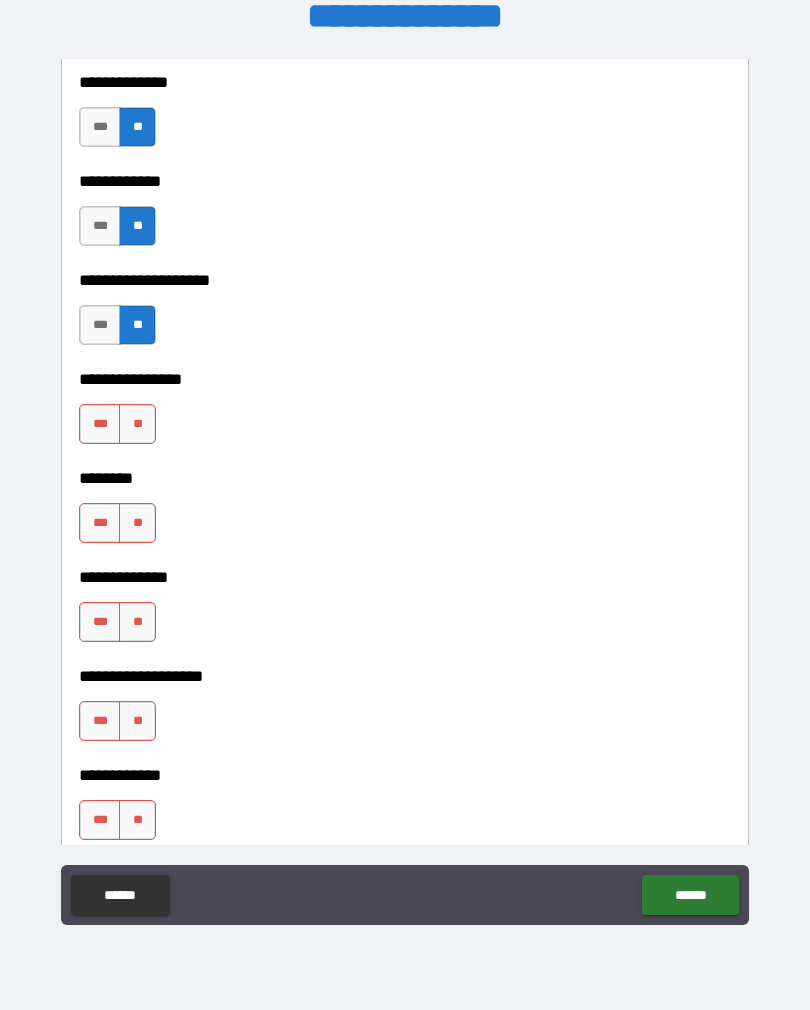 scroll, scrollTop: 8497, scrollLeft: 0, axis: vertical 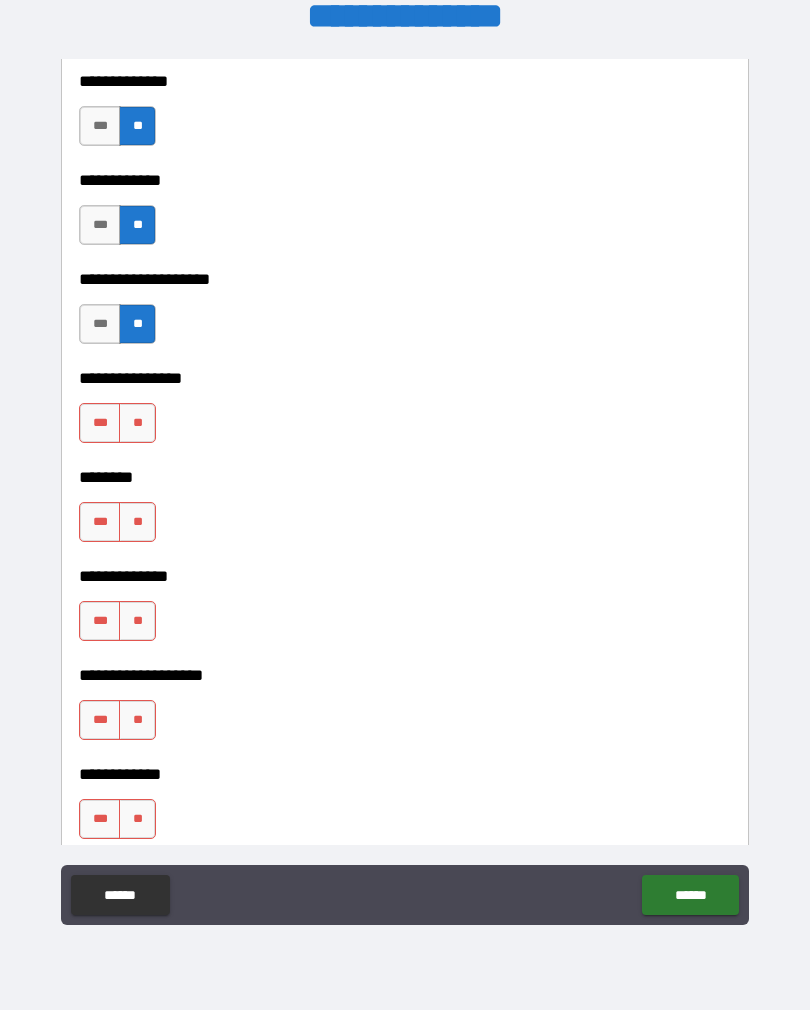 click on "***" at bounding box center (100, 324) 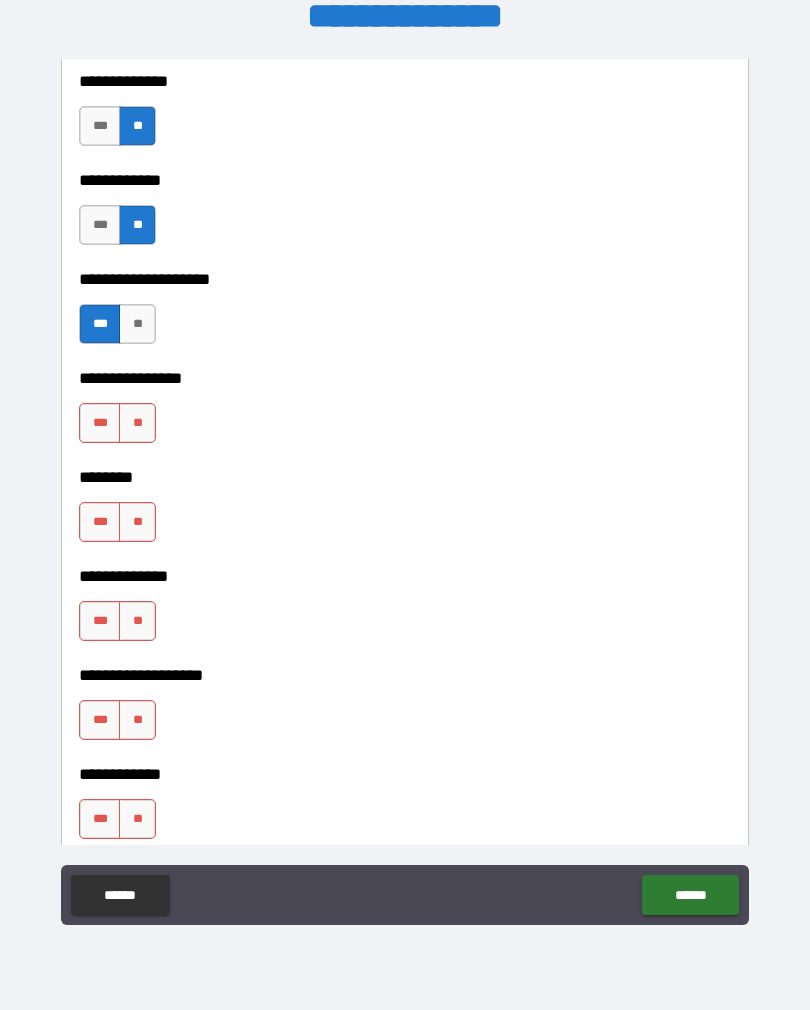 click on "**" at bounding box center [137, 423] 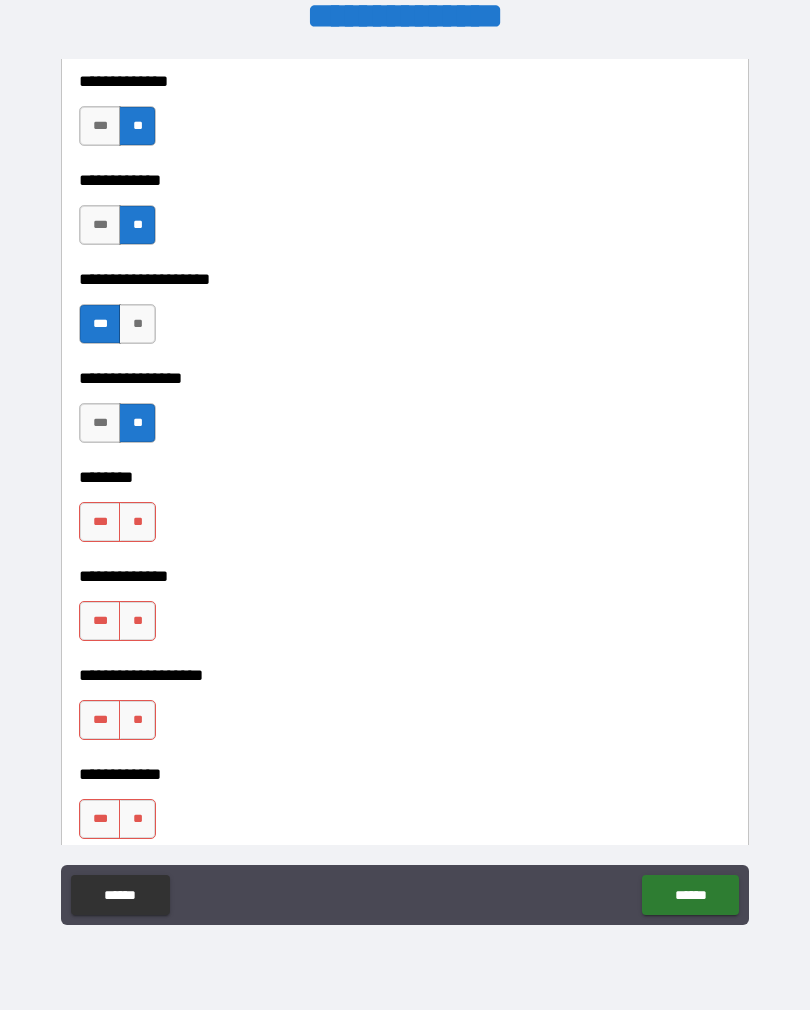 click on "**" at bounding box center (137, 522) 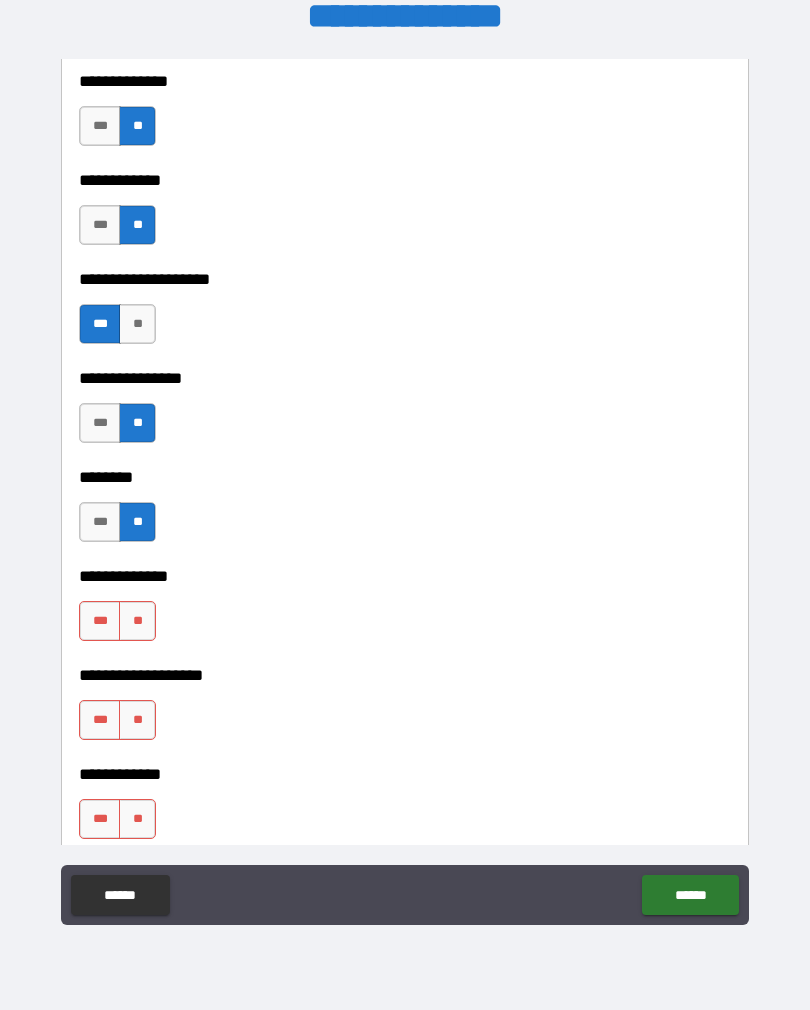 click on "**" at bounding box center [137, 621] 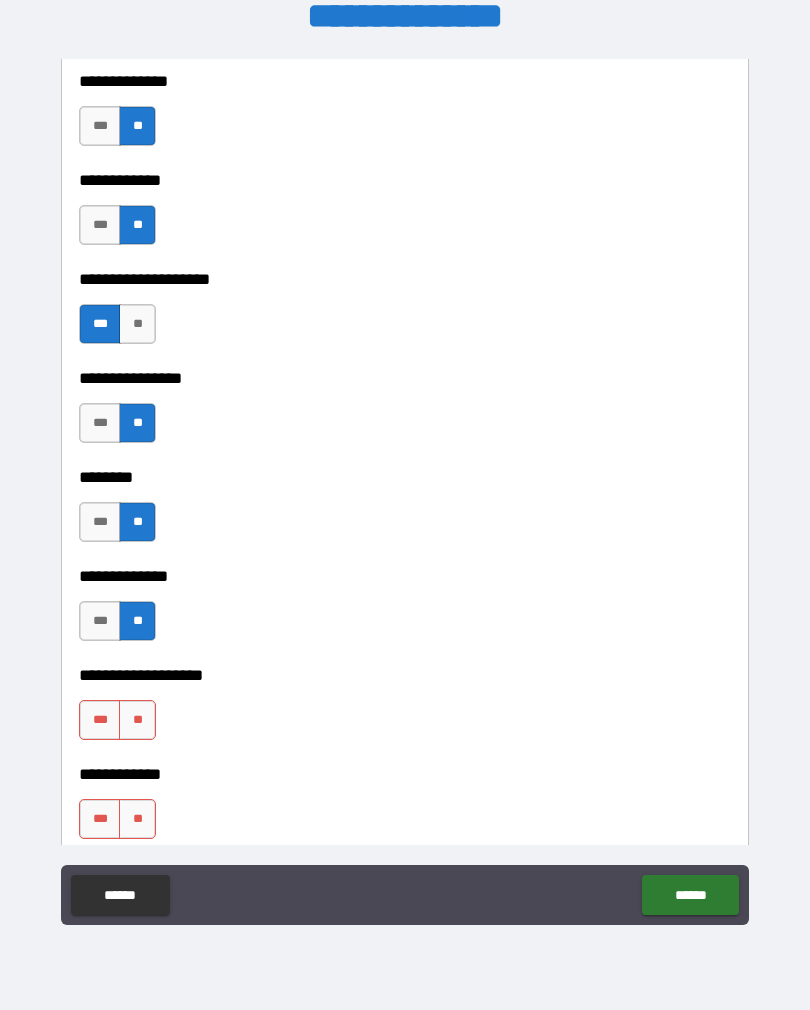 click on "**" at bounding box center [137, 720] 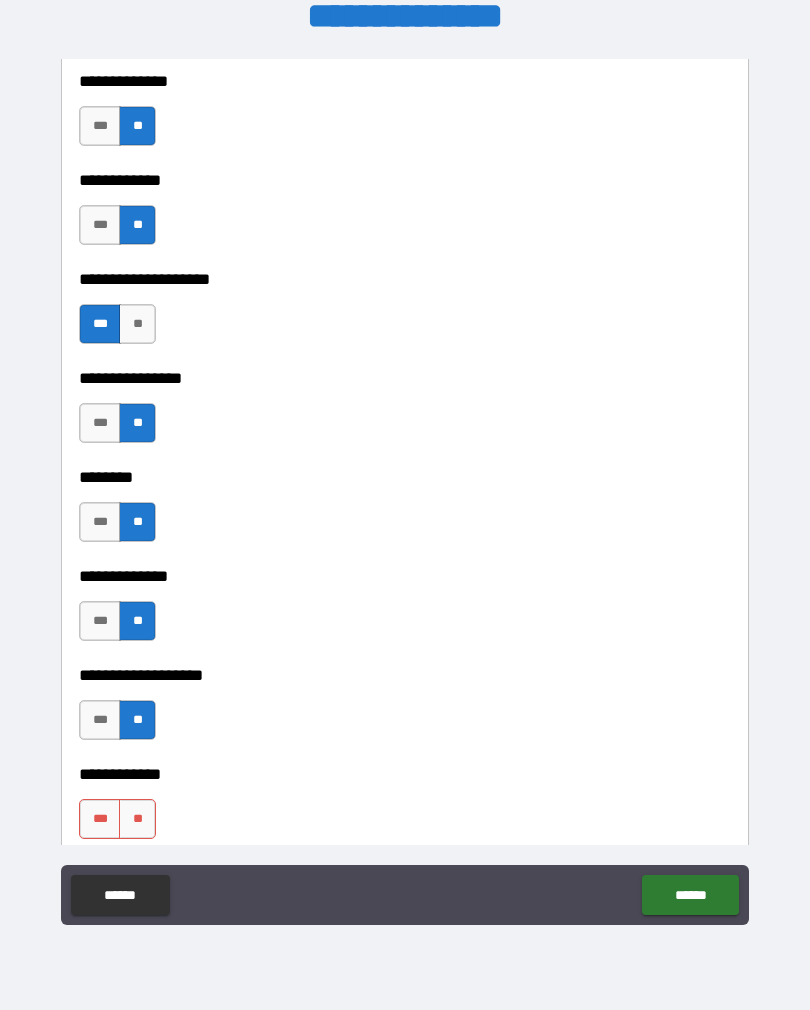click on "**" at bounding box center (137, 819) 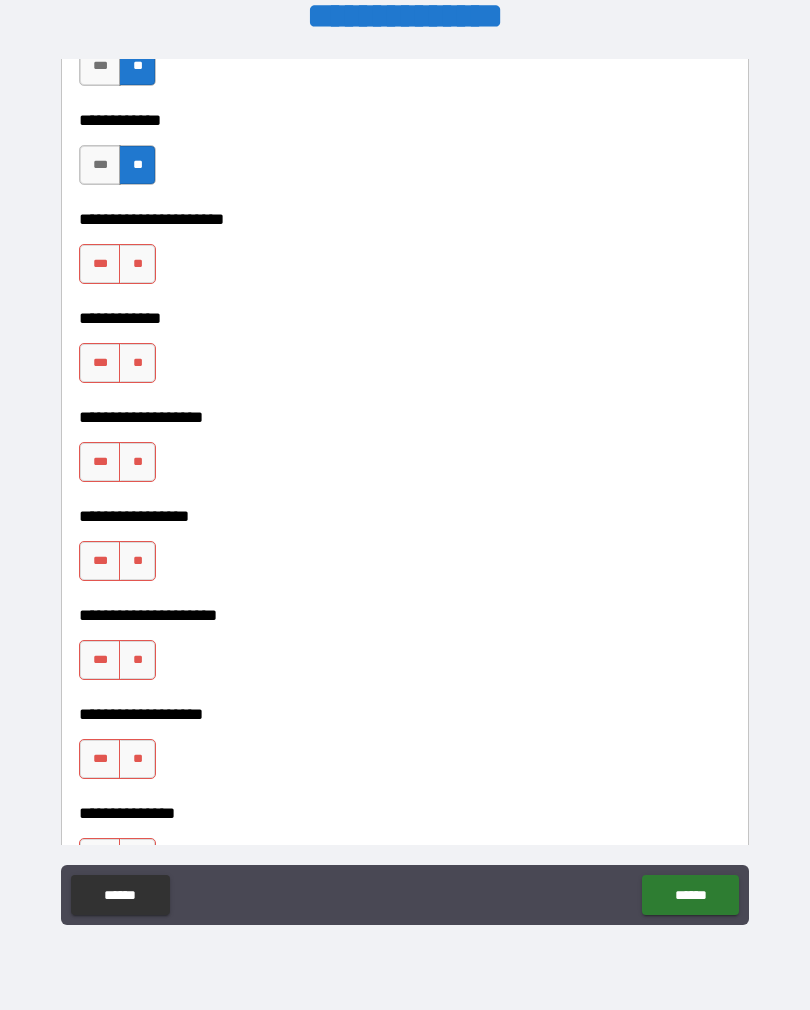 scroll, scrollTop: 9159, scrollLeft: 0, axis: vertical 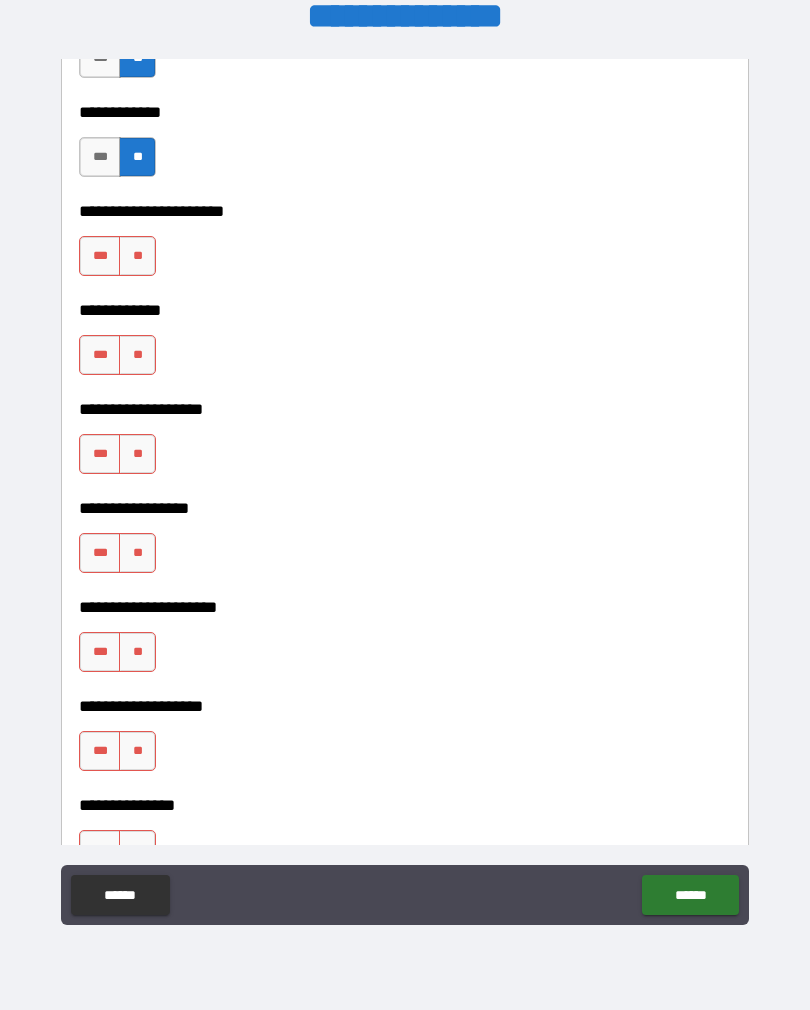 click on "**" at bounding box center (137, 256) 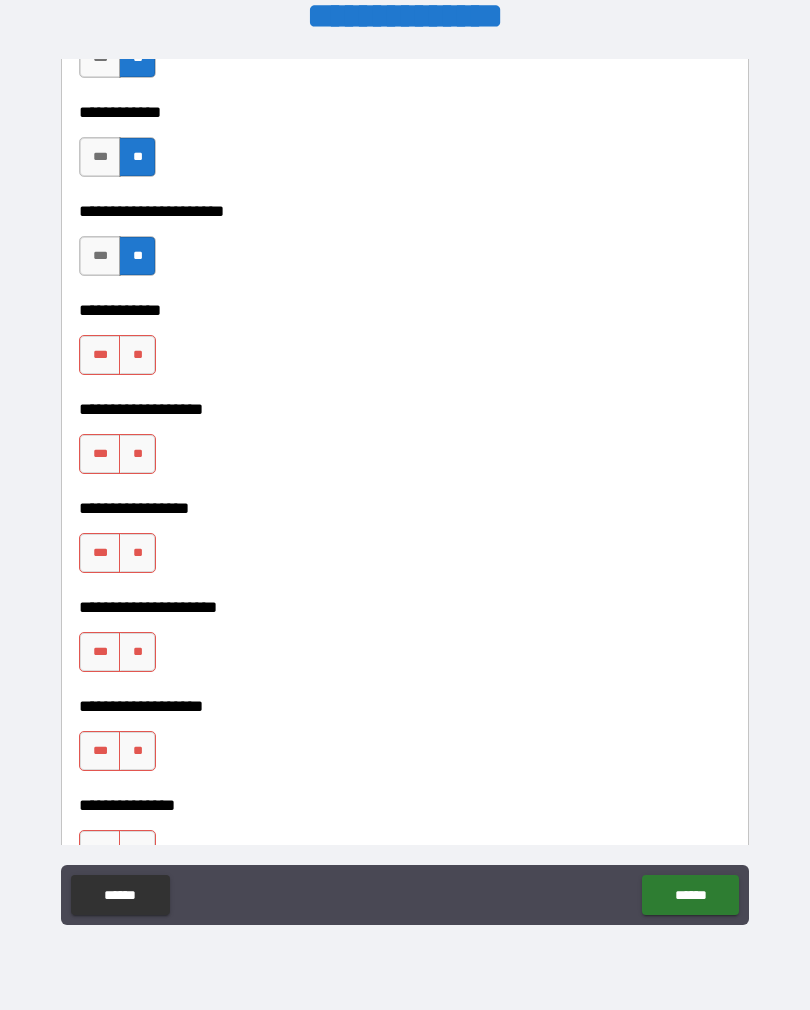 click on "**" at bounding box center [137, 355] 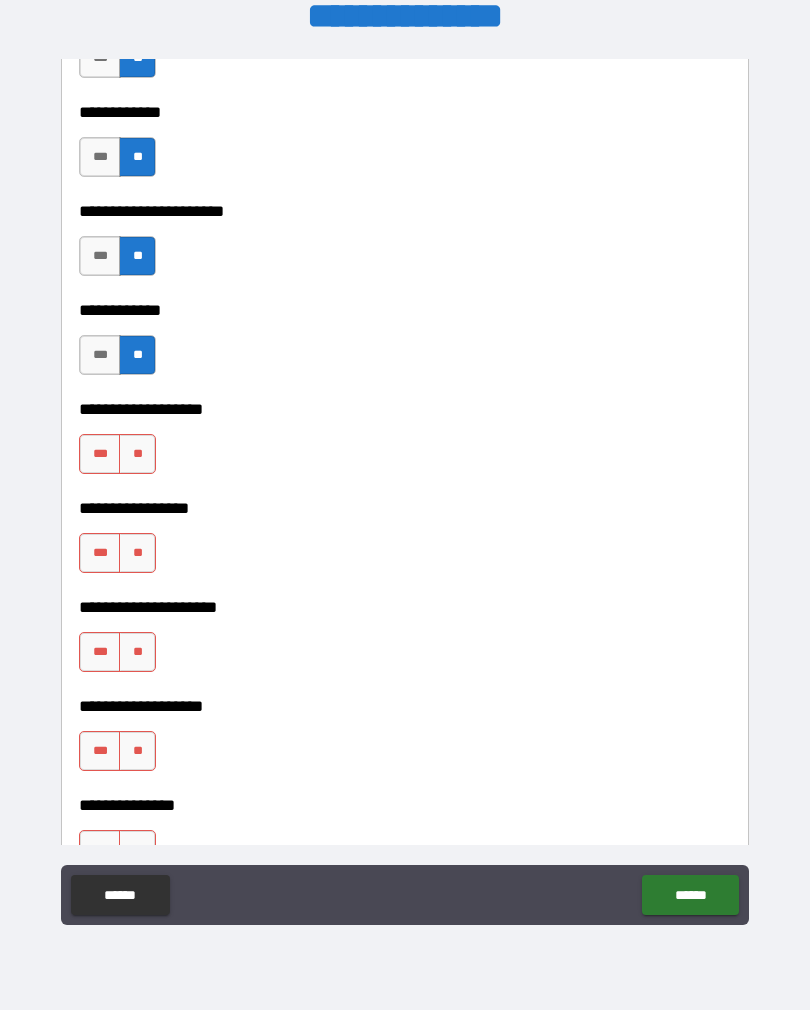click on "**" at bounding box center [137, 454] 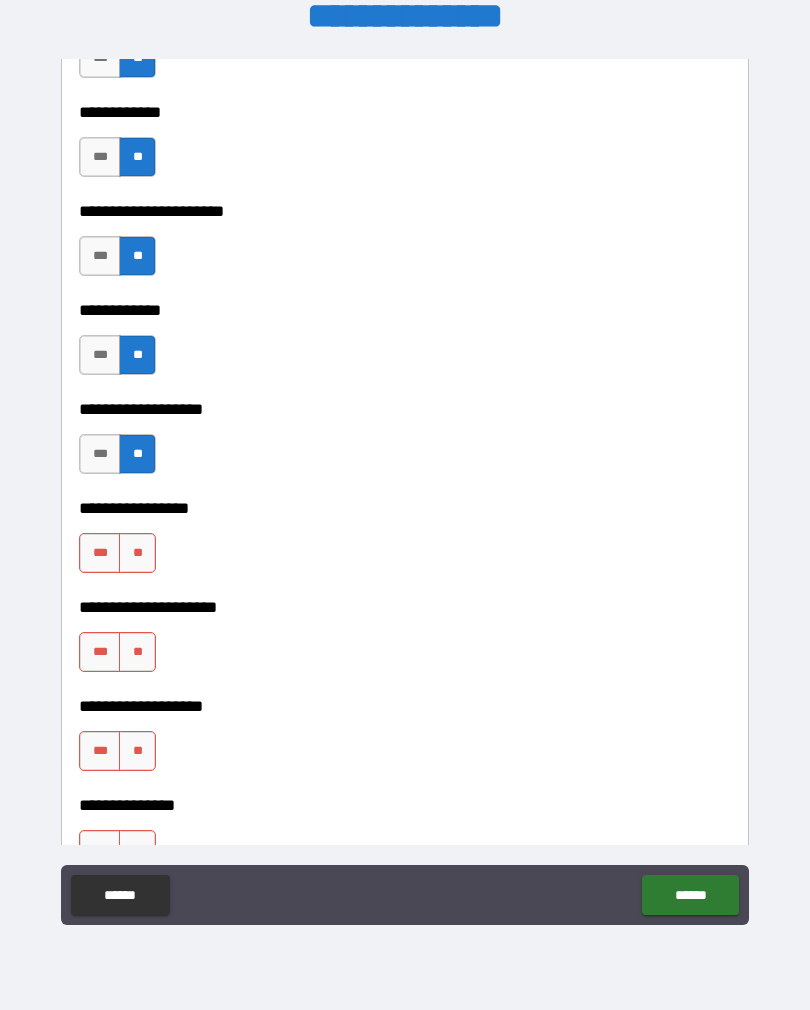 click on "**" at bounding box center [137, 553] 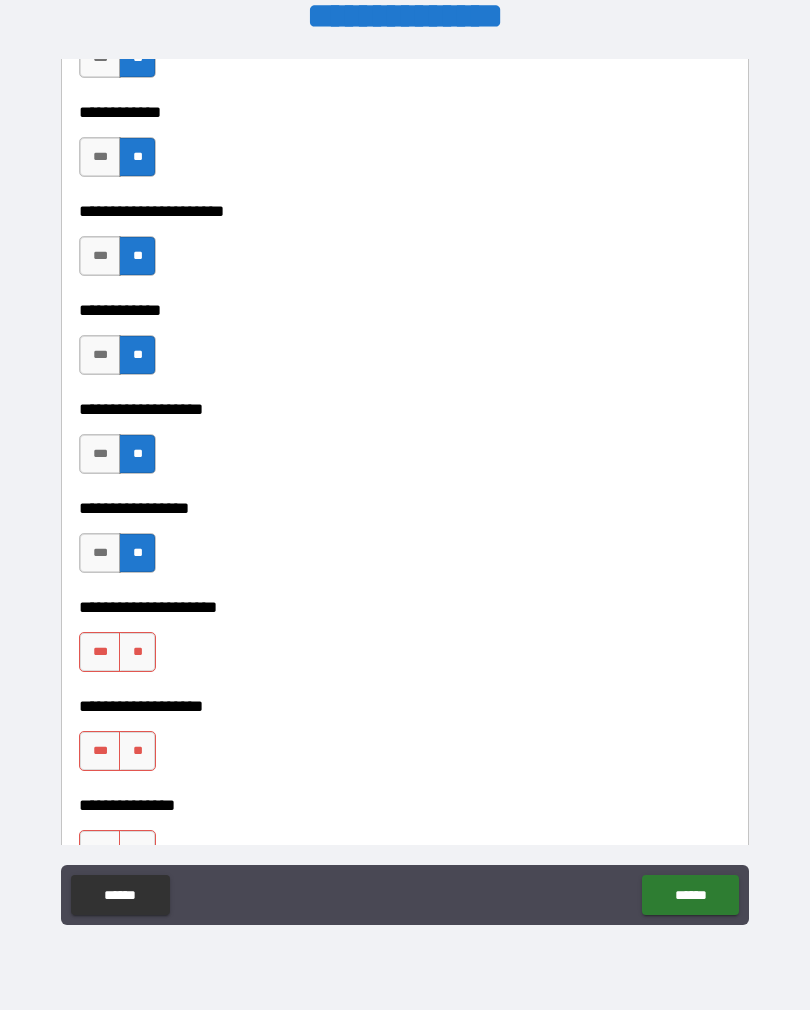 click on "***" at bounding box center (100, 652) 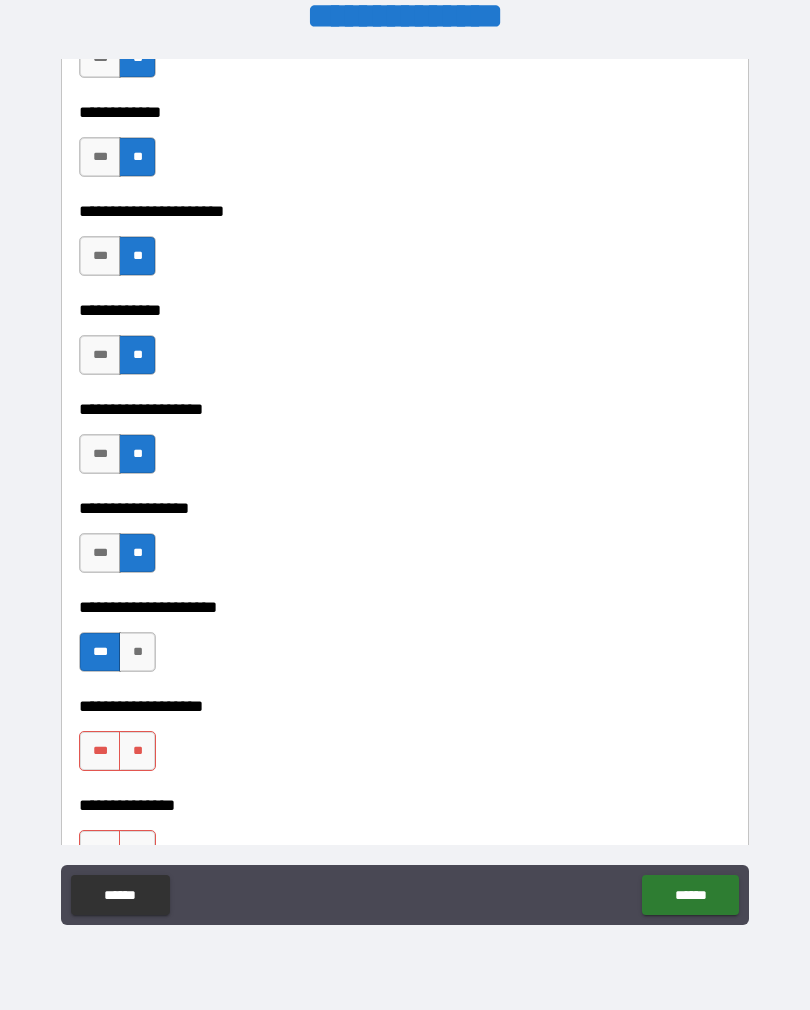 click on "**" at bounding box center (137, 751) 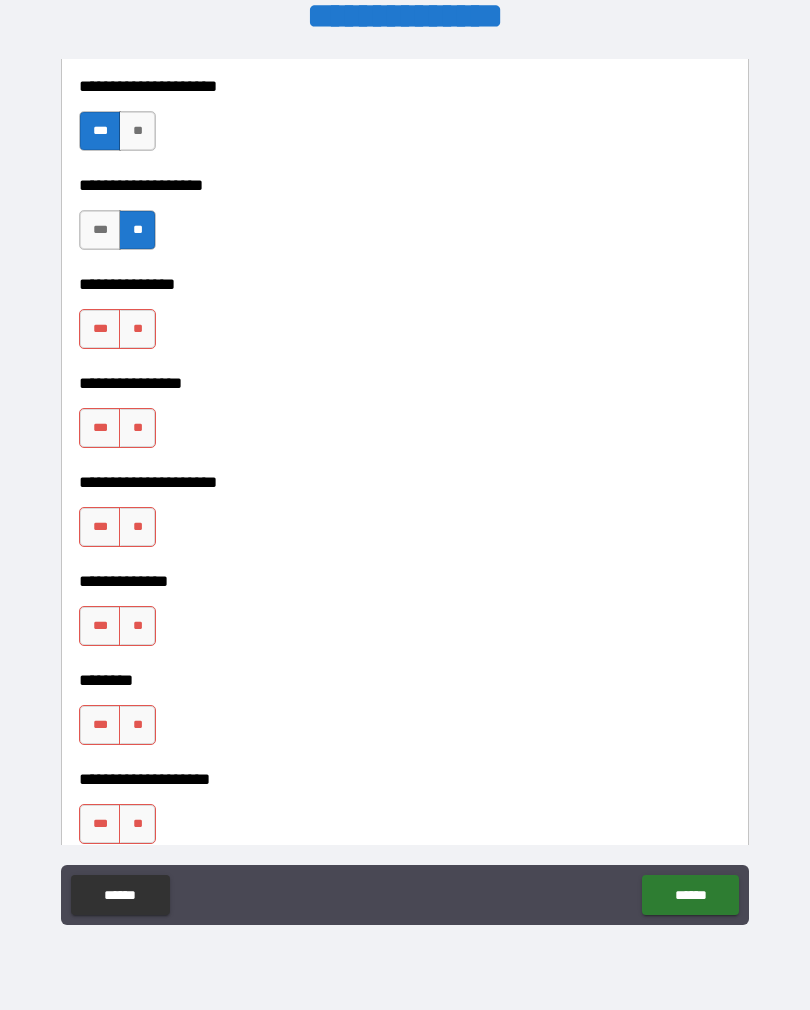 scroll, scrollTop: 9711, scrollLeft: 0, axis: vertical 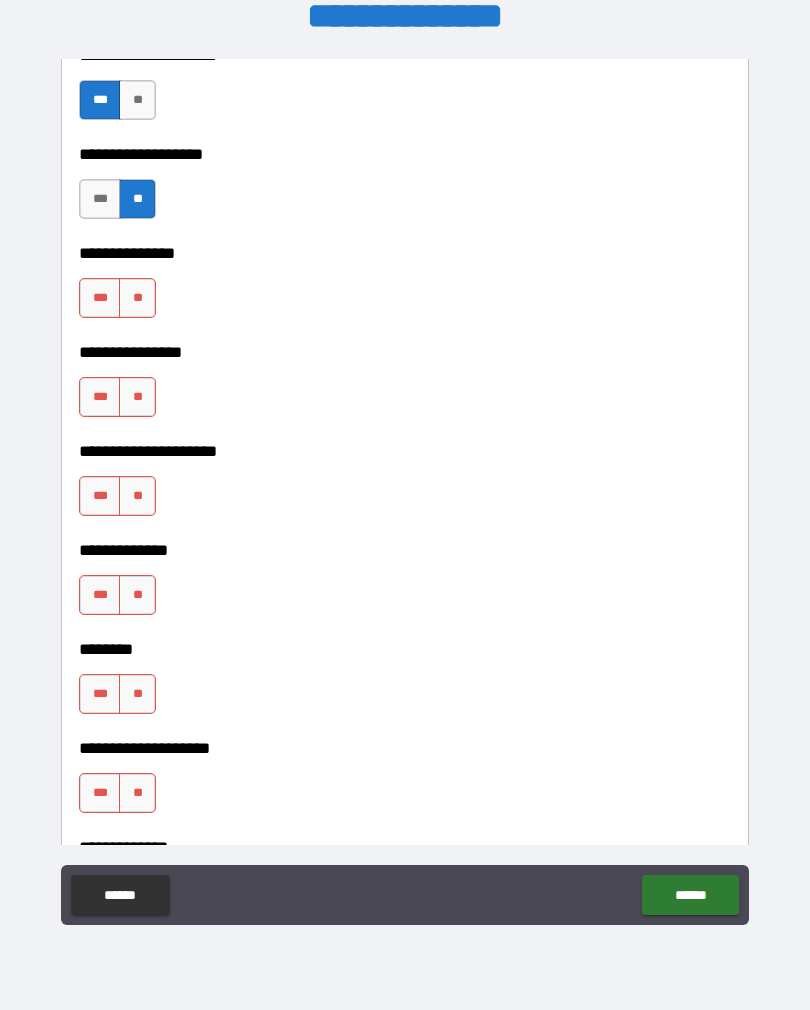 click on "**" at bounding box center [137, 298] 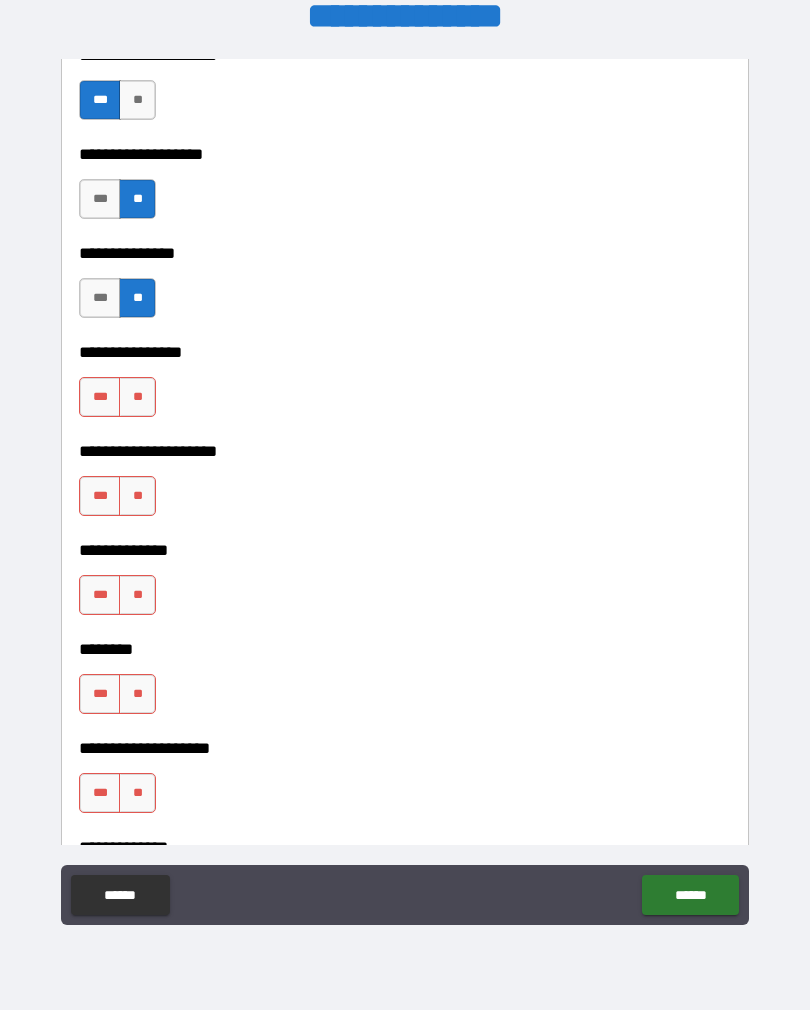 click on "**" at bounding box center (137, 397) 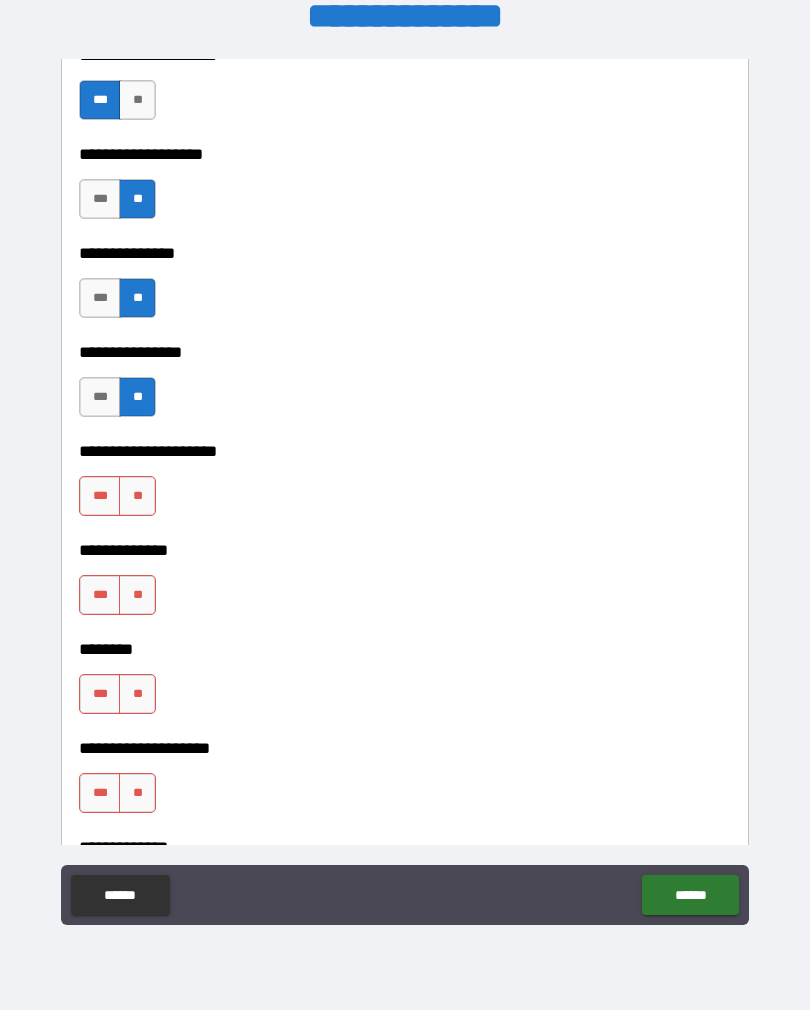 click on "**" at bounding box center (137, 496) 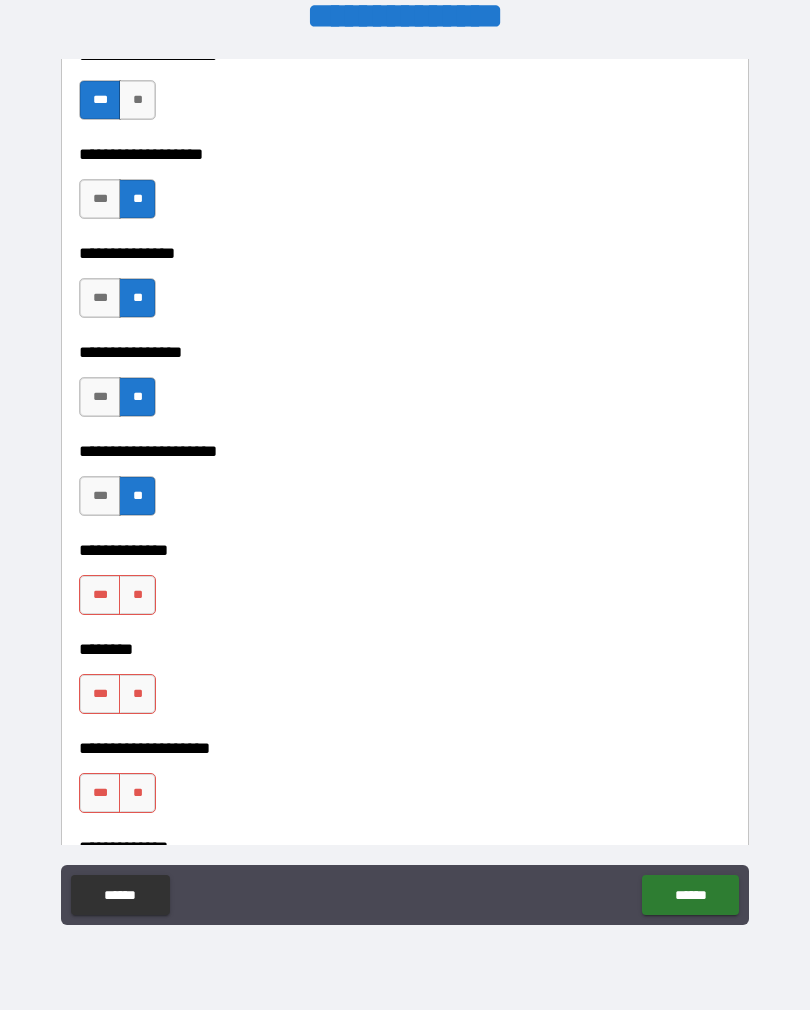click on "**" at bounding box center [137, 595] 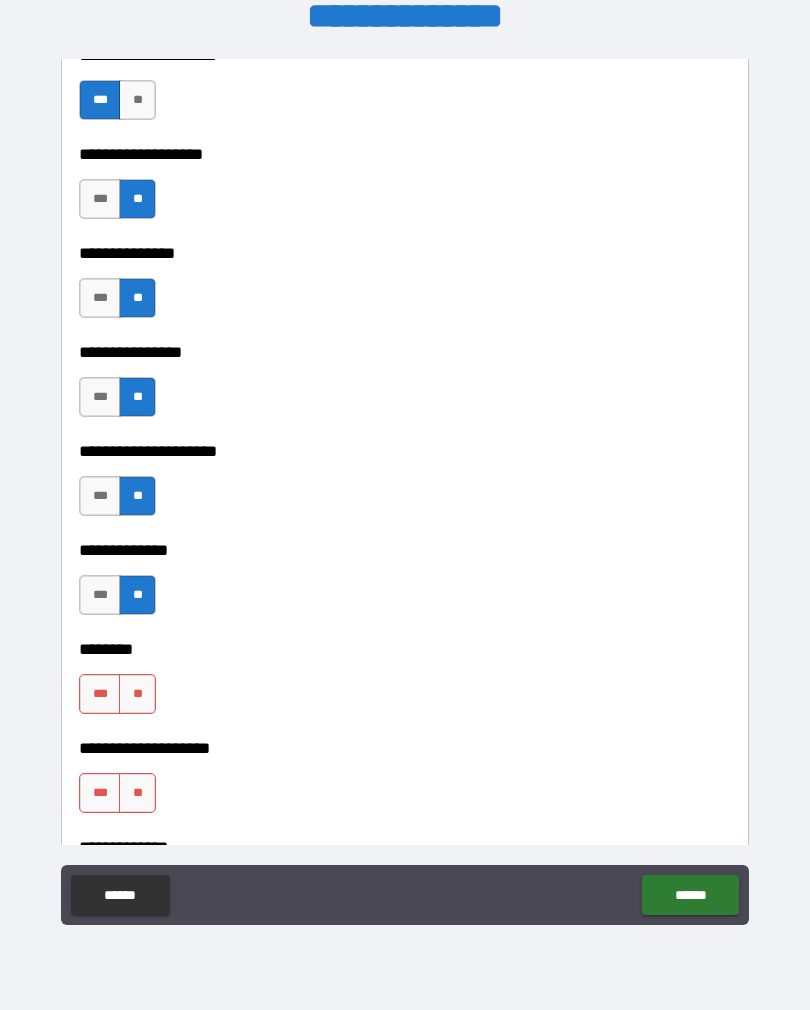 click on "**" at bounding box center (137, 694) 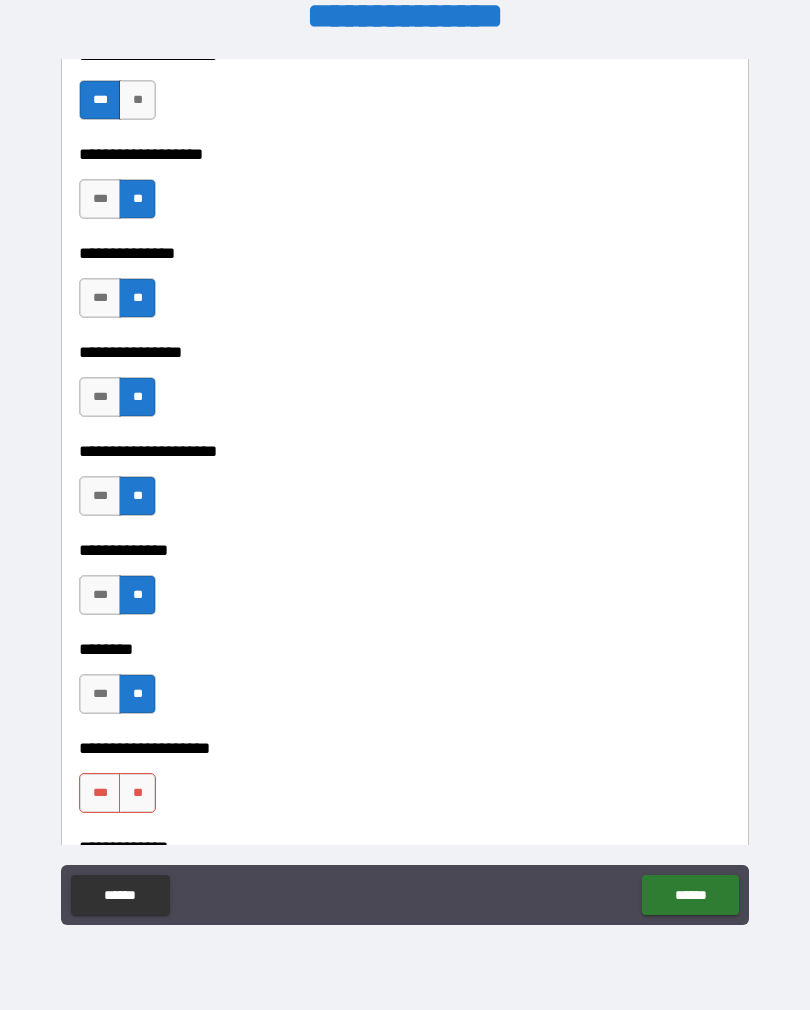 click on "**" at bounding box center (137, 793) 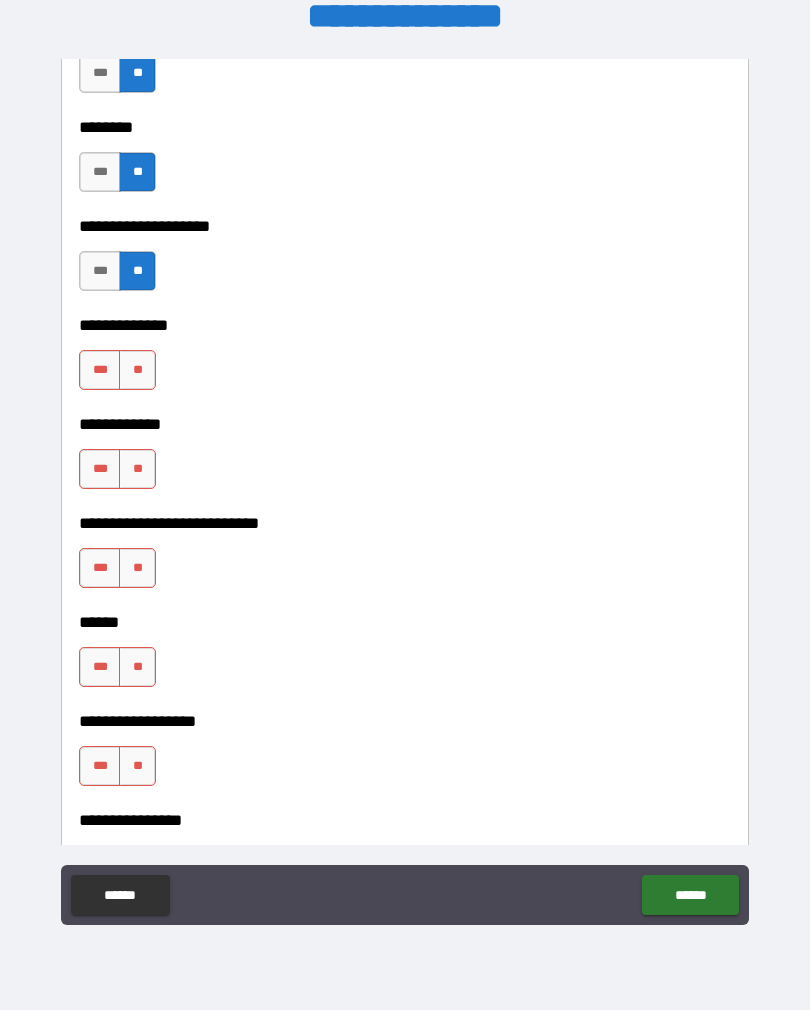 scroll, scrollTop: 10236, scrollLeft: 0, axis: vertical 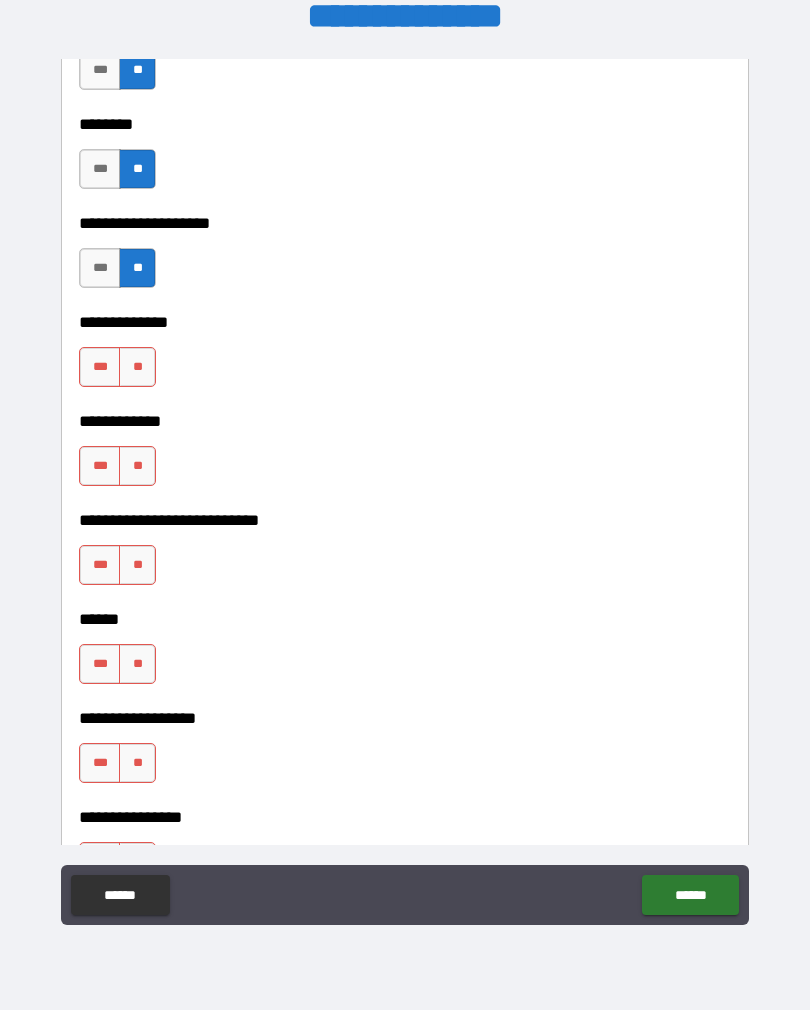 click on "**" at bounding box center (137, 367) 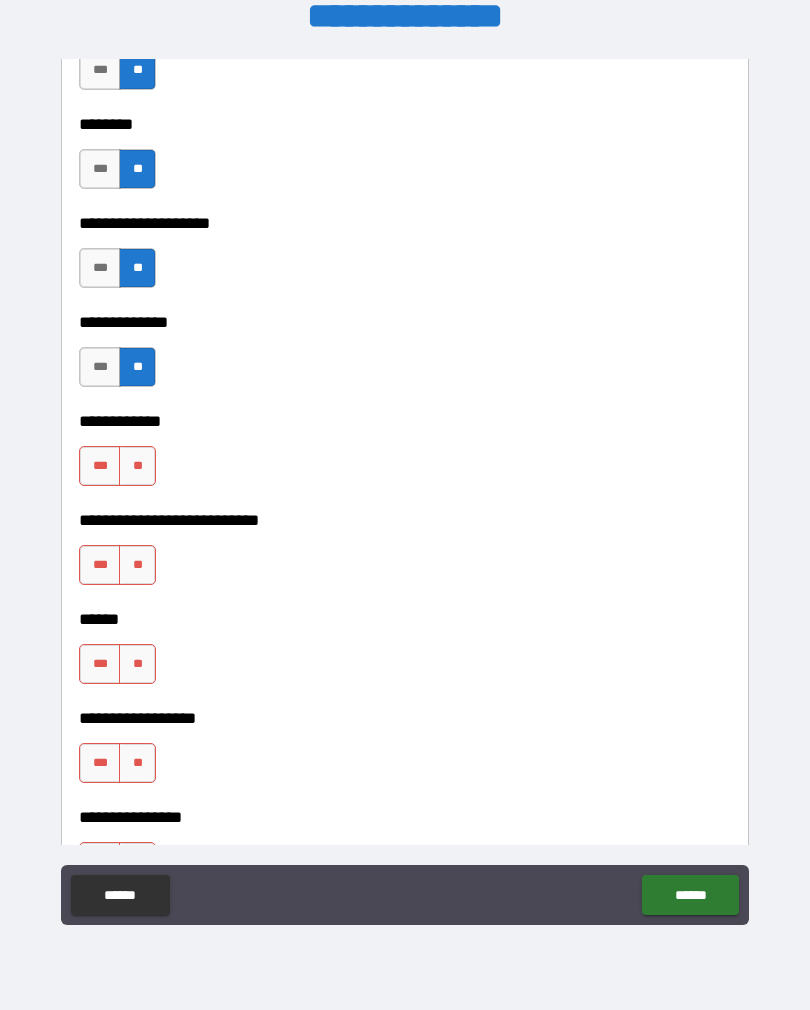 click on "**" at bounding box center (137, 466) 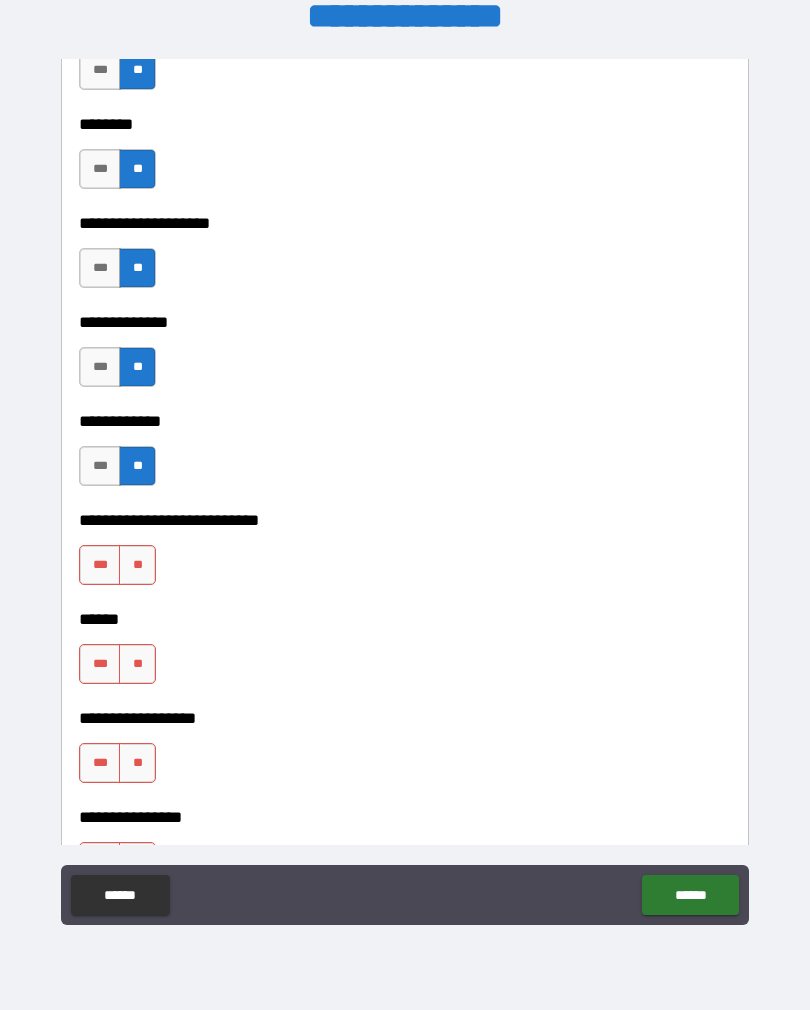 click on "**" at bounding box center (137, 565) 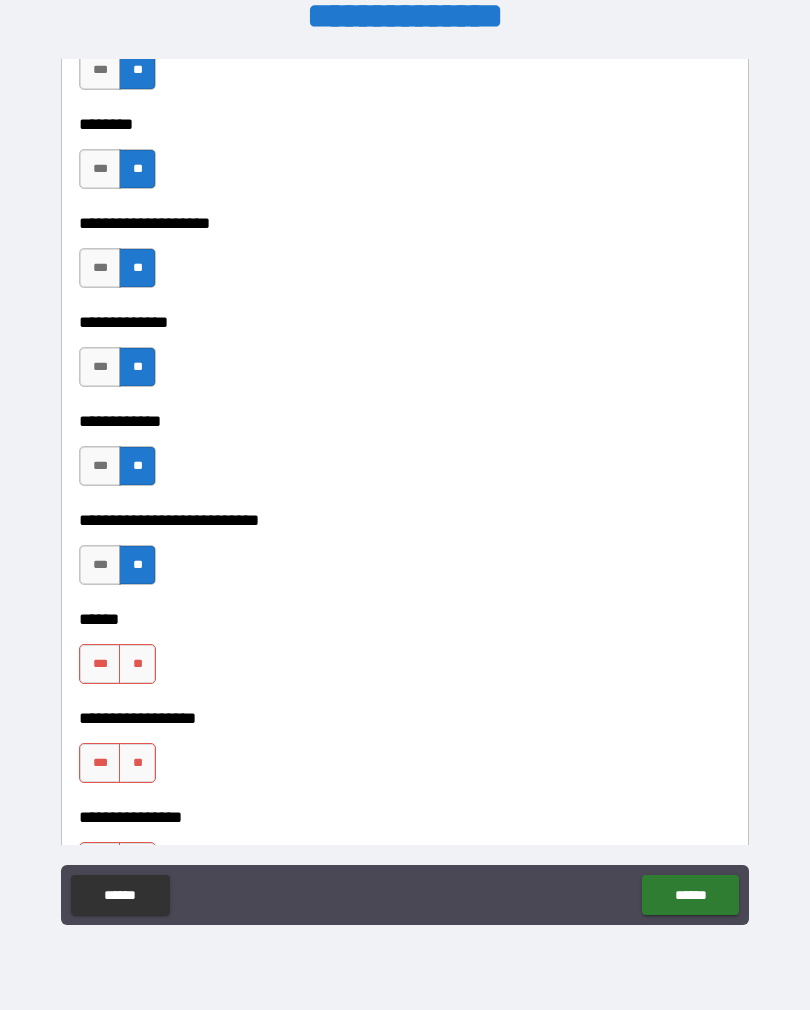 click on "**" at bounding box center (137, 664) 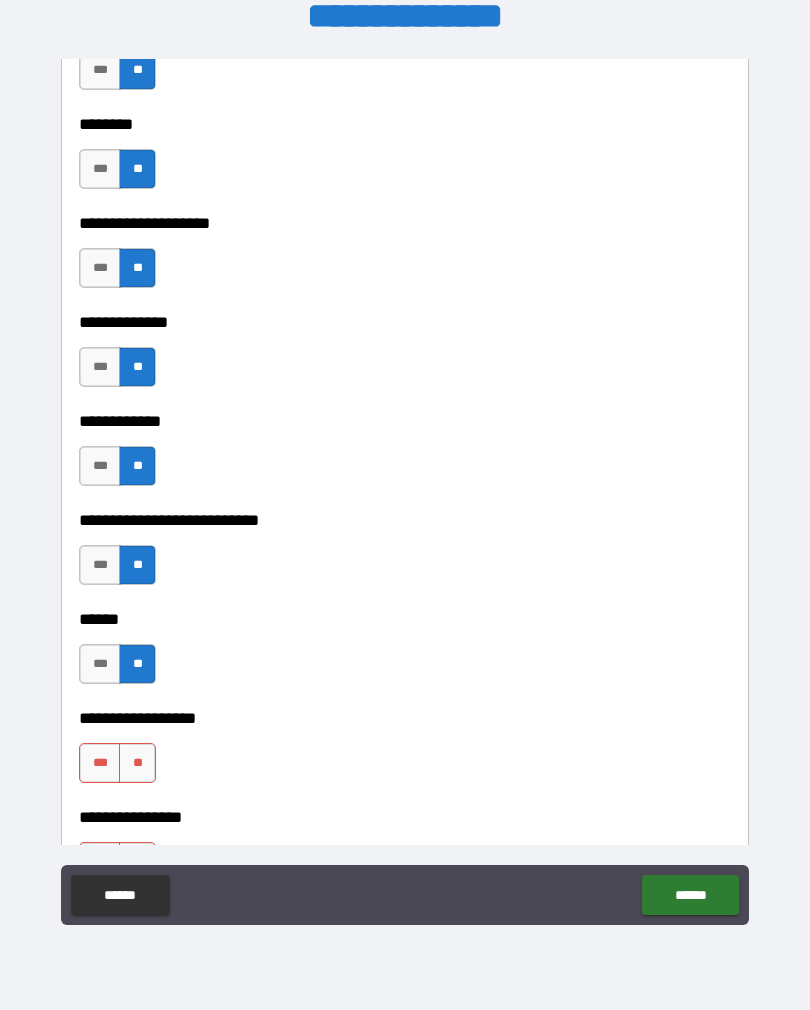 click on "**" at bounding box center (137, 763) 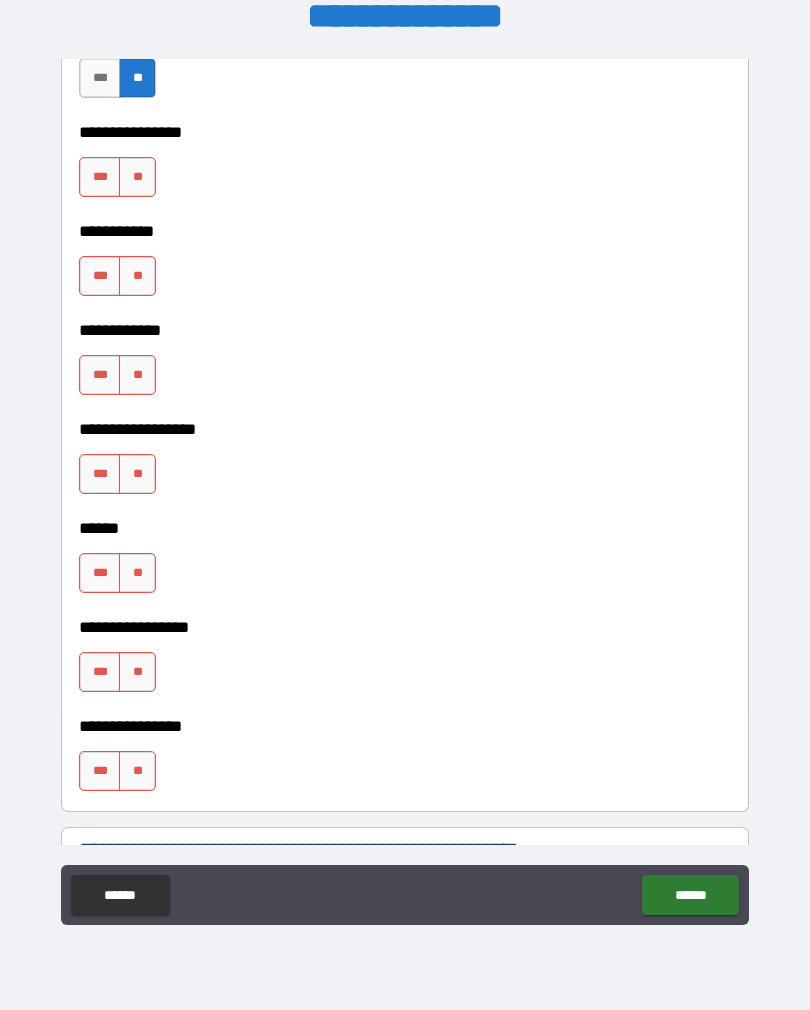 scroll, scrollTop: 10928, scrollLeft: 0, axis: vertical 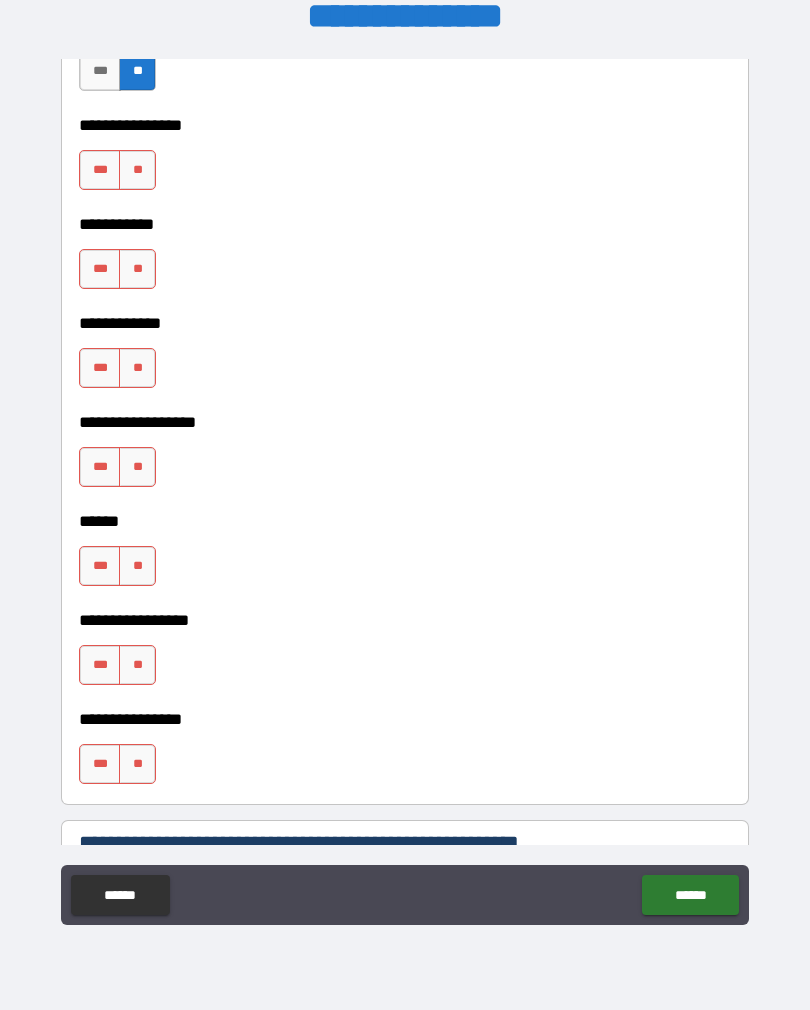 click on "**" at bounding box center (137, 170) 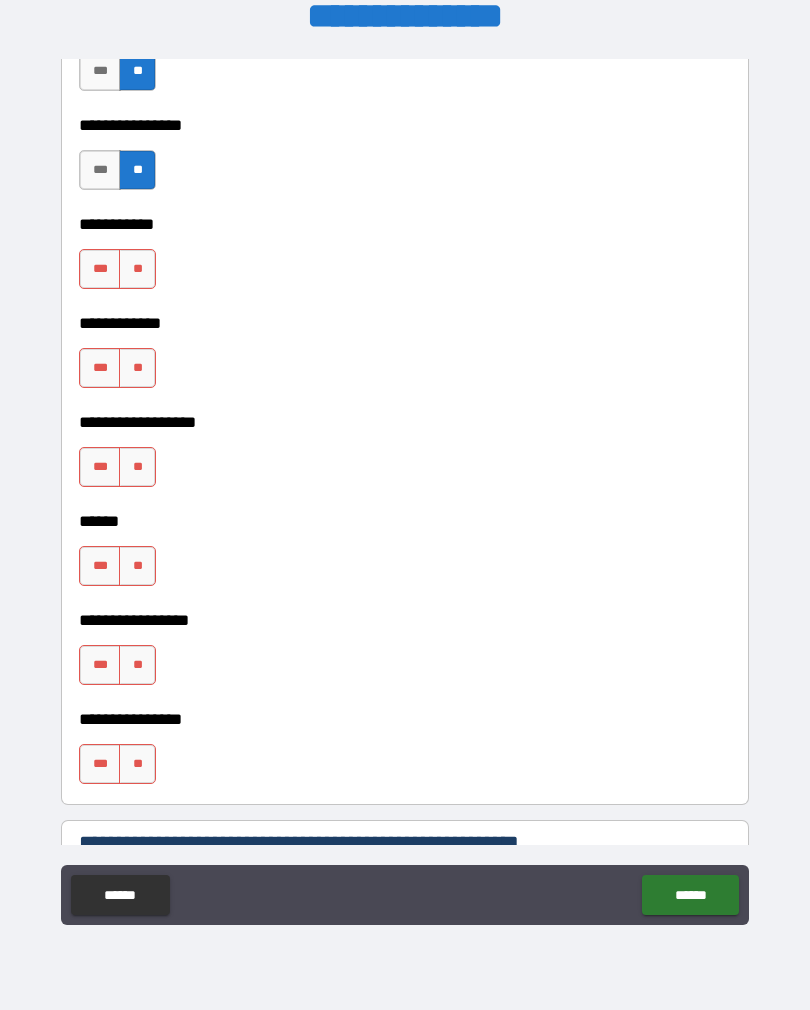 click on "**" at bounding box center [137, 269] 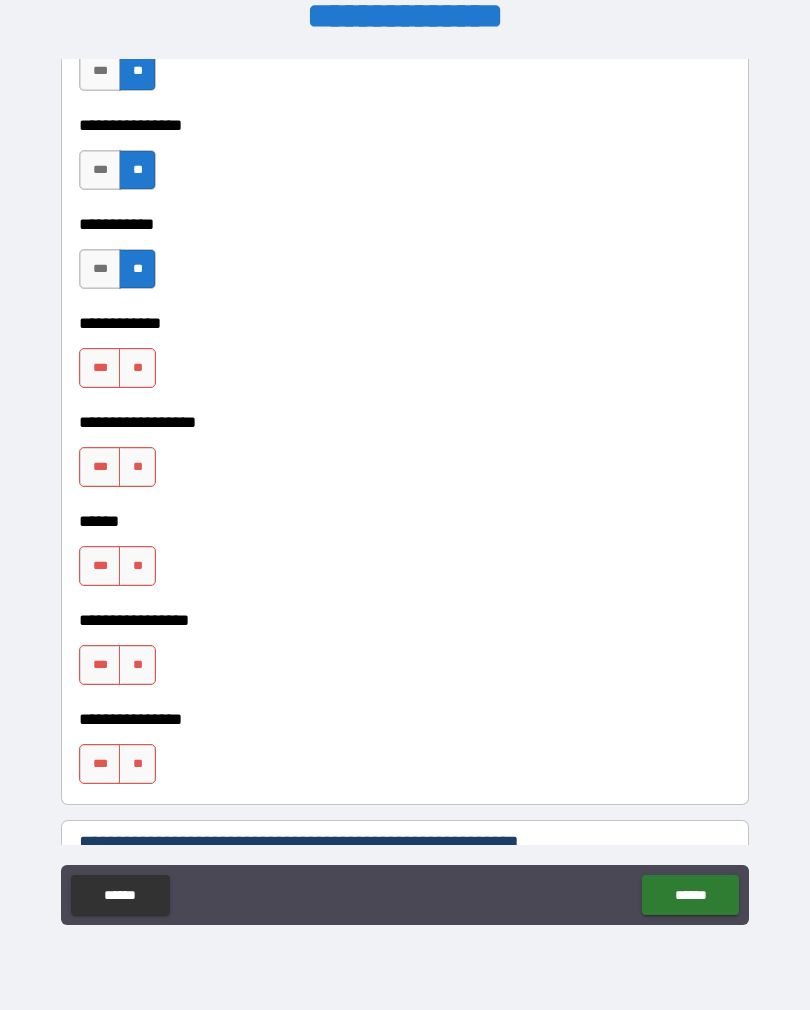 click on "**" at bounding box center (137, 368) 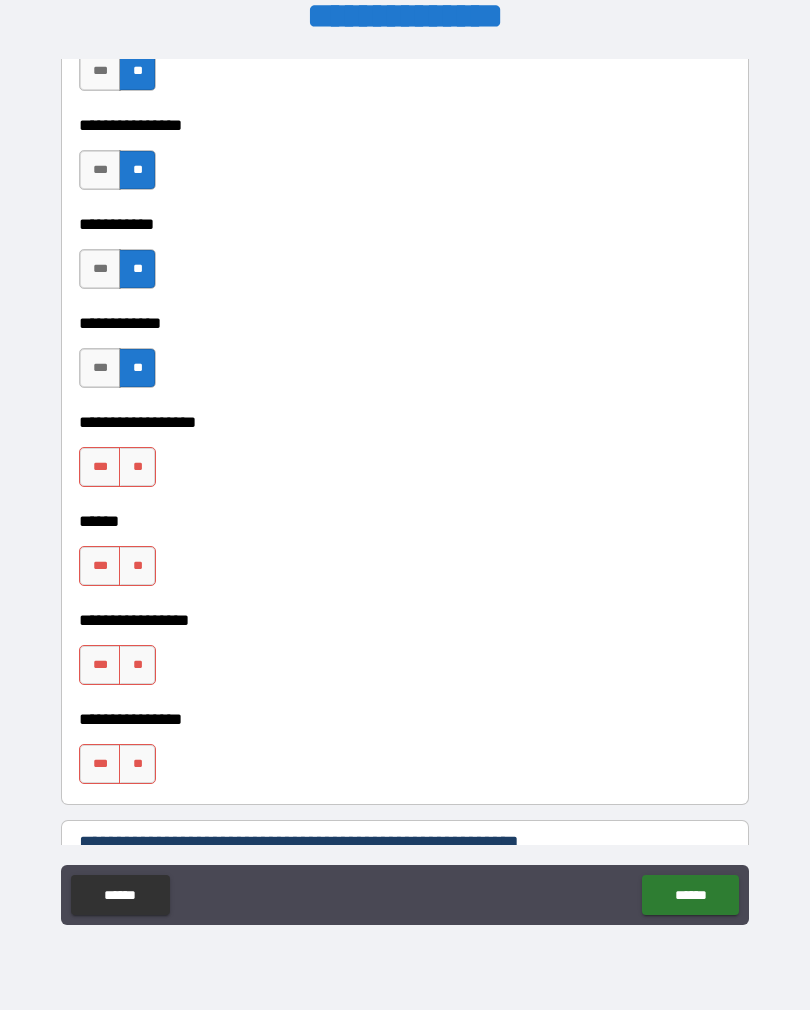 click on "**" at bounding box center [137, 467] 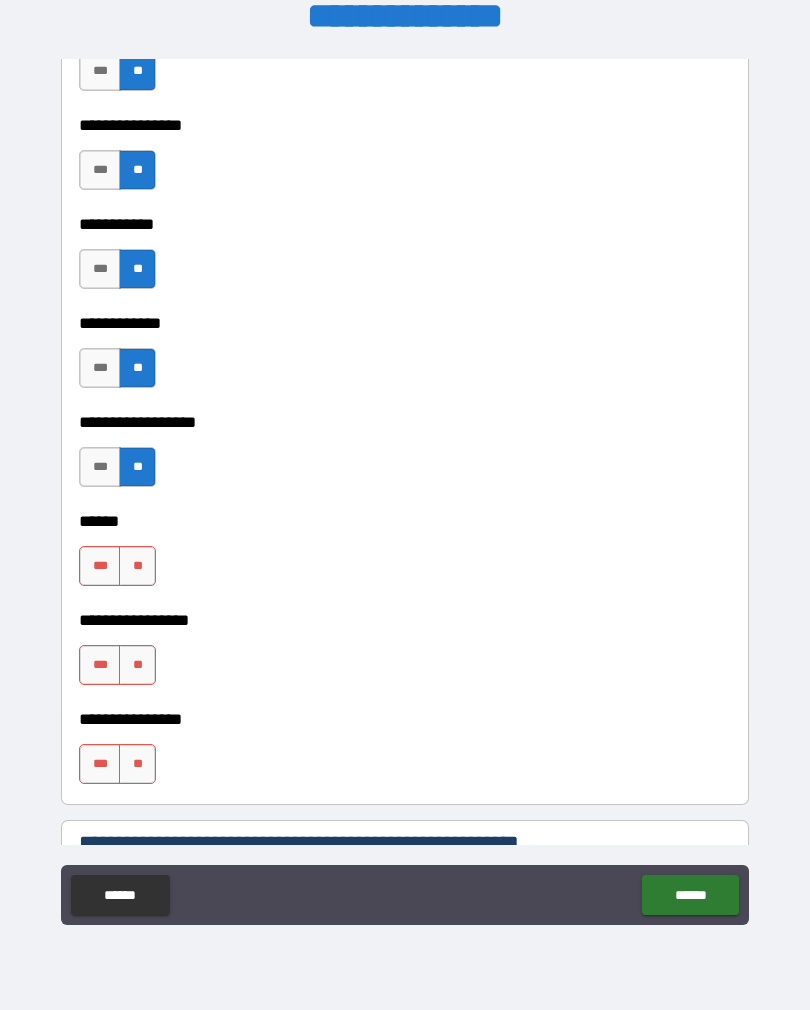 click on "**" at bounding box center [137, 566] 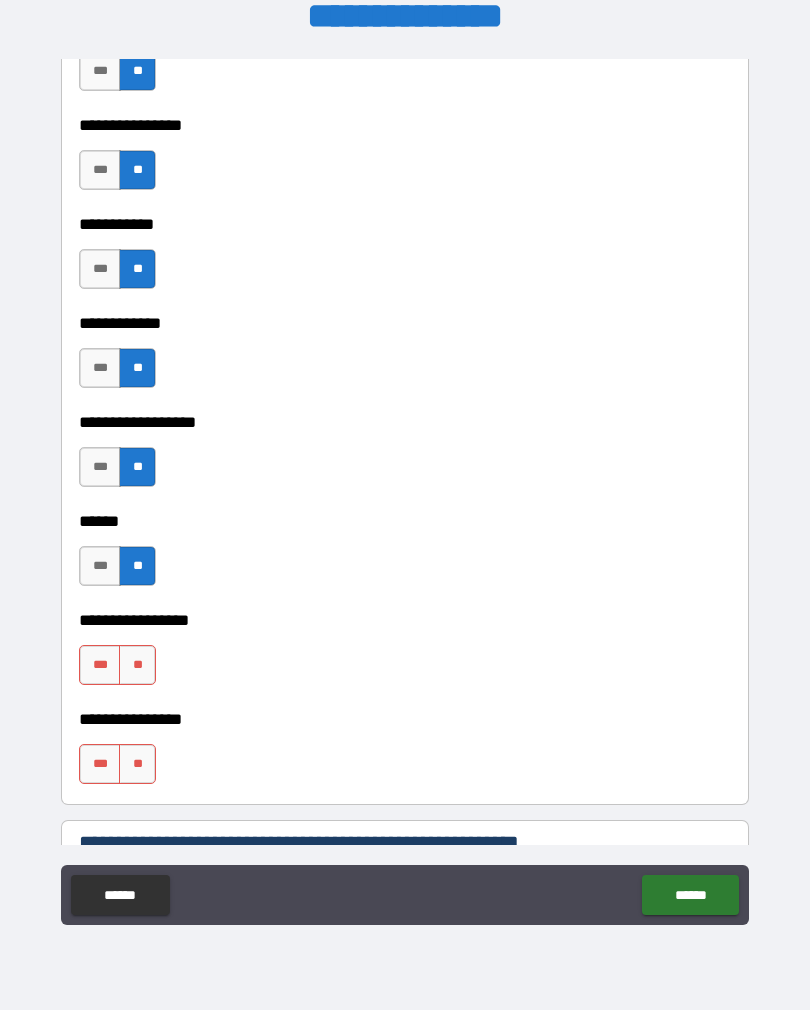 click on "**" at bounding box center [137, 665] 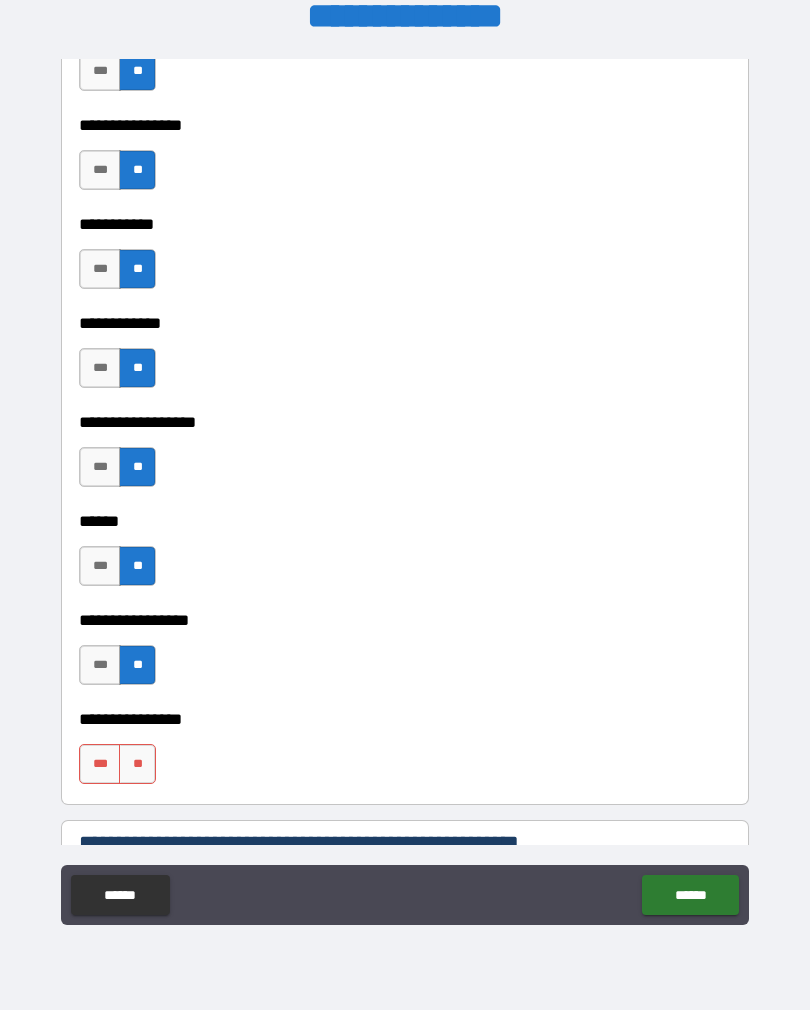 click on "**" at bounding box center [137, 764] 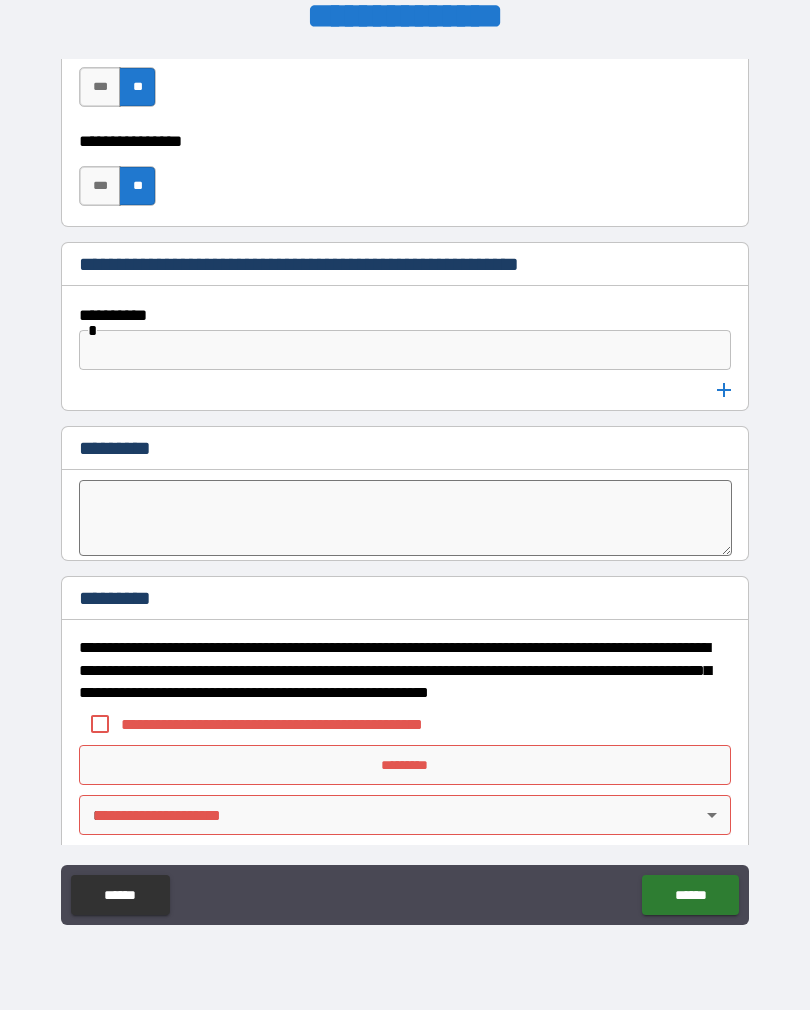 scroll, scrollTop: 11510, scrollLeft: 0, axis: vertical 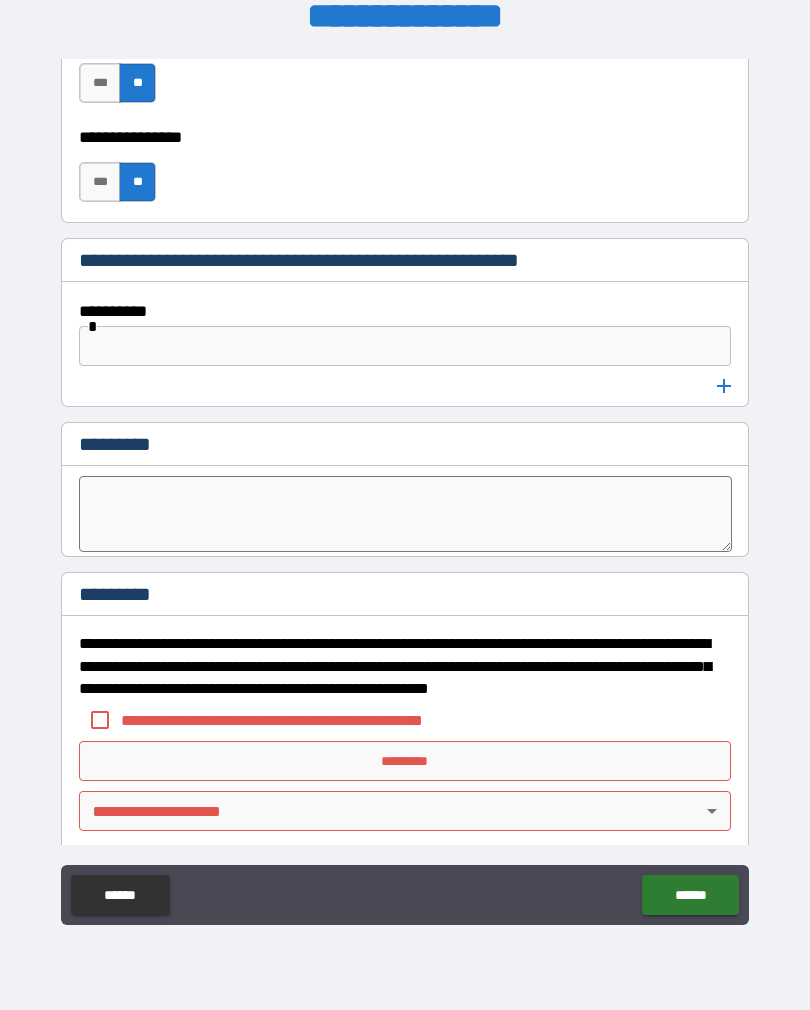 click at bounding box center [405, 346] 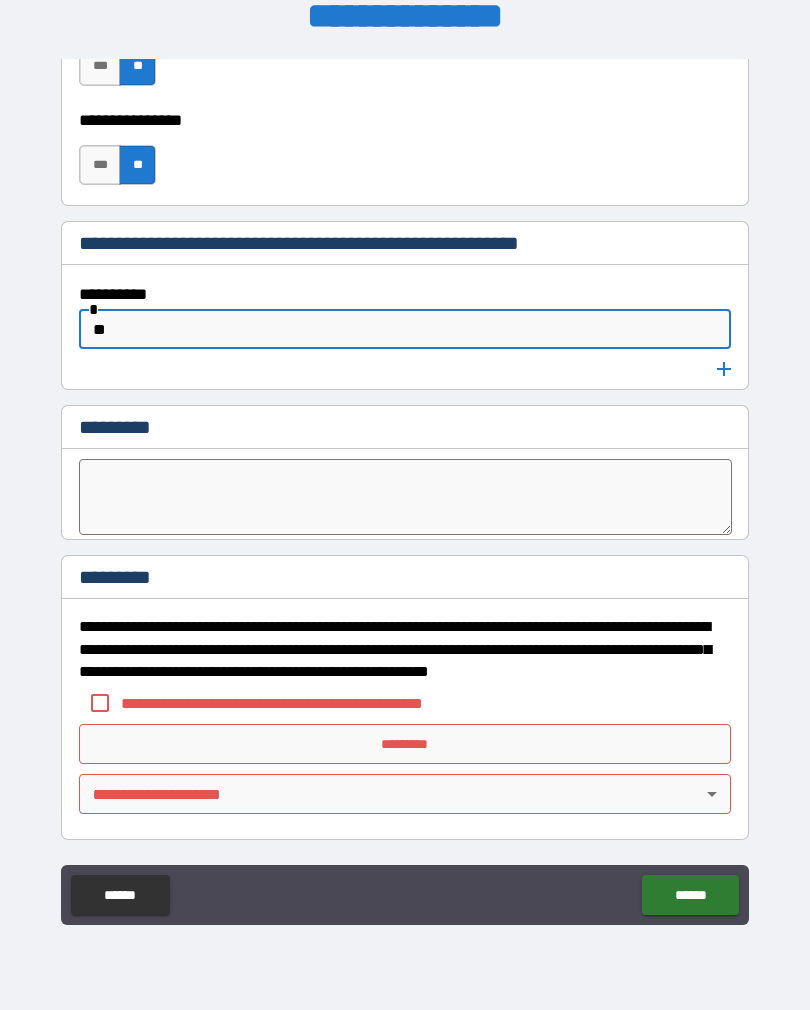 scroll, scrollTop: 11527, scrollLeft: 0, axis: vertical 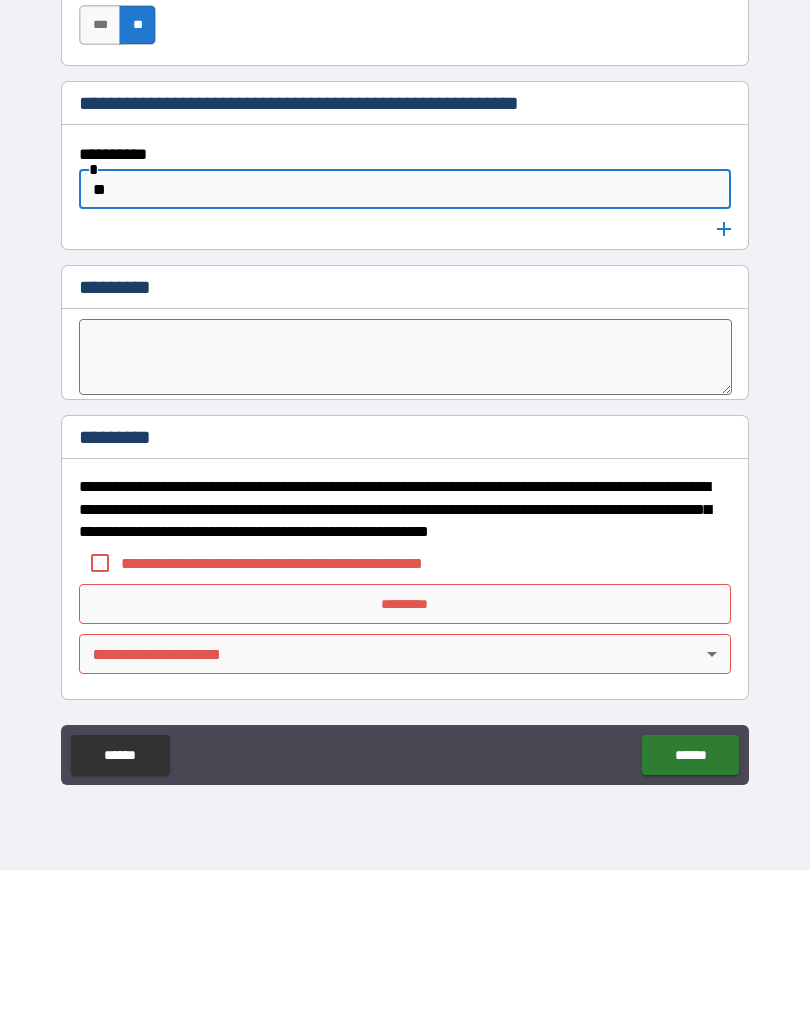 type on "**" 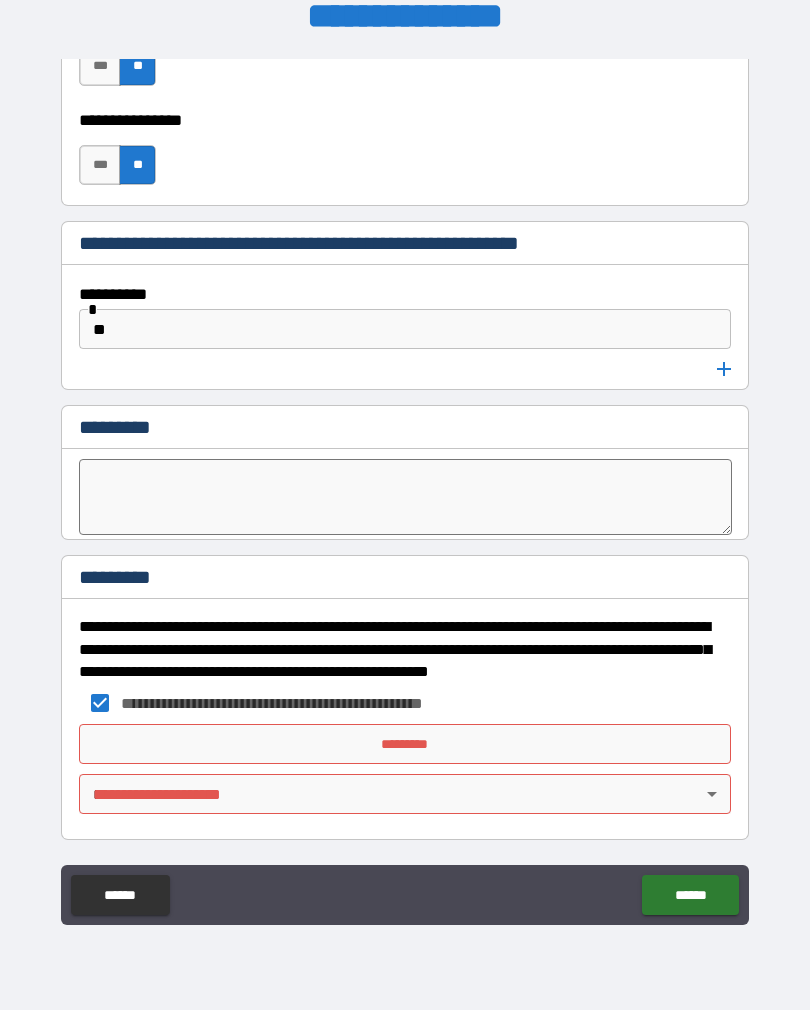 scroll, scrollTop: 11527, scrollLeft: 0, axis: vertical 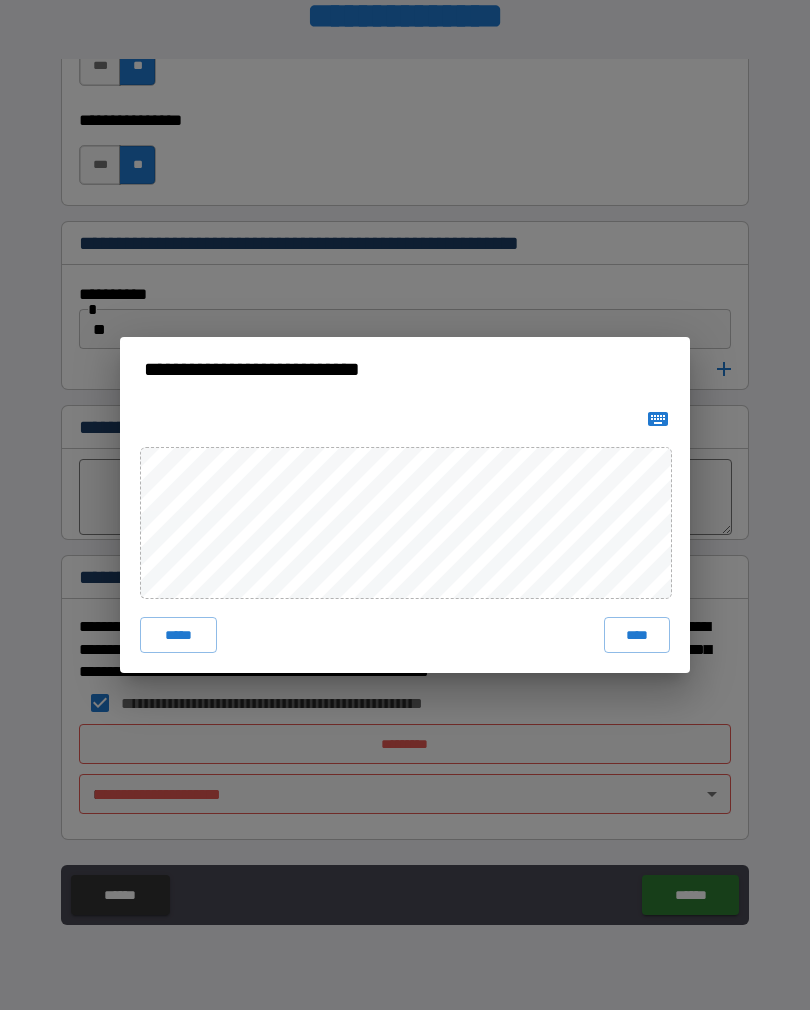click on "****" at bounding box center (637, 635) 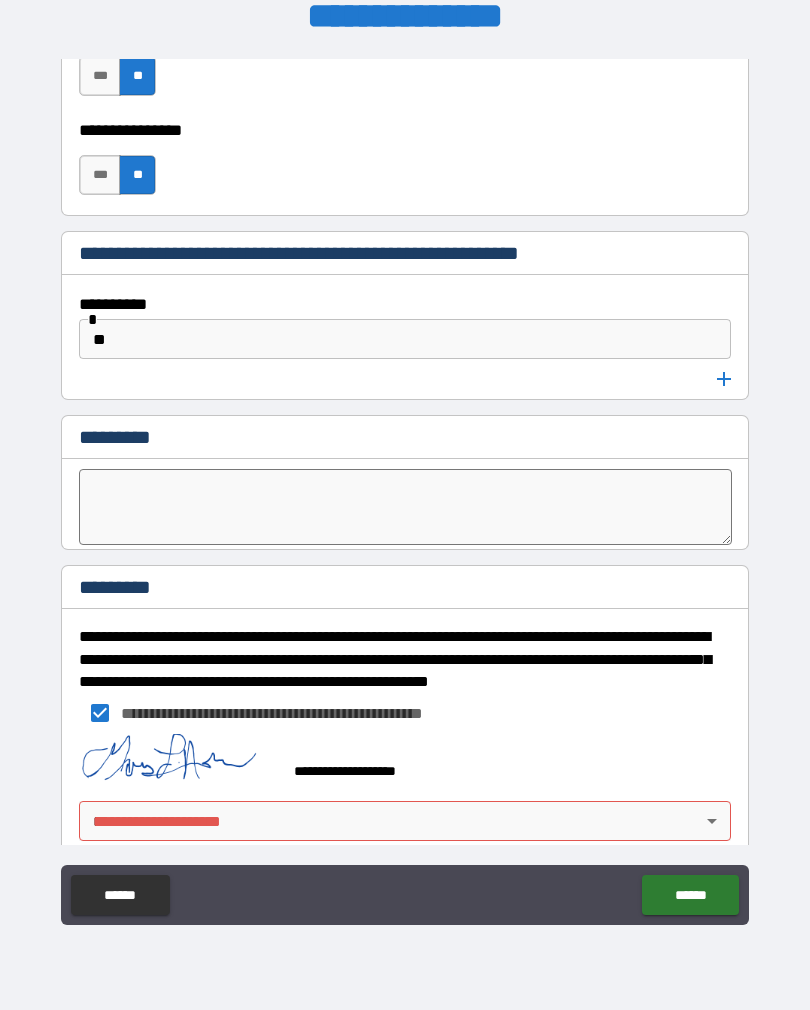 click on "******" at bounding box center (690, 895) 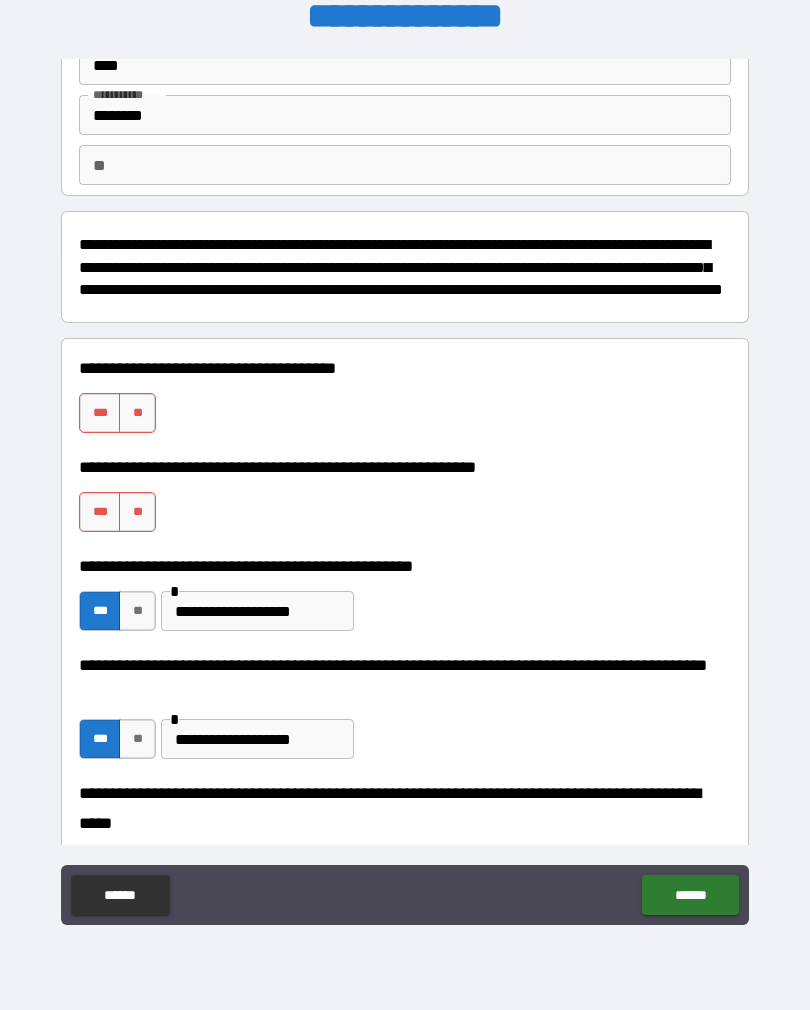 scroll, scrollTop: 176, scrollLeft: 0, axis: vertical 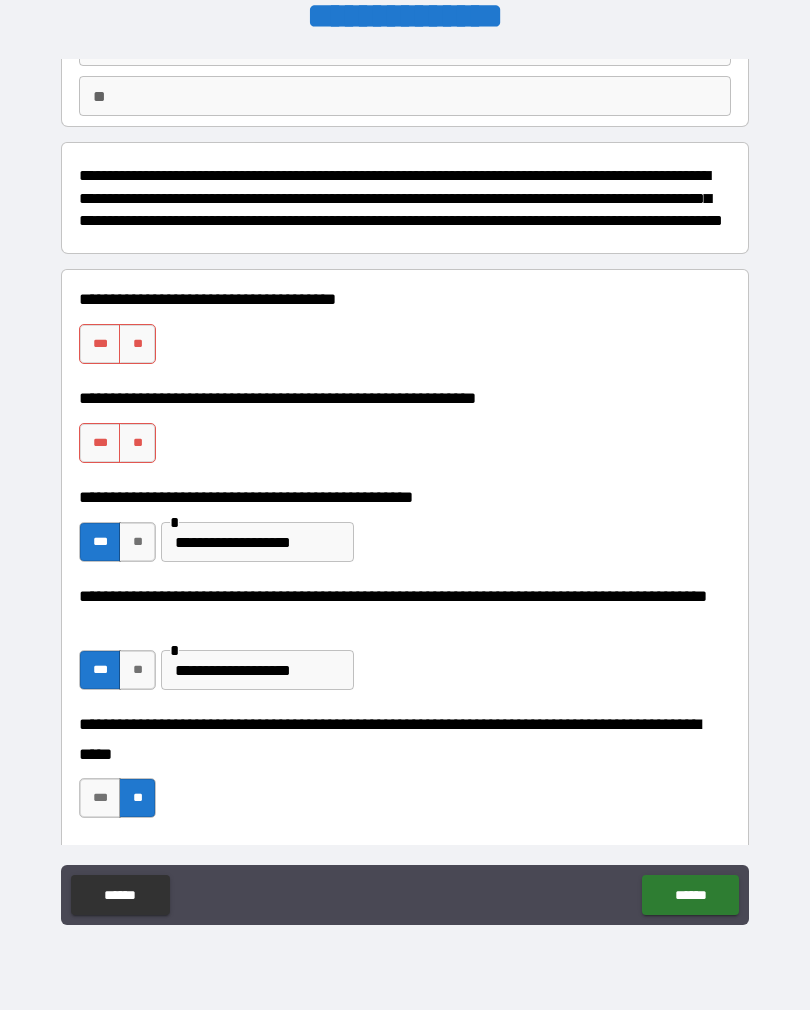 click on "**" at bounding box center [137, 344] 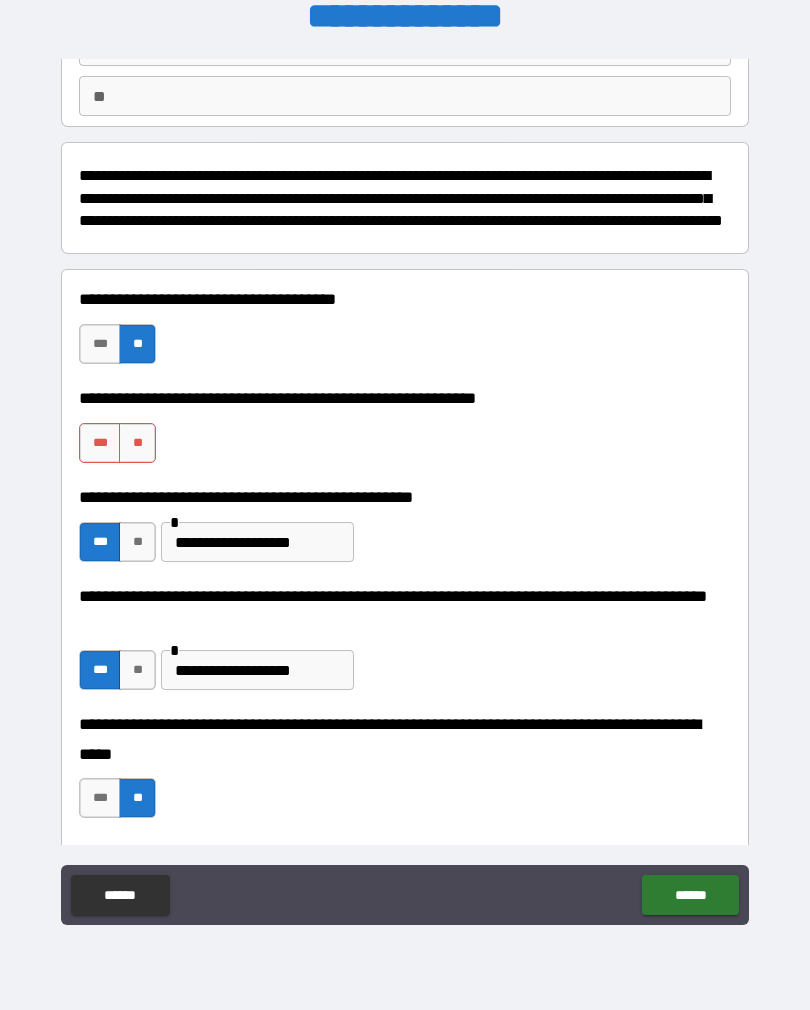 click on "**********" at bounding box center (405, 334) 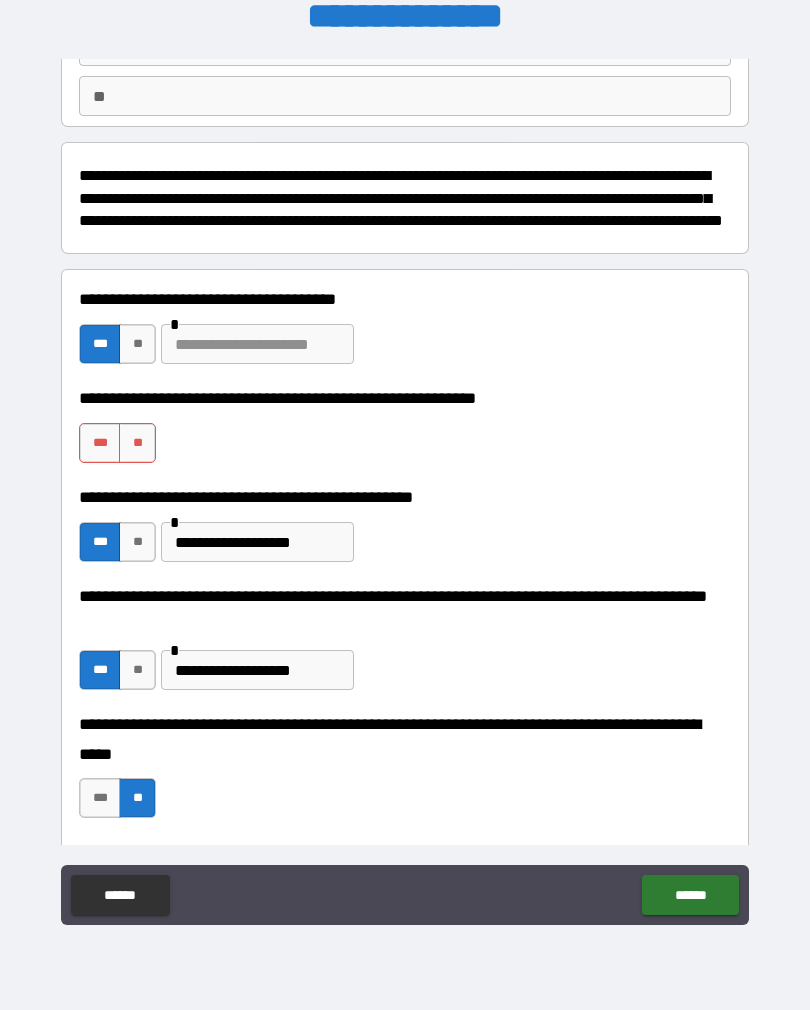 click at bounding box center (257, 344) 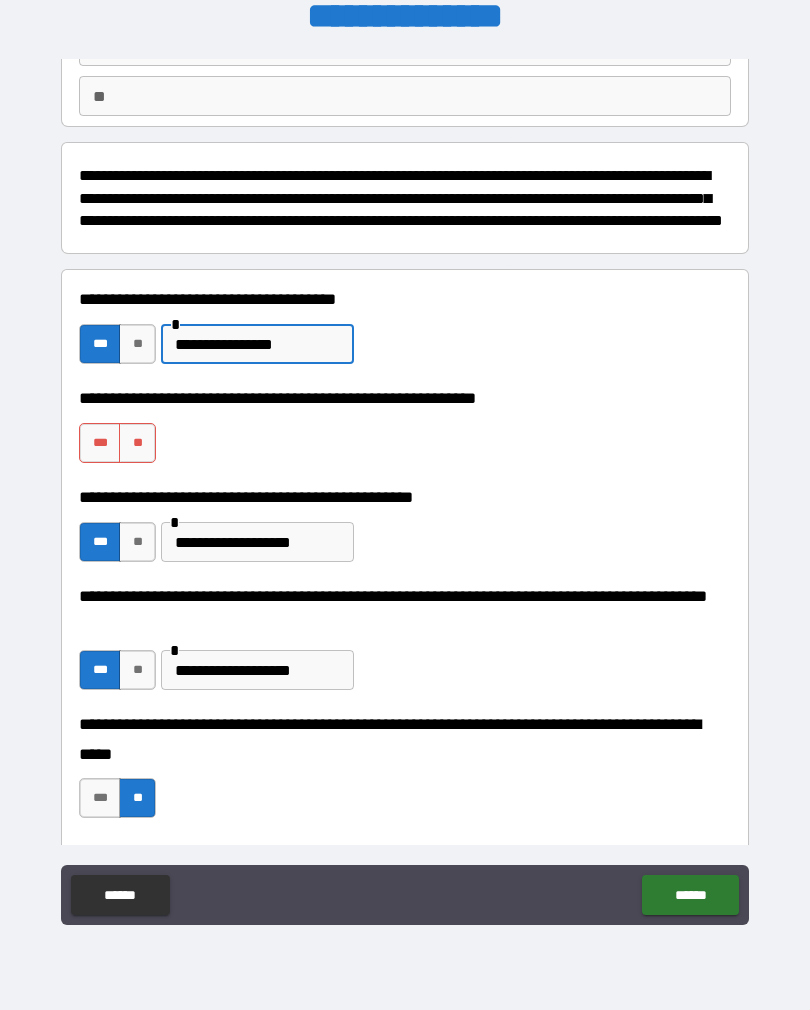 type on "**********" 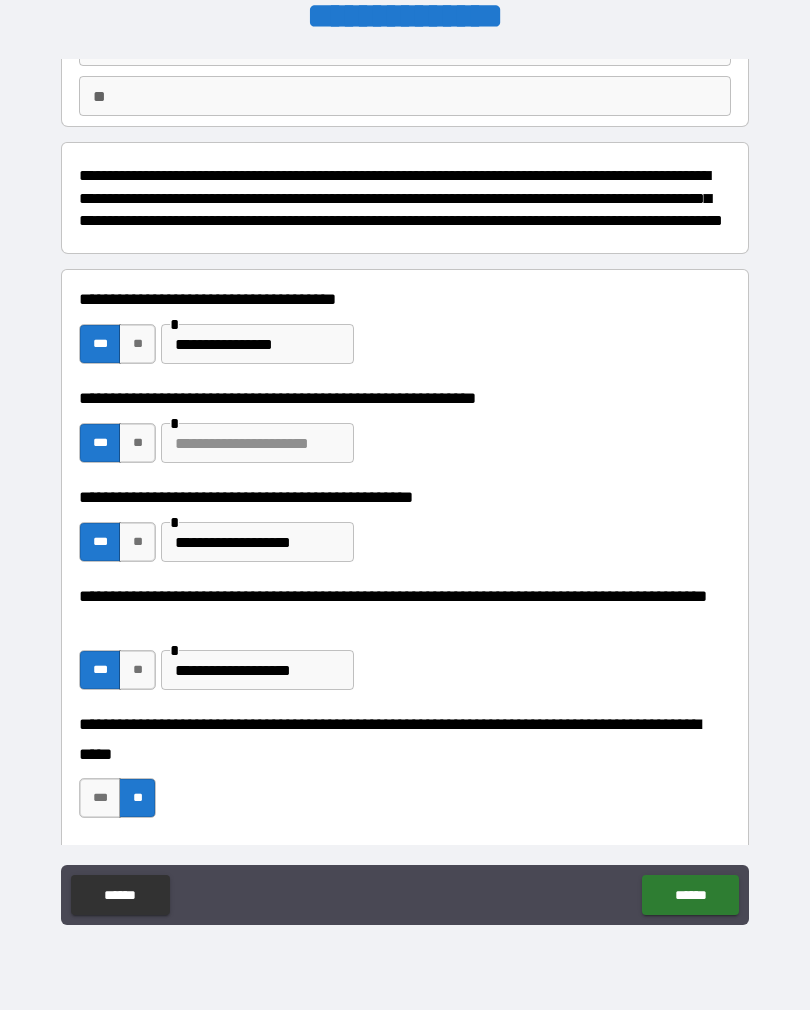 click at bounding box center (257, 443) 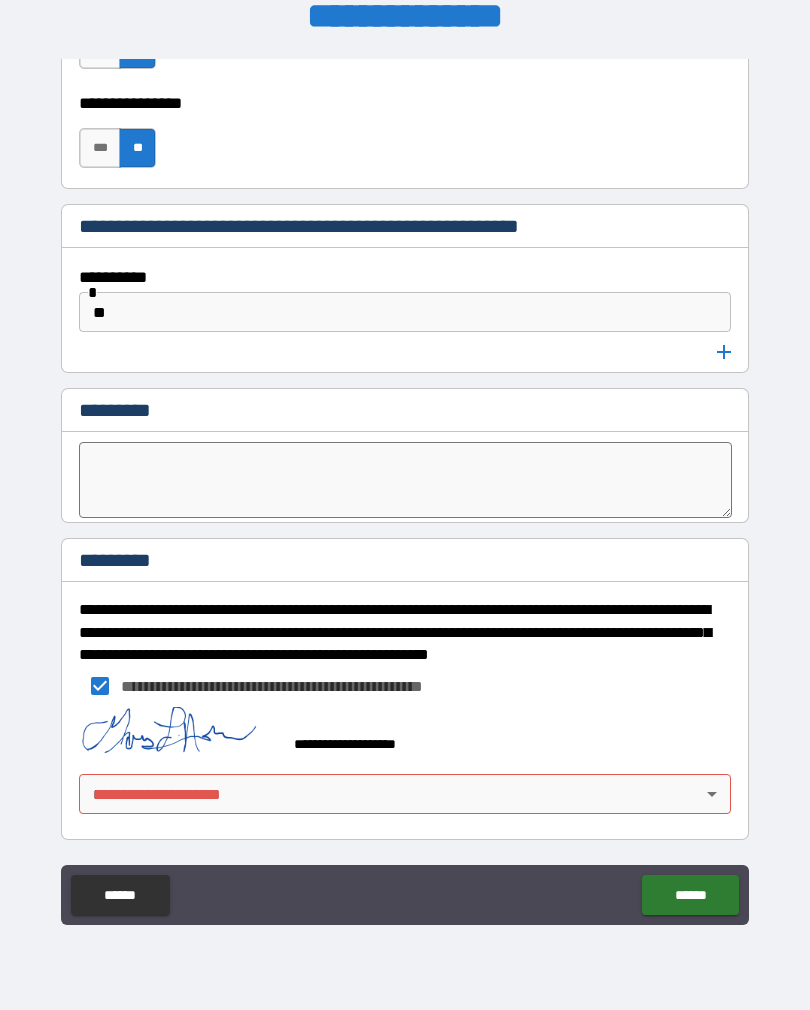 scroll, scrollTop: 11544, scrollLeft: 0, axis: vertical 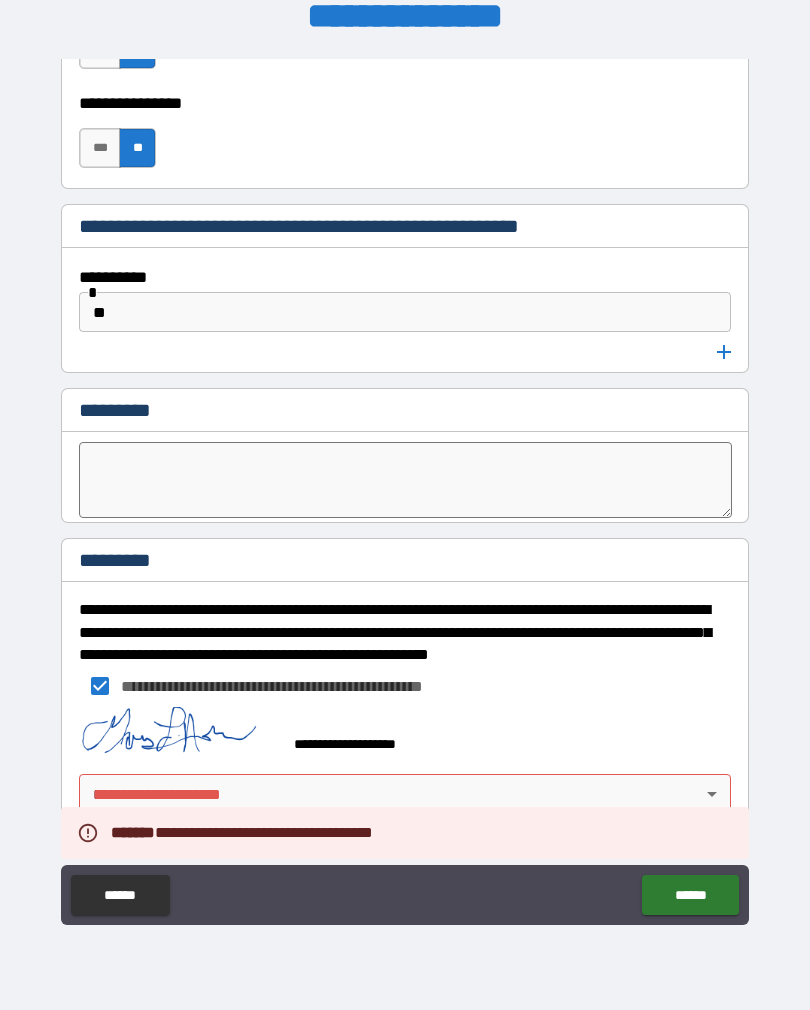 click on "**********" at bounding box center (405, 489) 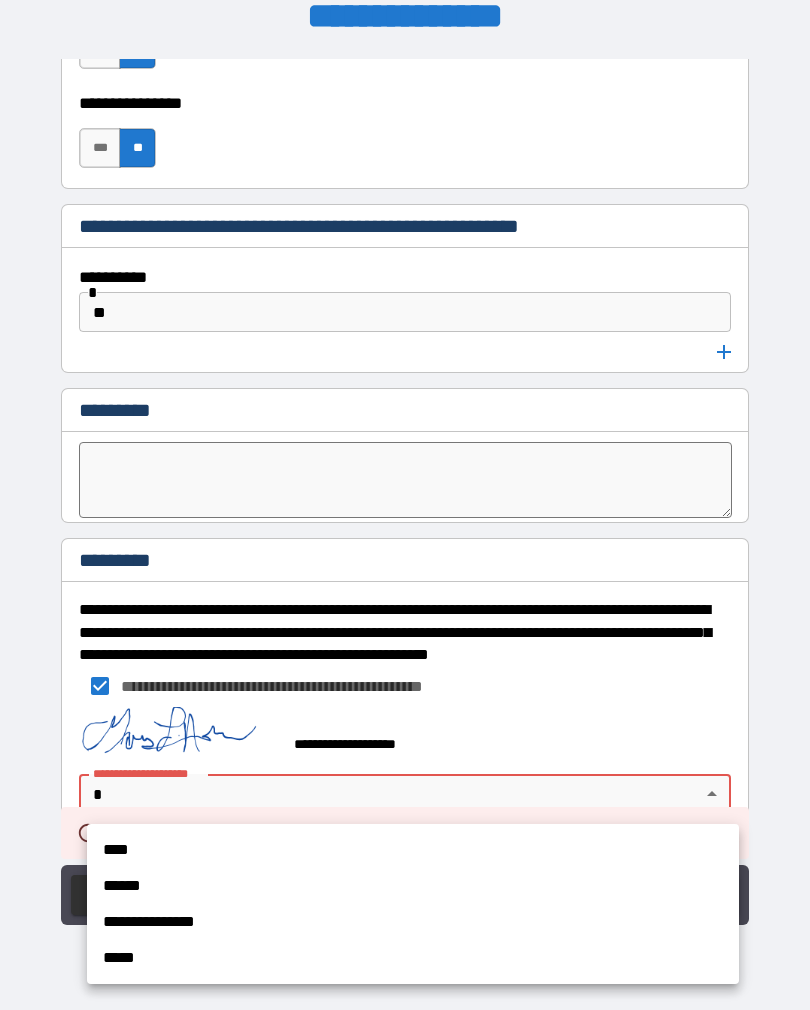 click at bounding box center [405, 505] 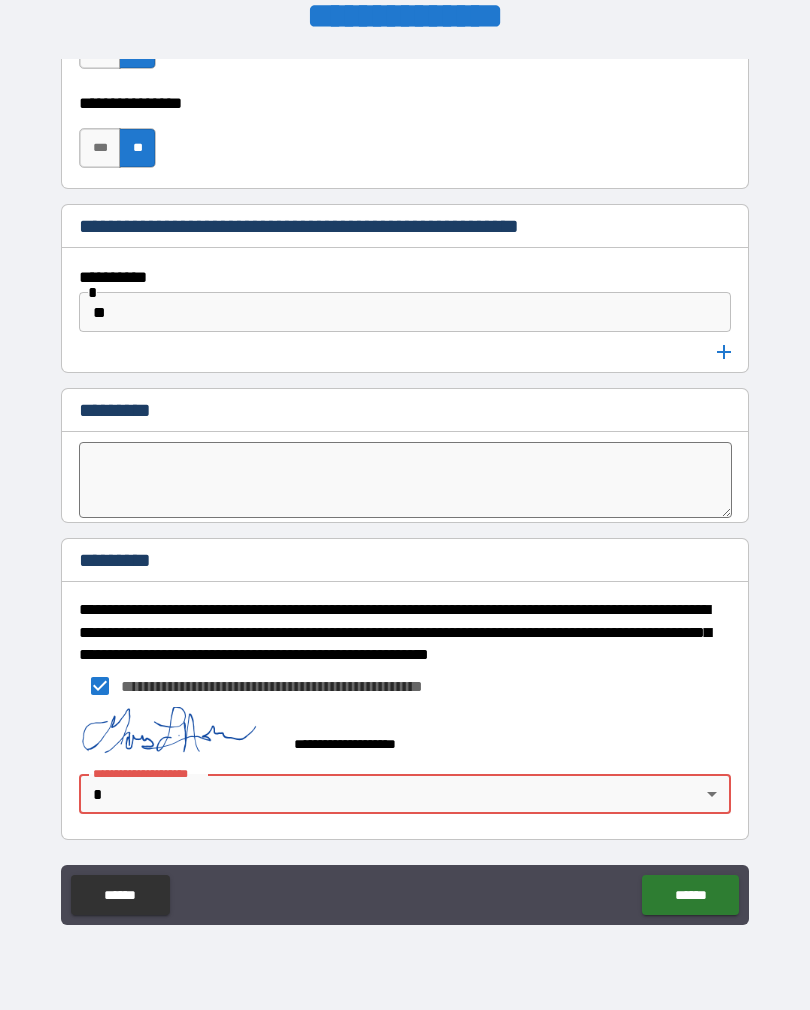 click on "**********" at bounding box center (405, 489) 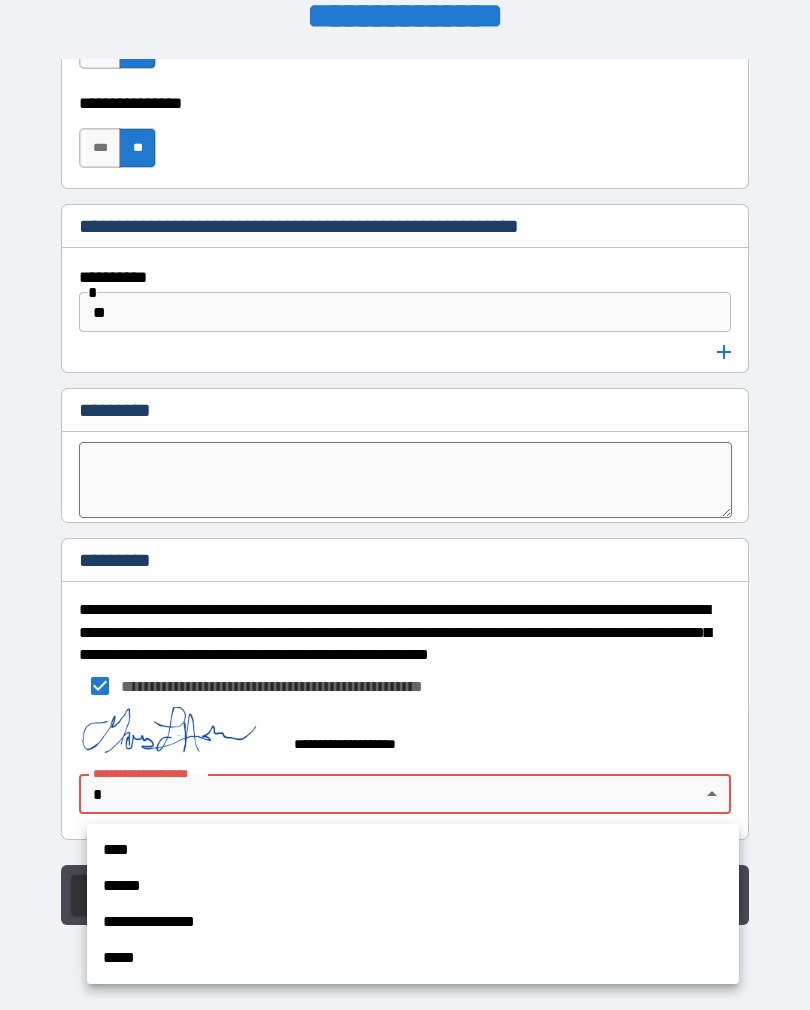 click on "****" at bounding box center [413, 850] 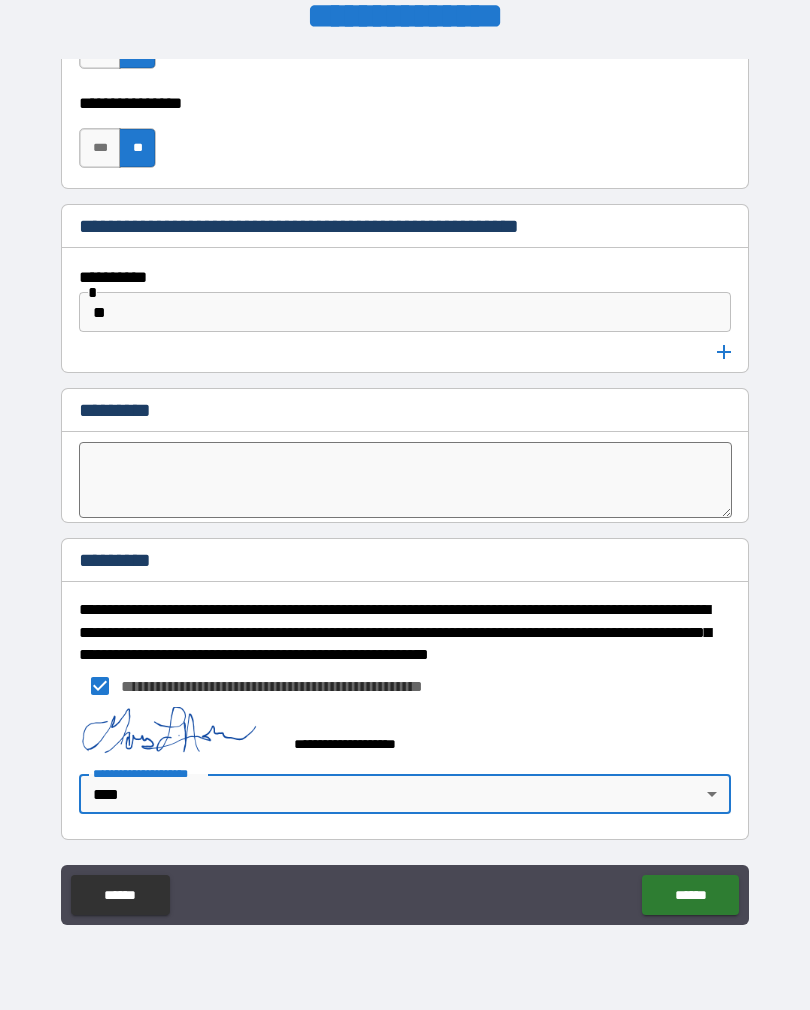 type on "****" 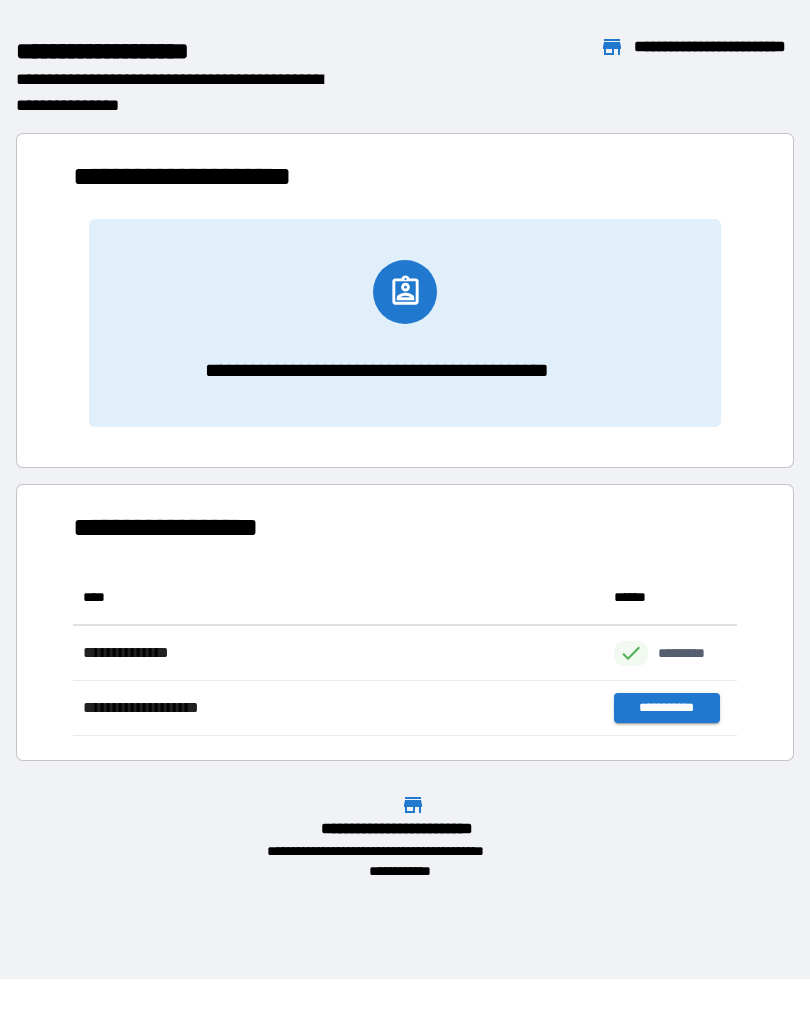 scroll, scrollTop: 1, scrollLeft: 1, axis: both 